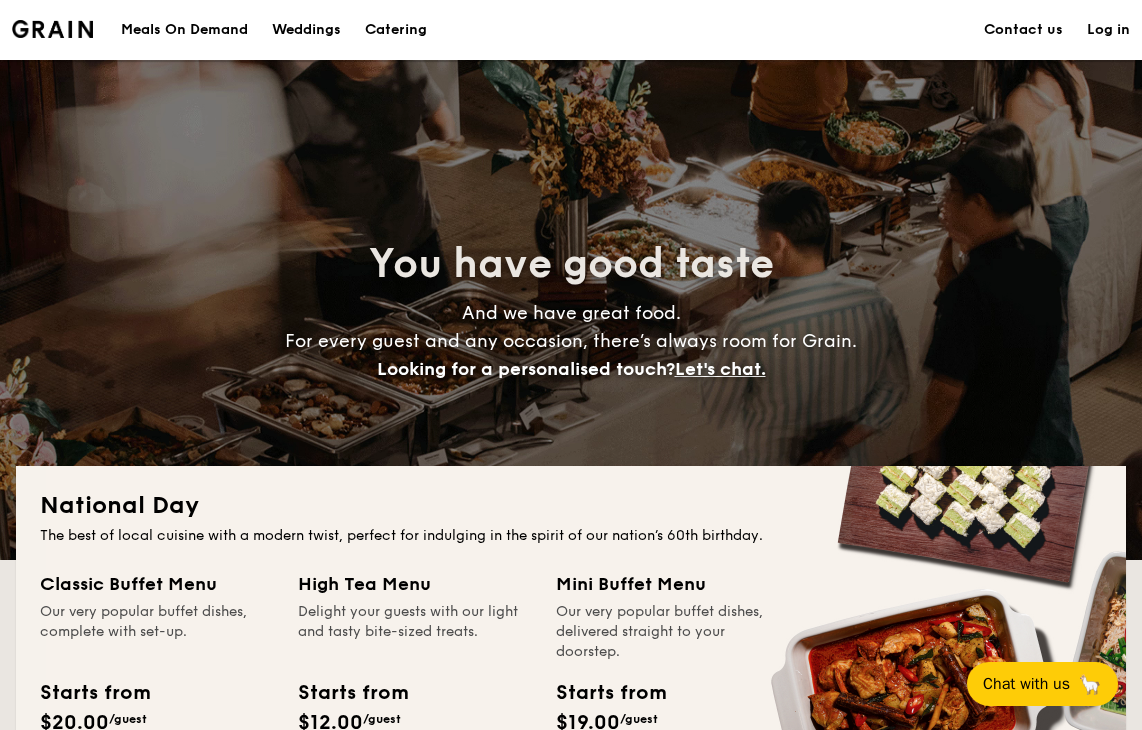 scroll, scrollTop: 0, scrollLeft: 0, axis: both 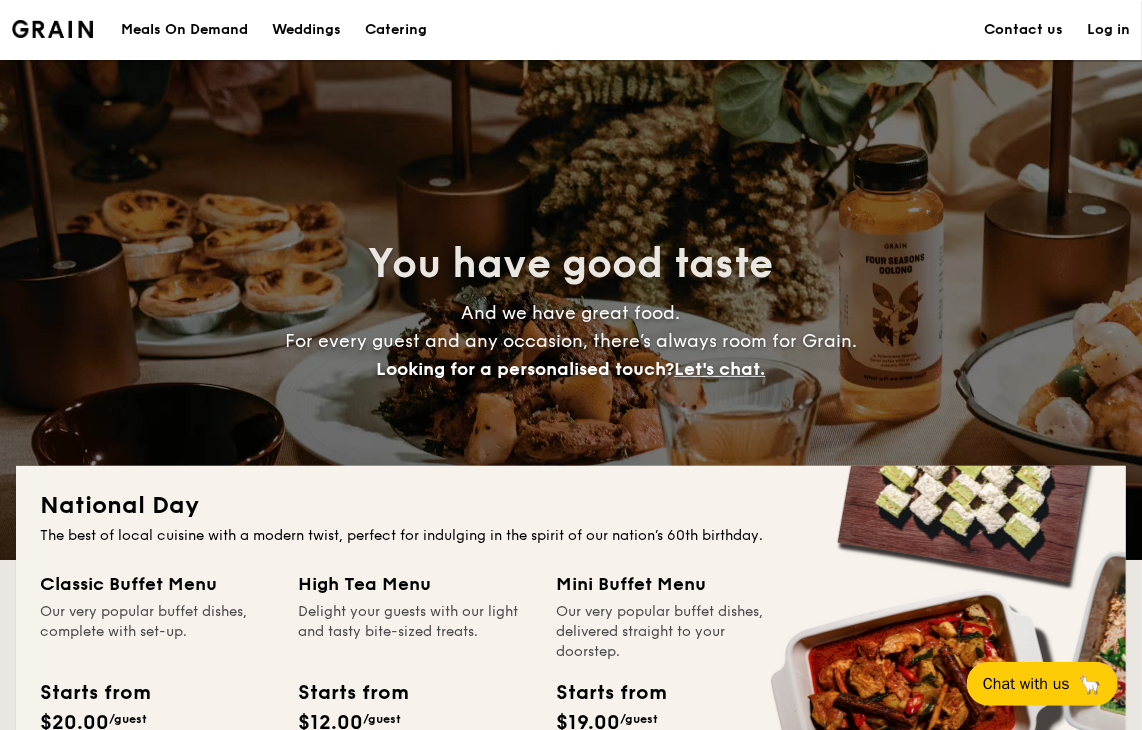 click on "Catering" at bounding box center [396, 30] 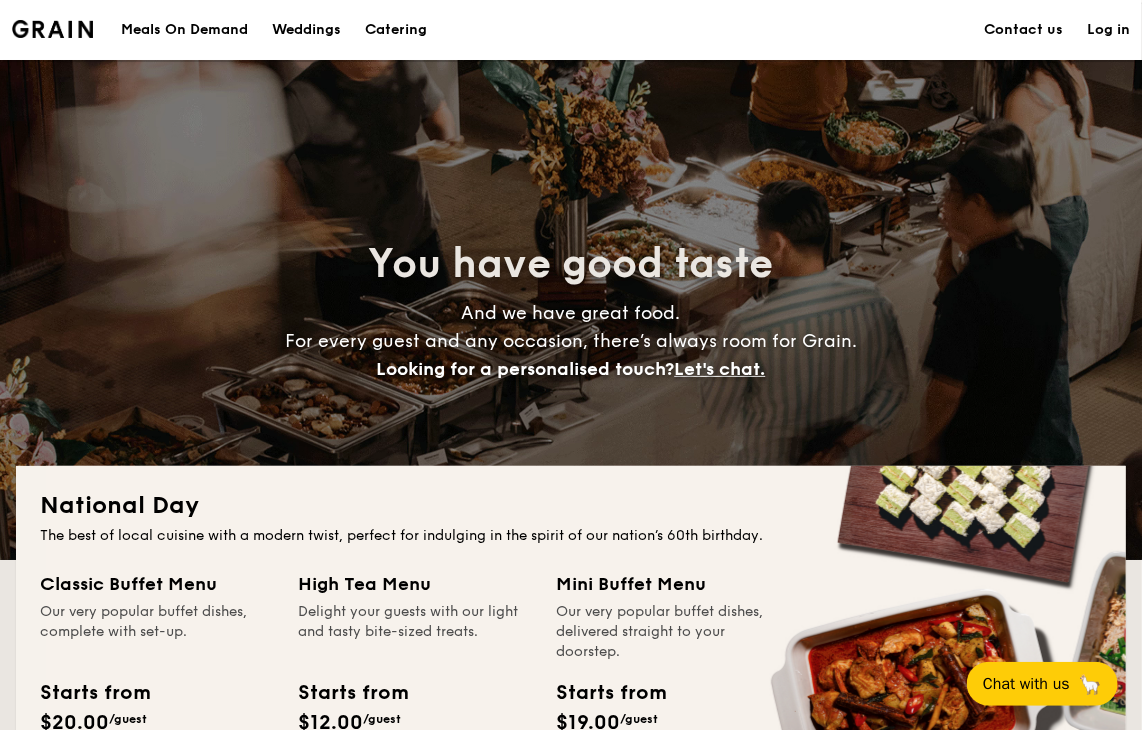 click on "Catering" at bounding box center [396, 30] 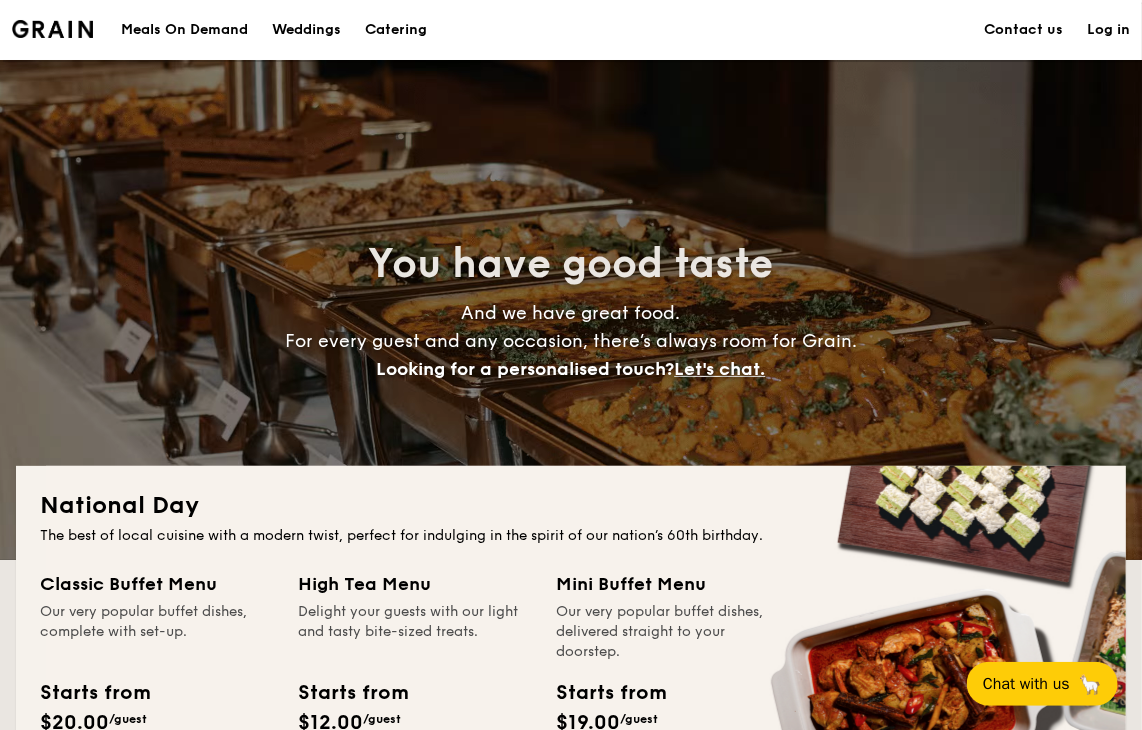 click on "Catering" at bounding box center (396, 30) 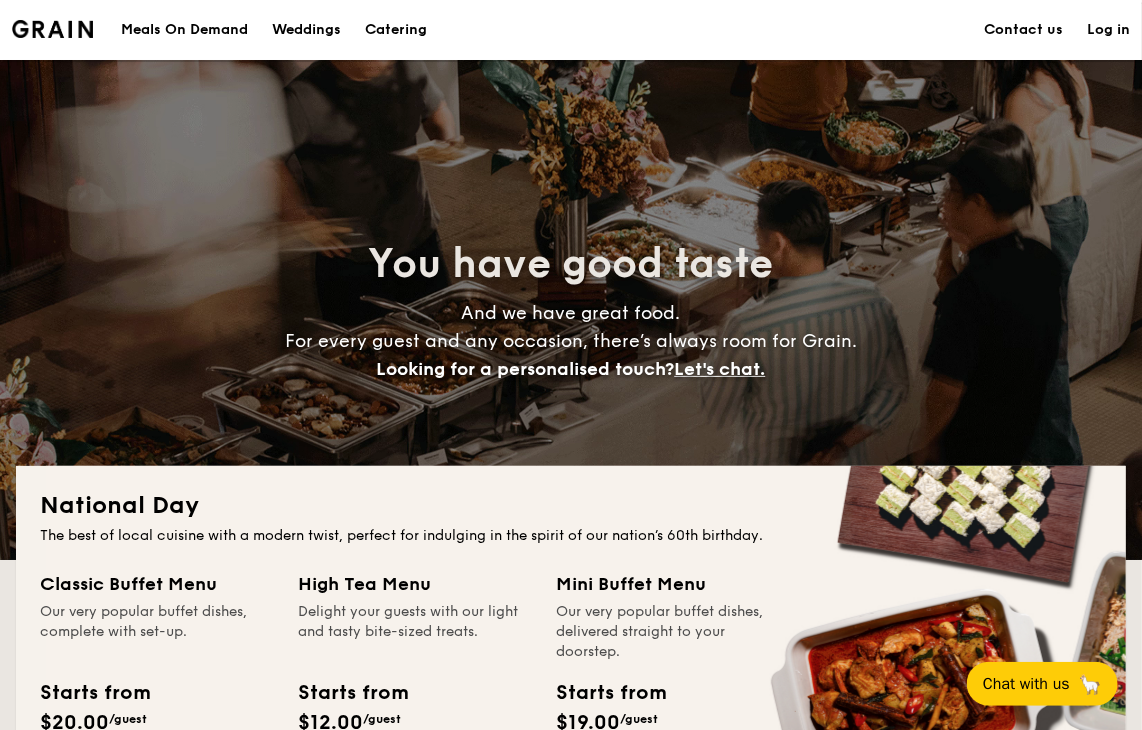 click on "Catering" at bounding box center [396, 30] 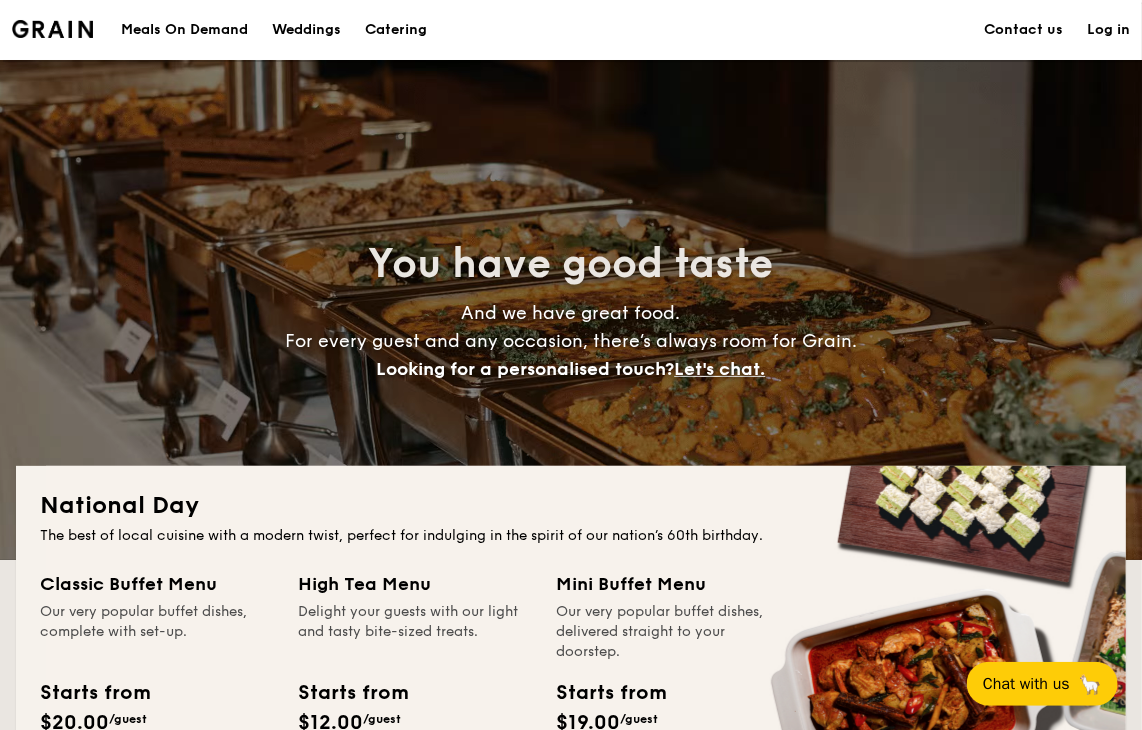 click on "Catering" at bounding box center [396, 30] 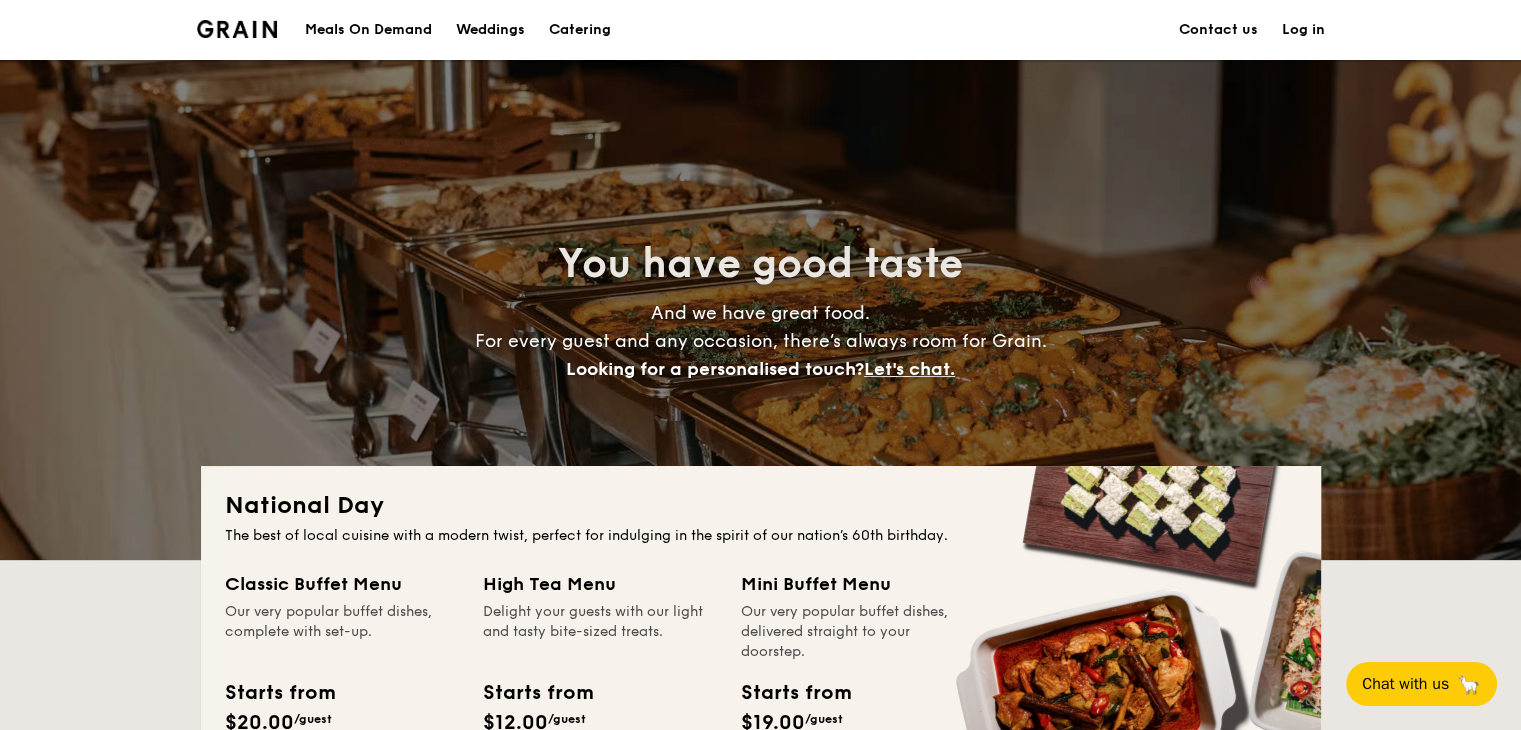 click on "Catering" at bounding box center (580, 30) 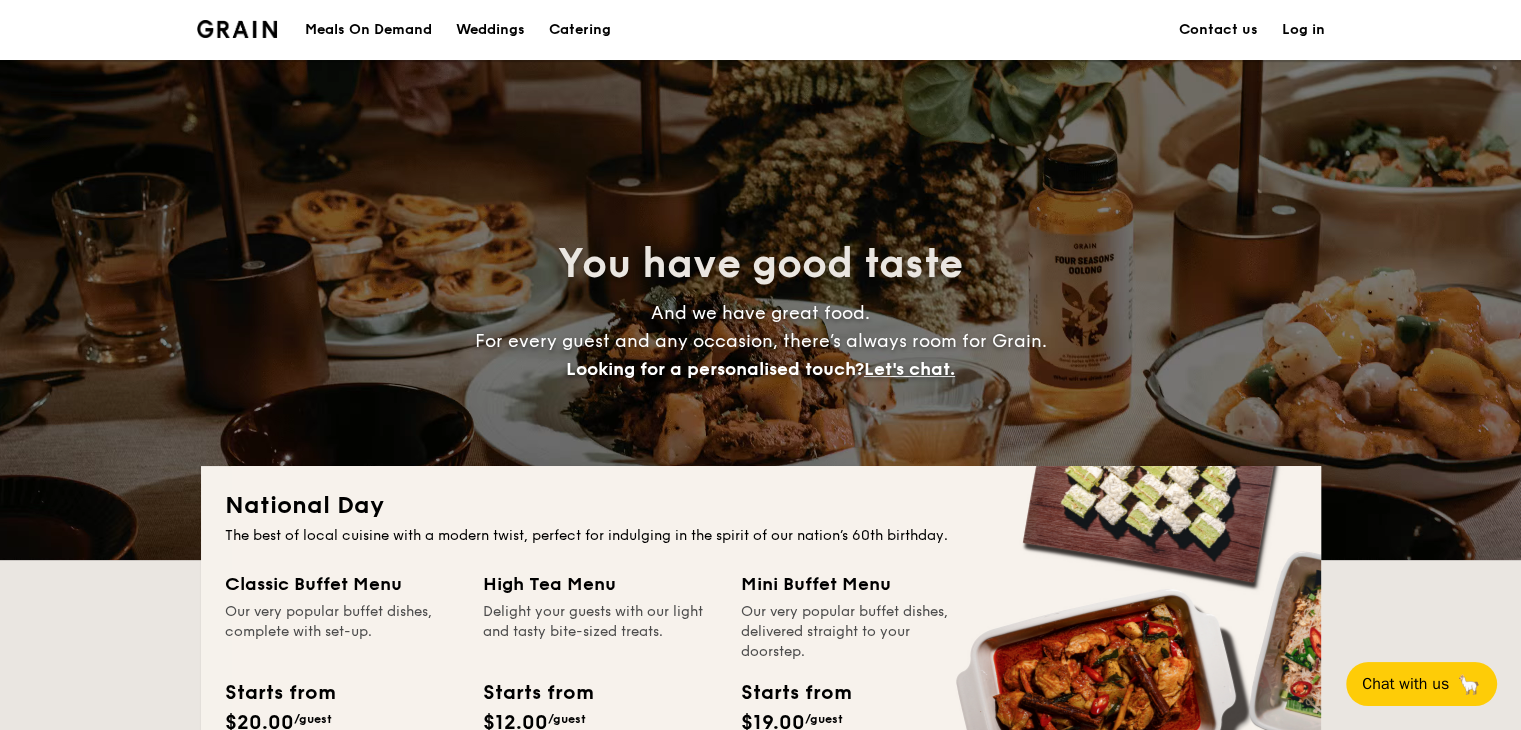 click on "Catering" at bounding box center (580, 30) 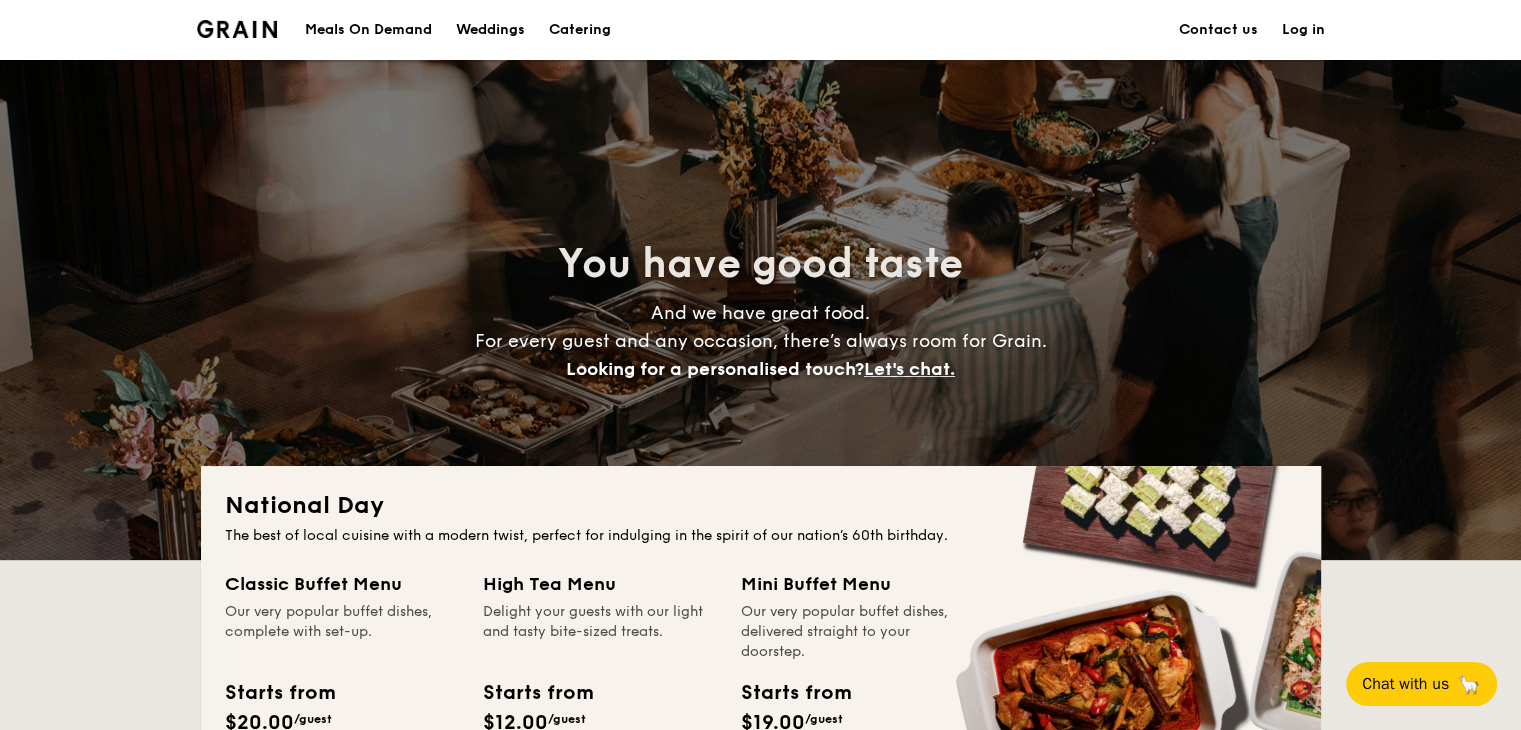 click on "Catering" at bounding box center (580, 30) 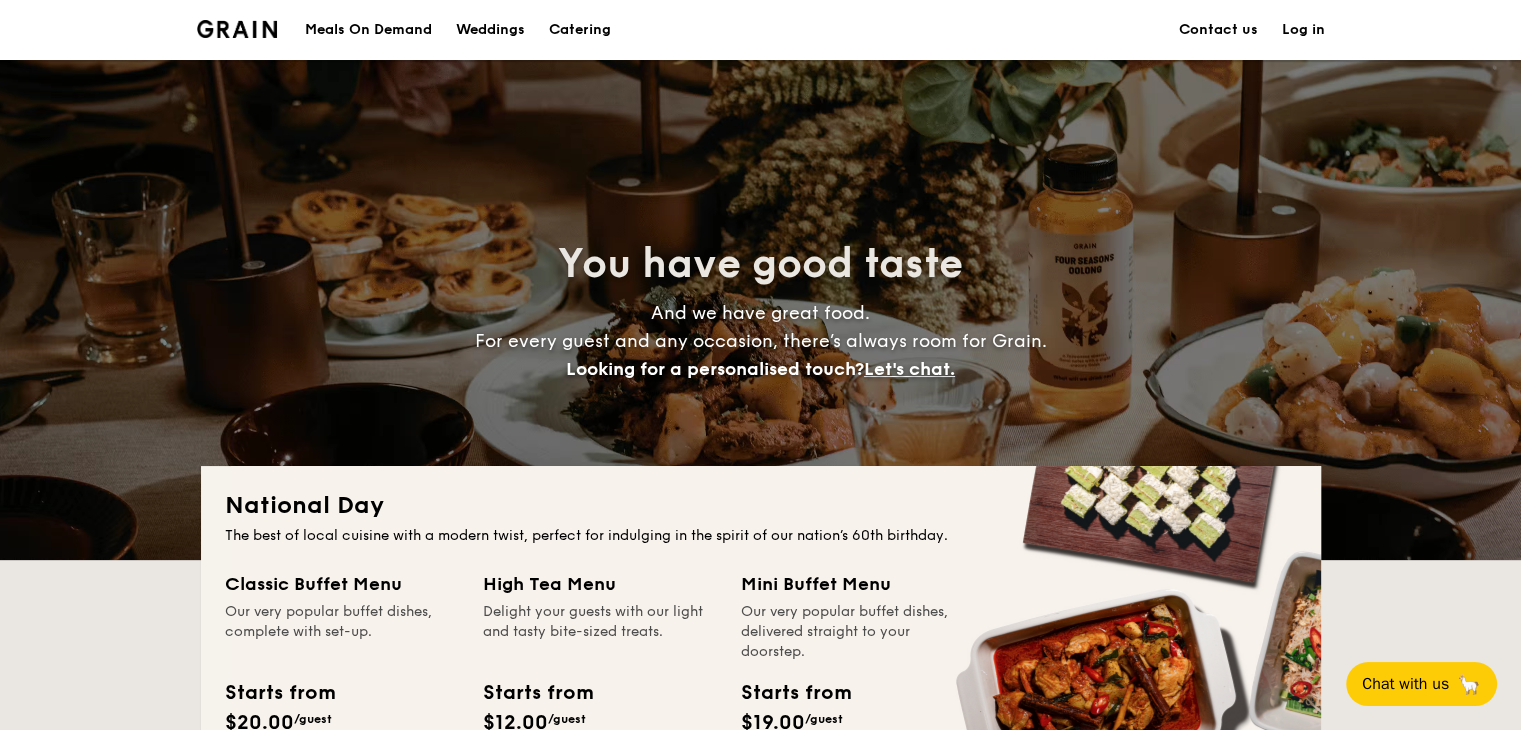 click on "Catering" at bounding box center (580, 30) 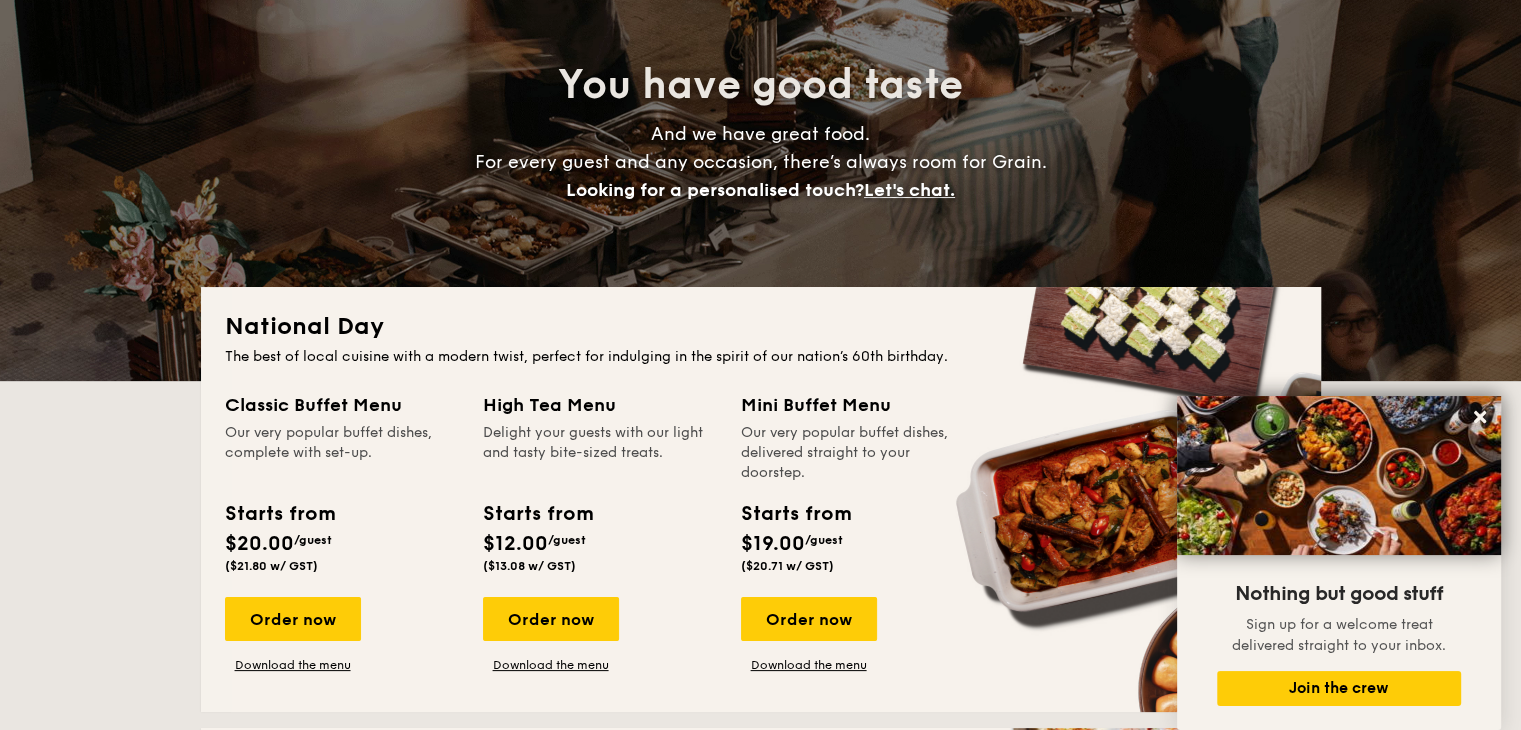 scroll, scrollTop: 0, scrollLeft: 0, axis: both 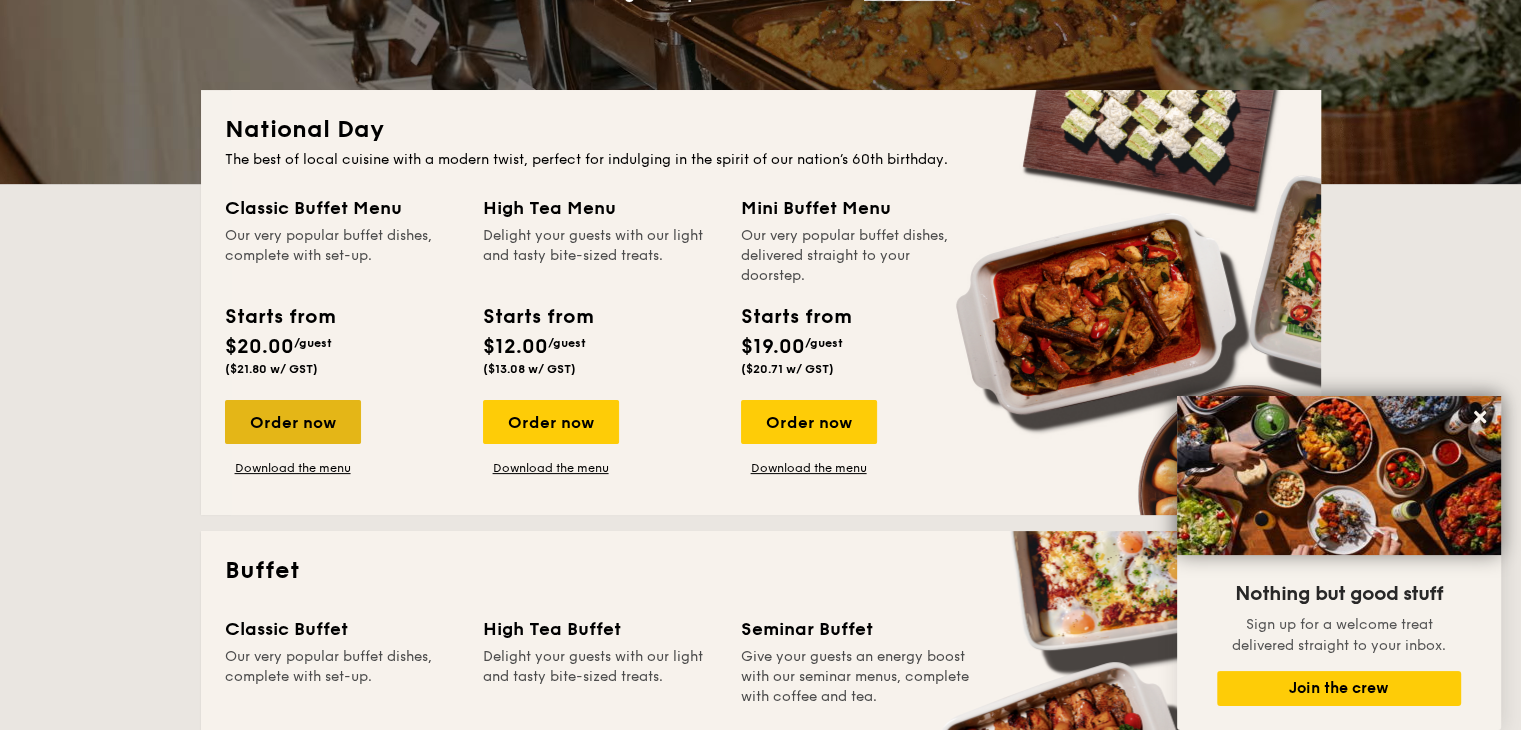 click on "Order now" at bounding box center [293, 422] 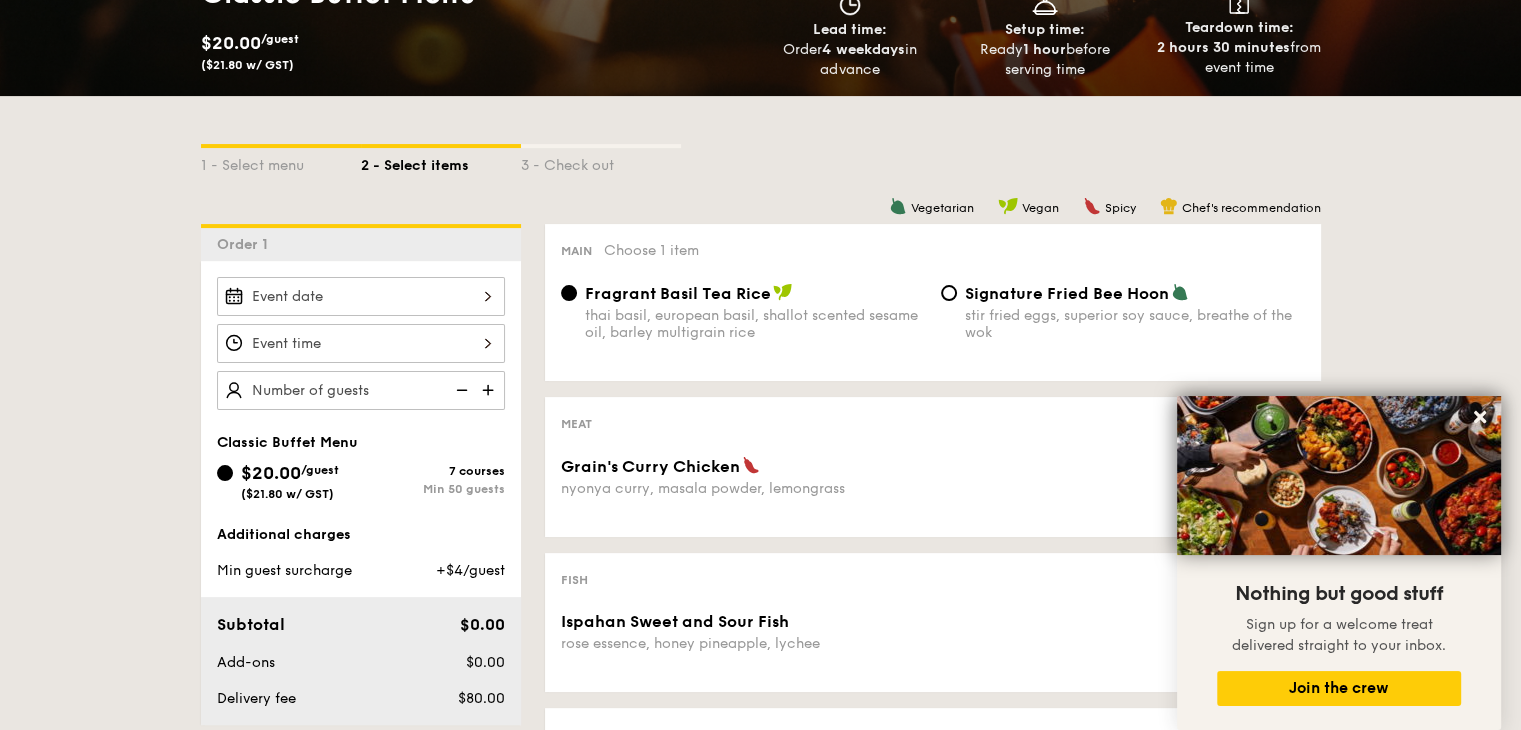 scroll, scrollTop: 346, scrollLeft: 0, axis: vertical 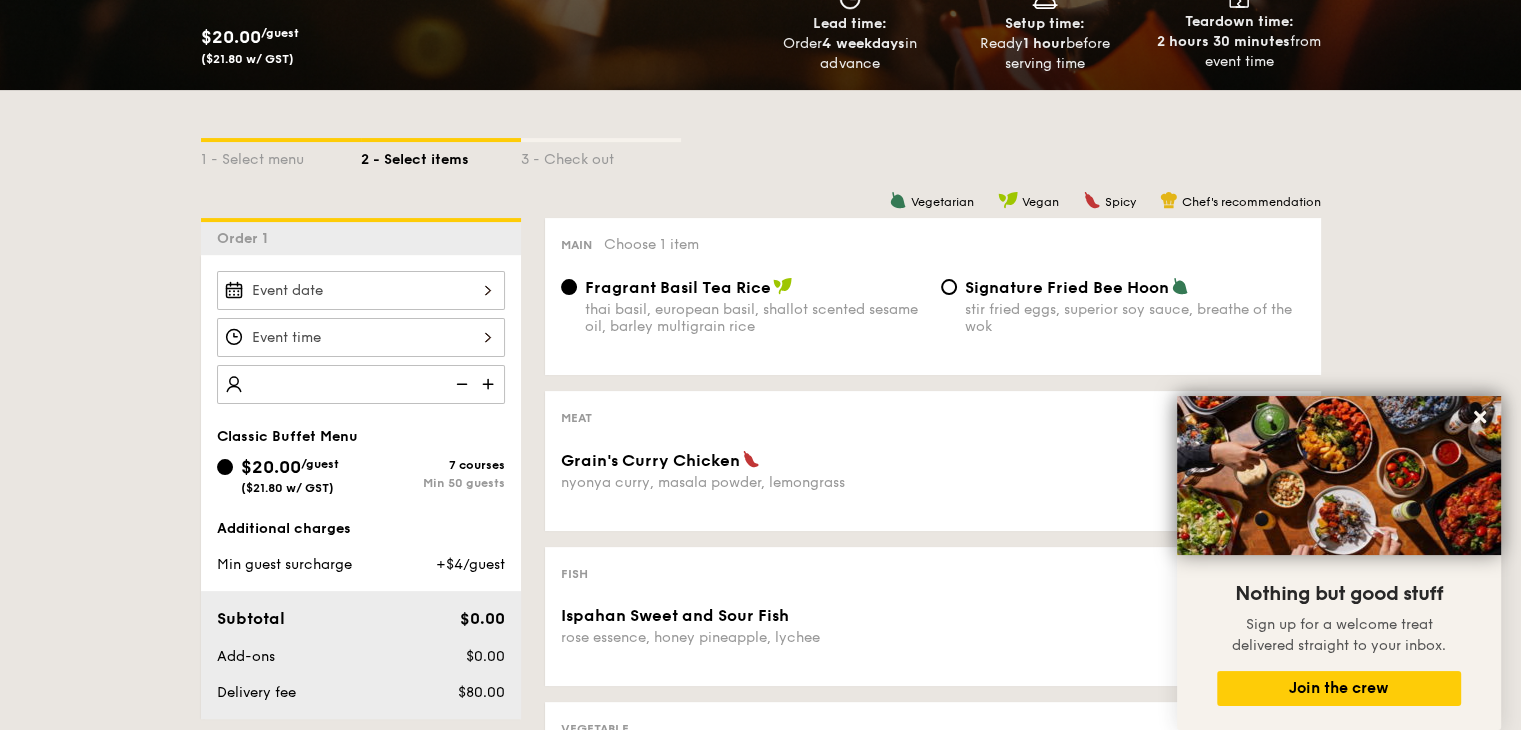 click on "7 courses" at bounding box center (433, 465) 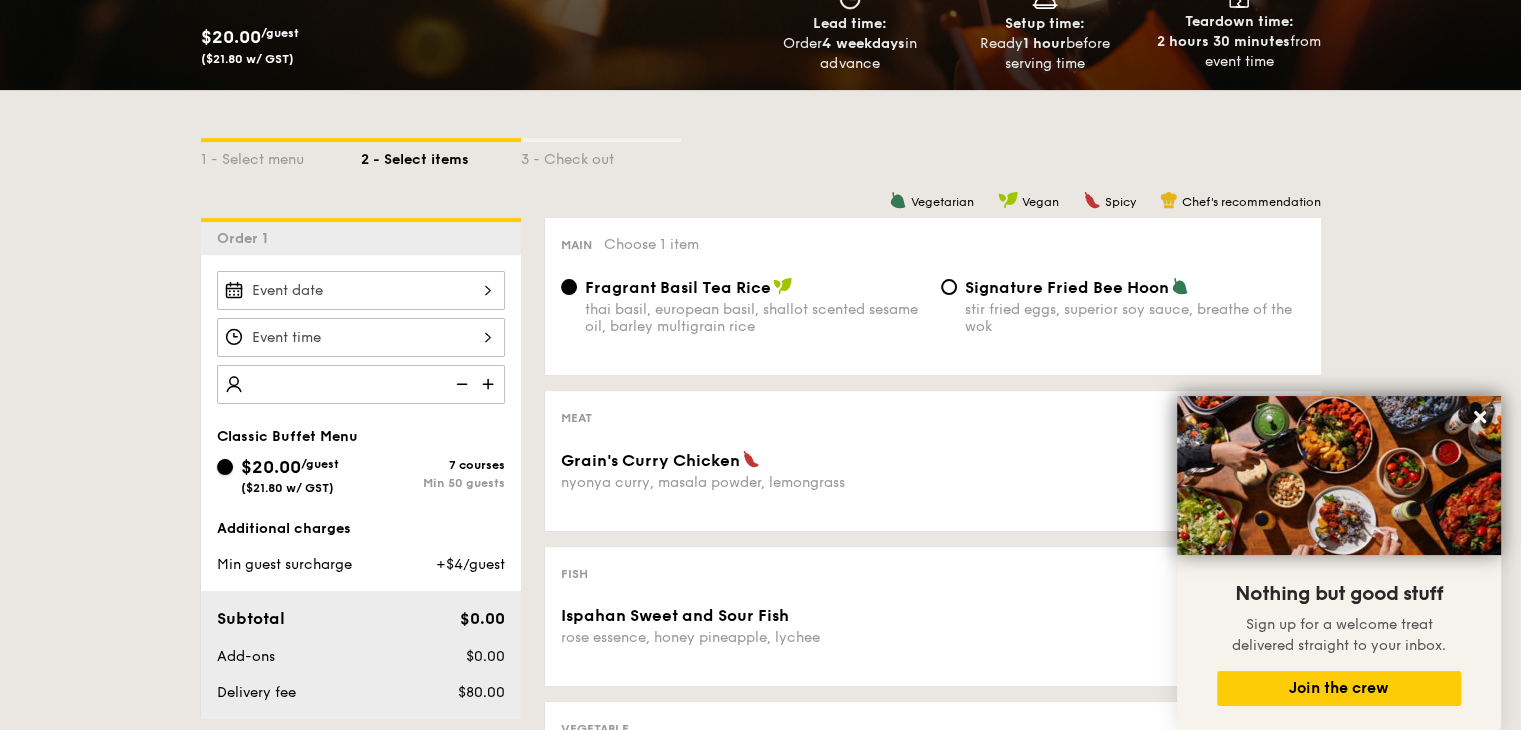 click on "$20.00
/guest
($21.80 w/ GST)
7 courses
Min 50 guests" at bounding box center (225, 467) 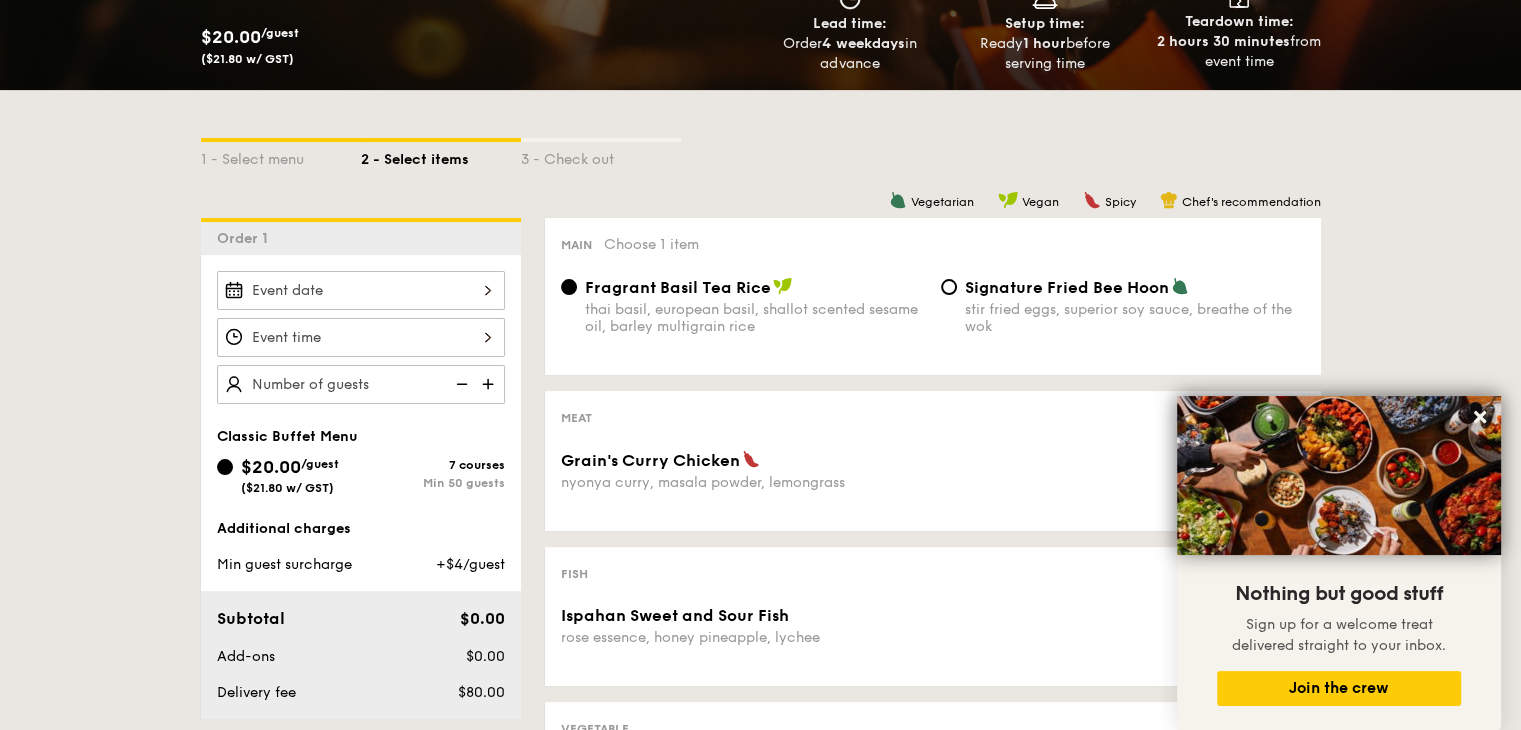 click on "7 courses" at bounding box center (433, 465) 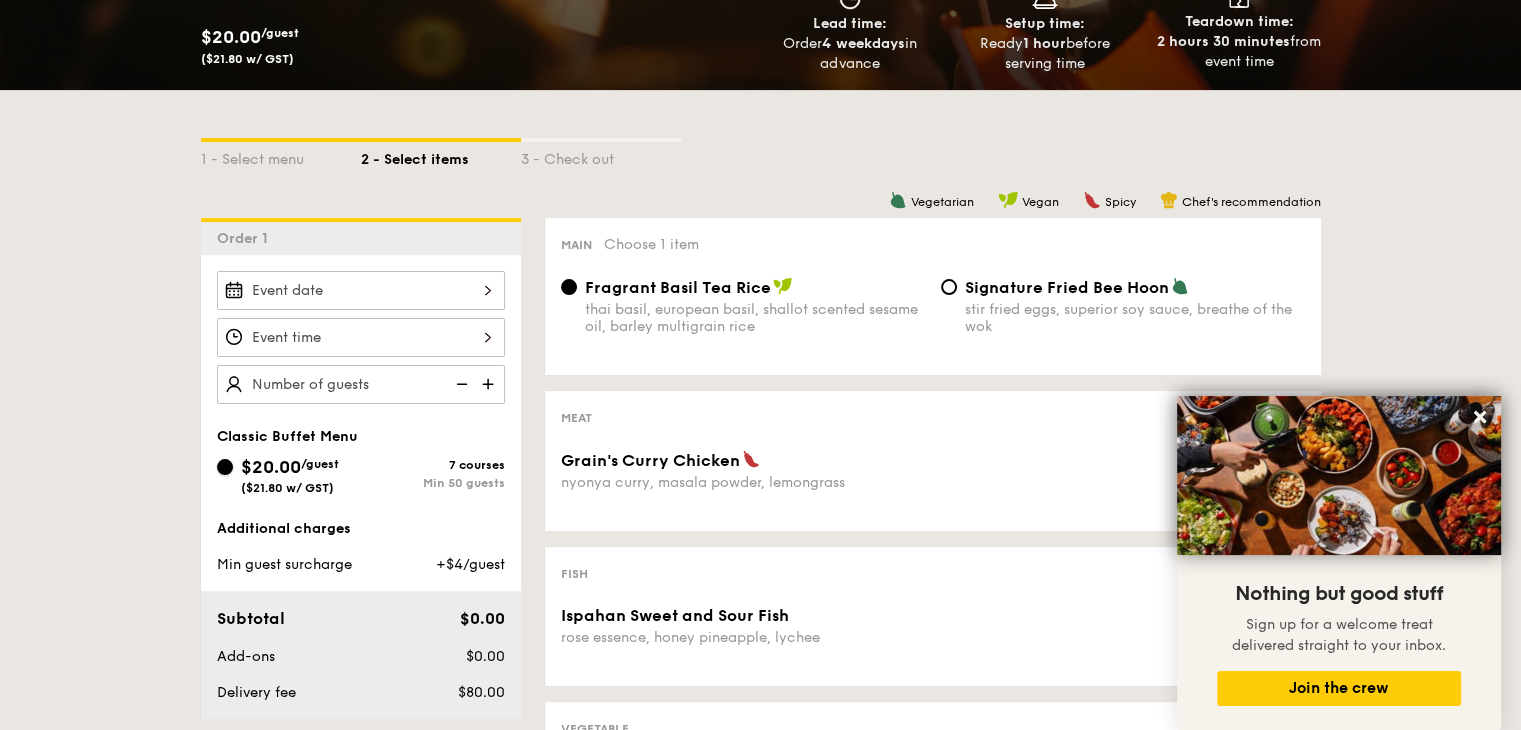 click on "$20.00
/guest
($21.80 w/ GST)
7 courses
Min 50 guests" at bounding box center (225, 467) 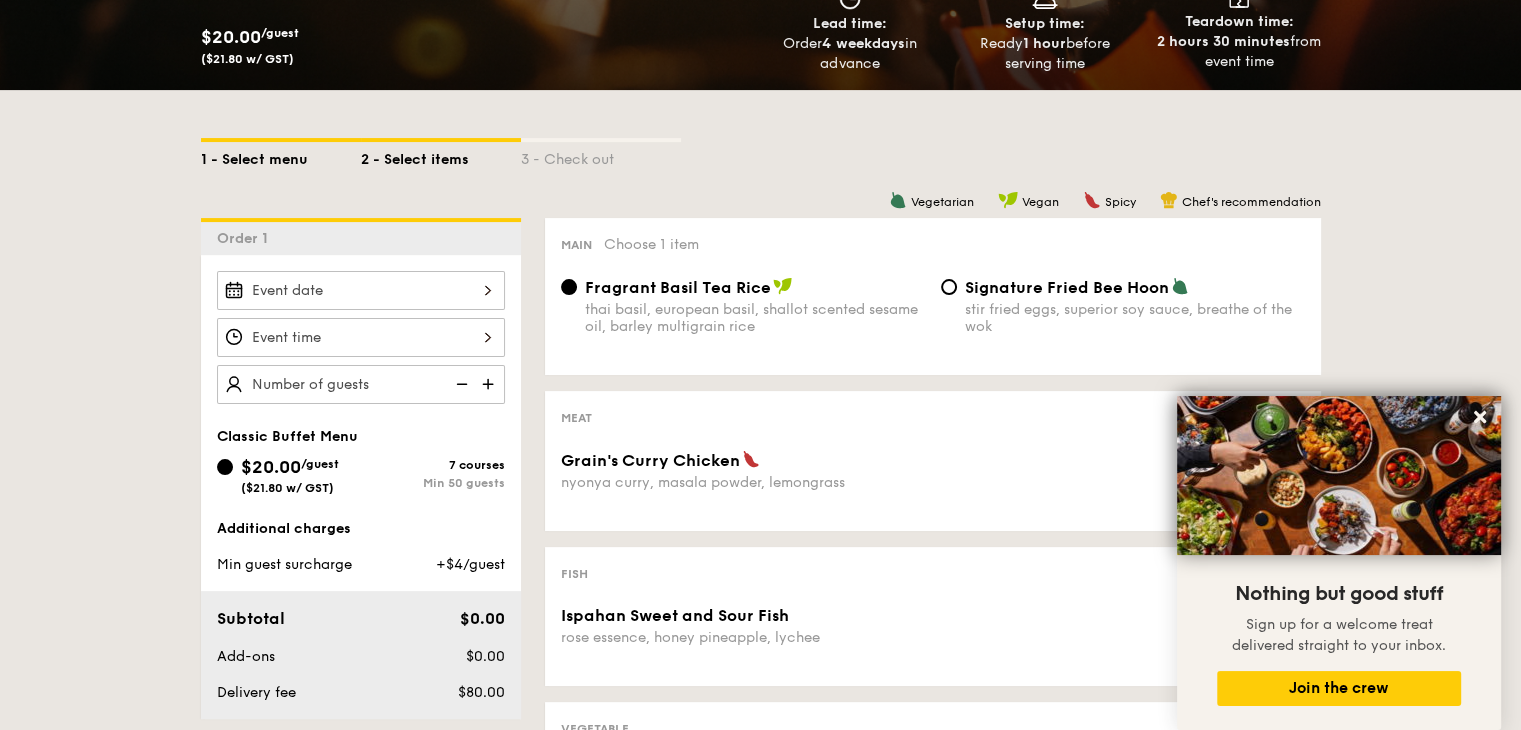 click on "1 - Select menu" at bounding box center [281, 156] 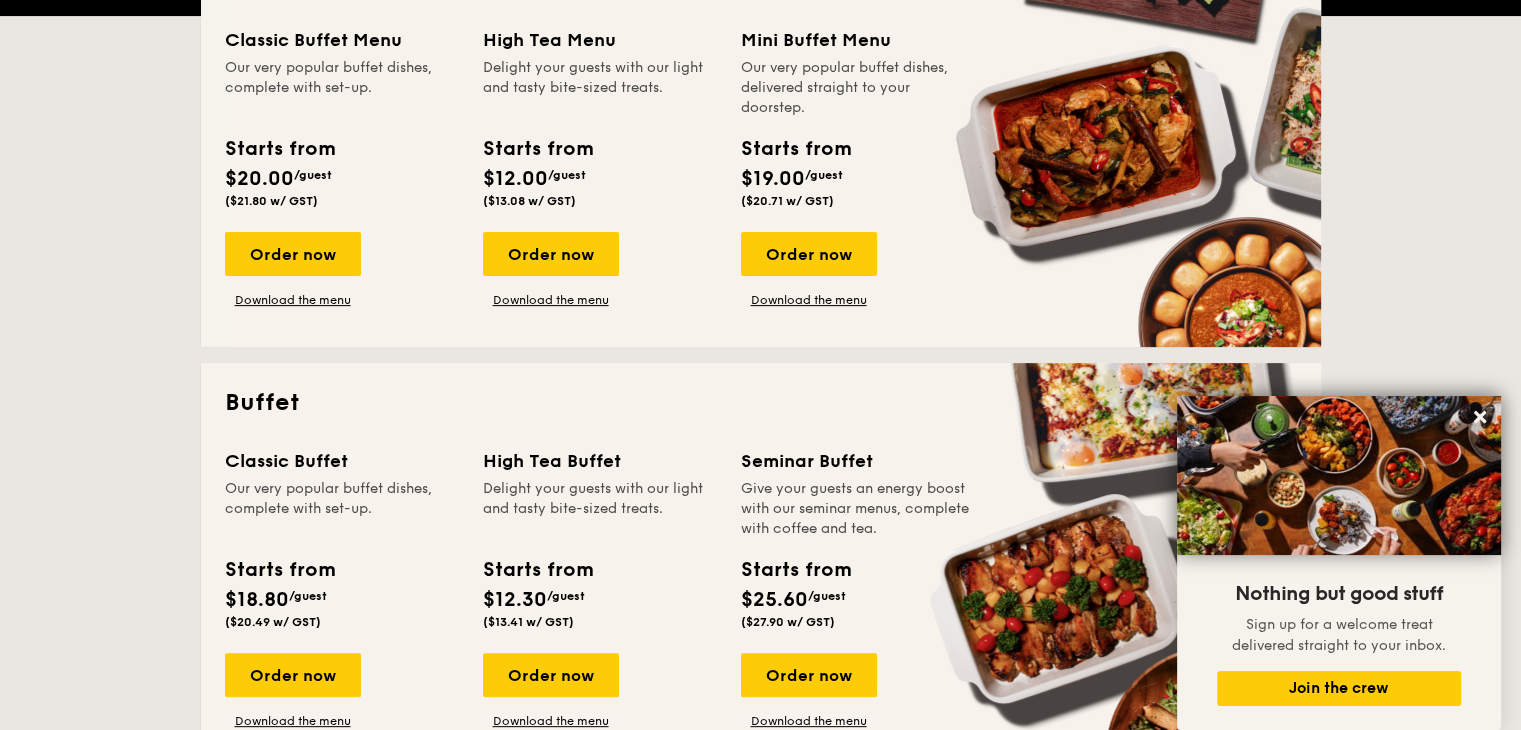 scroll, scrollTop: 546, scrollLeft: 0, axis: vertical 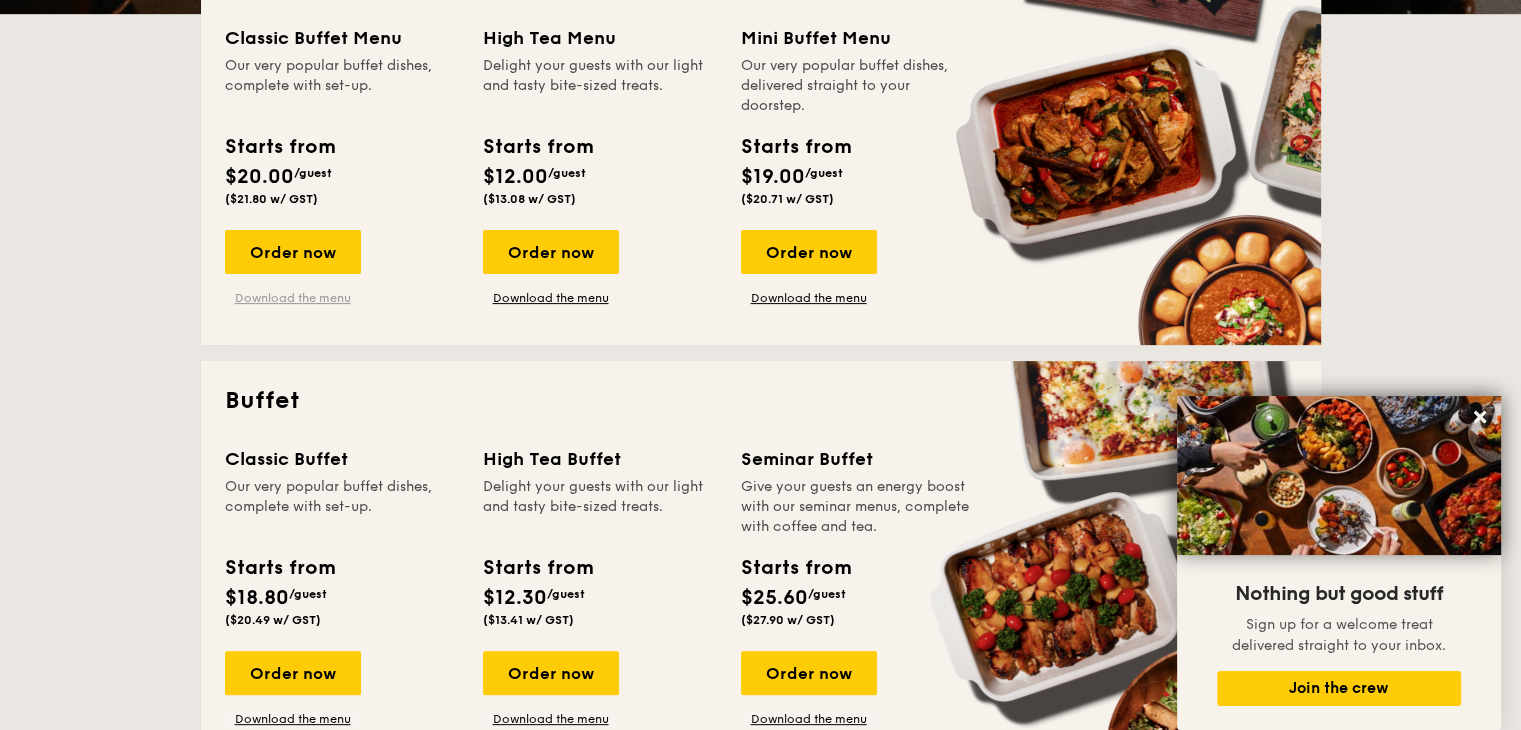 click on "Download the menu" at bounding box center [293, 298] 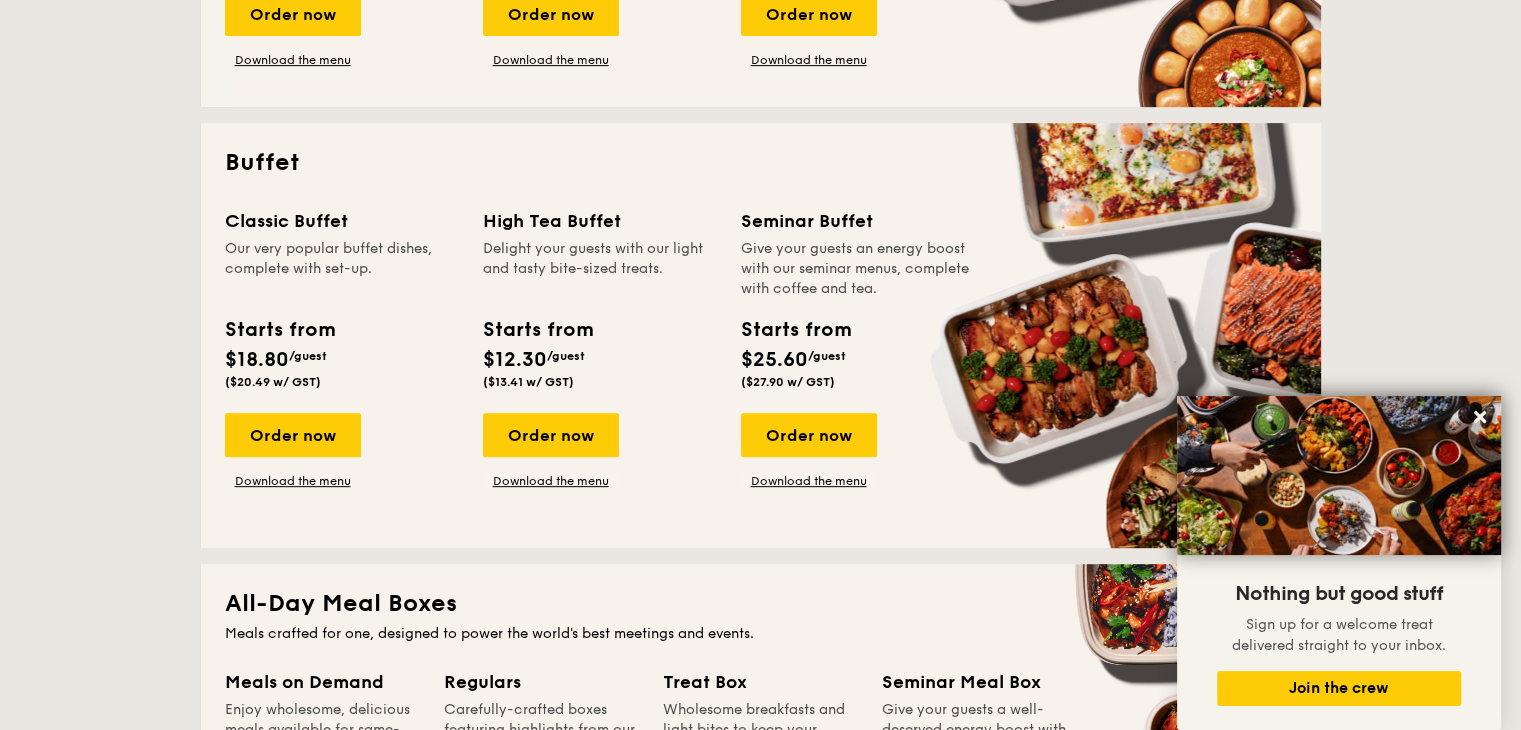 scroll, scrollTop: 786, scrollLeft: 0, axis: vertical 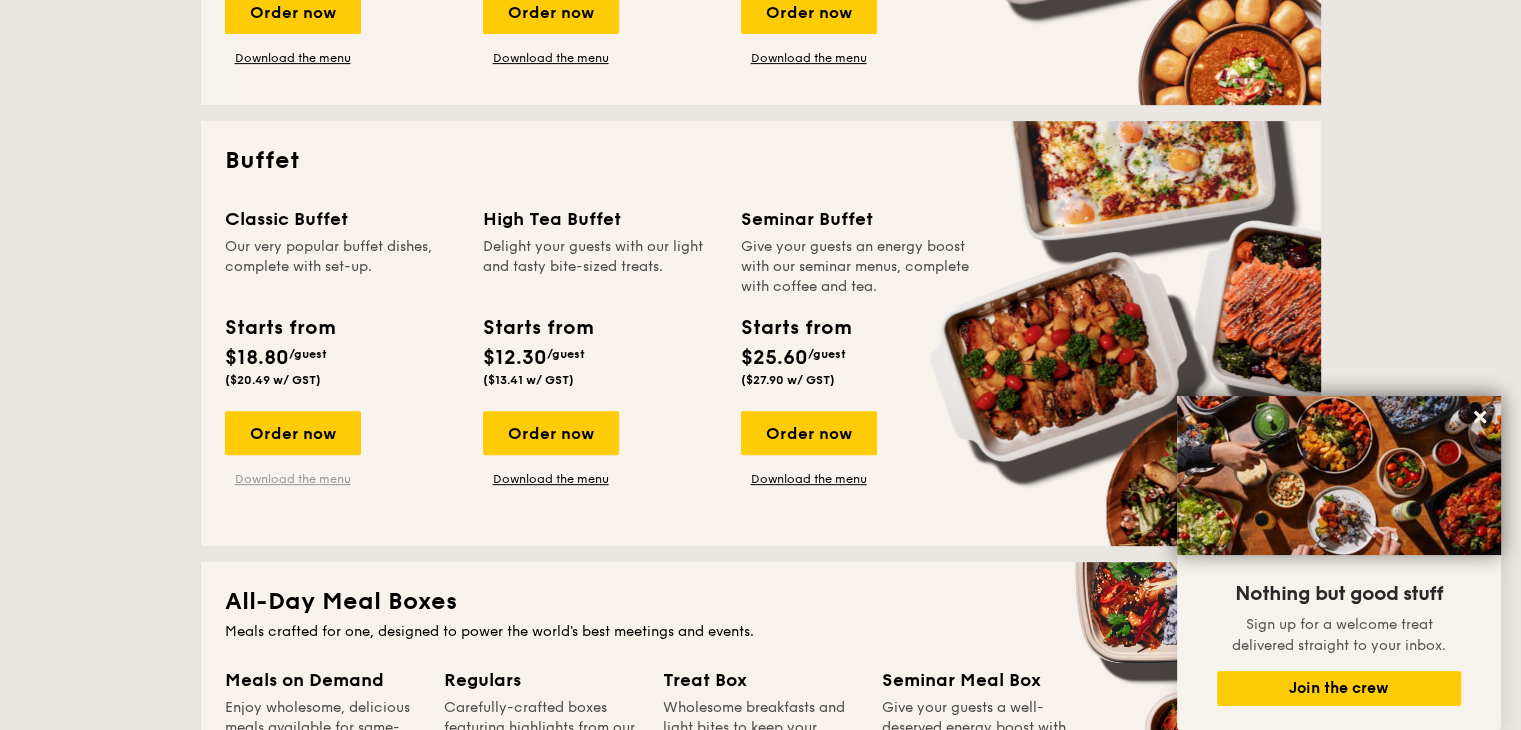 click on "Download the menu" at bounding box center (293, 479) 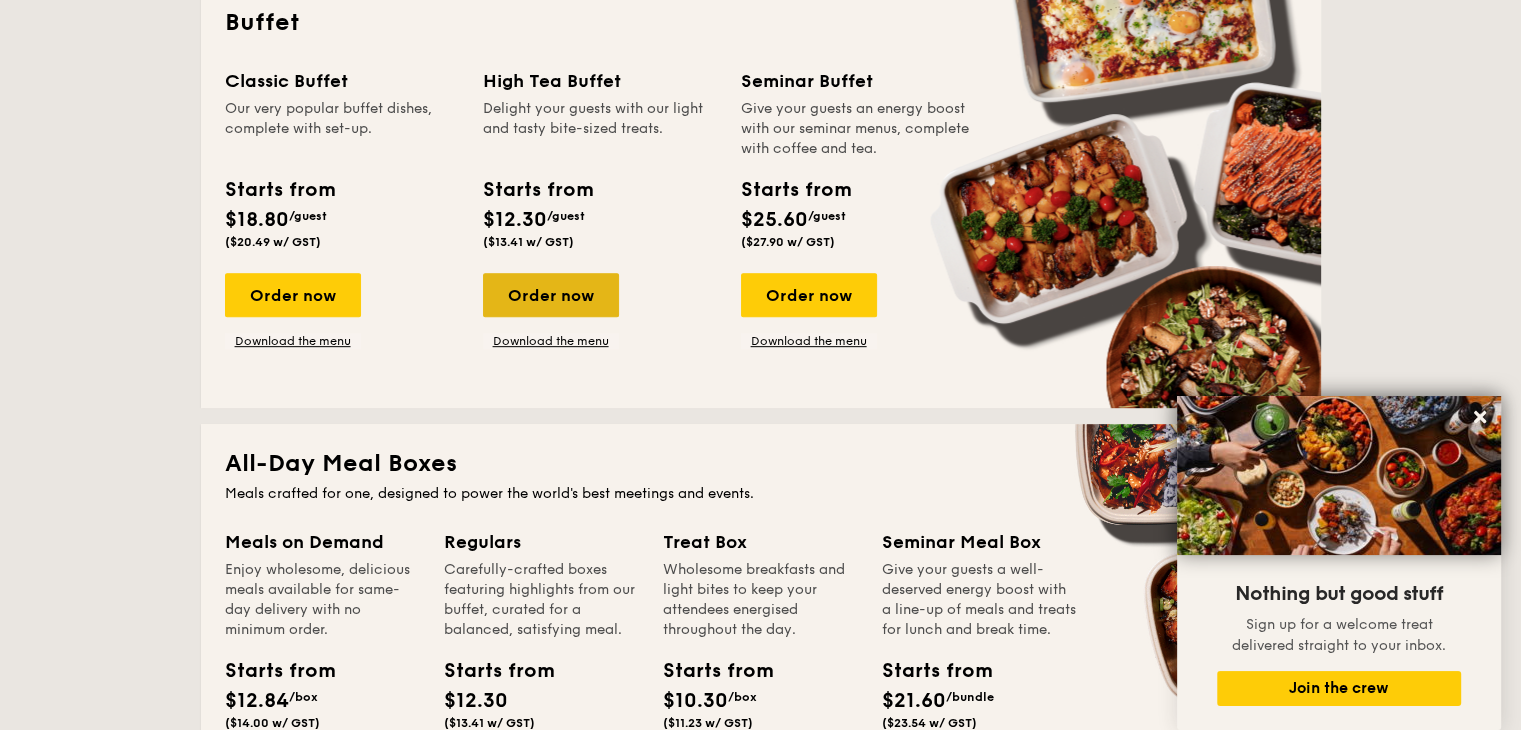 scroll, scrollTop: 923, scrollLeft: 0, axis: vertical 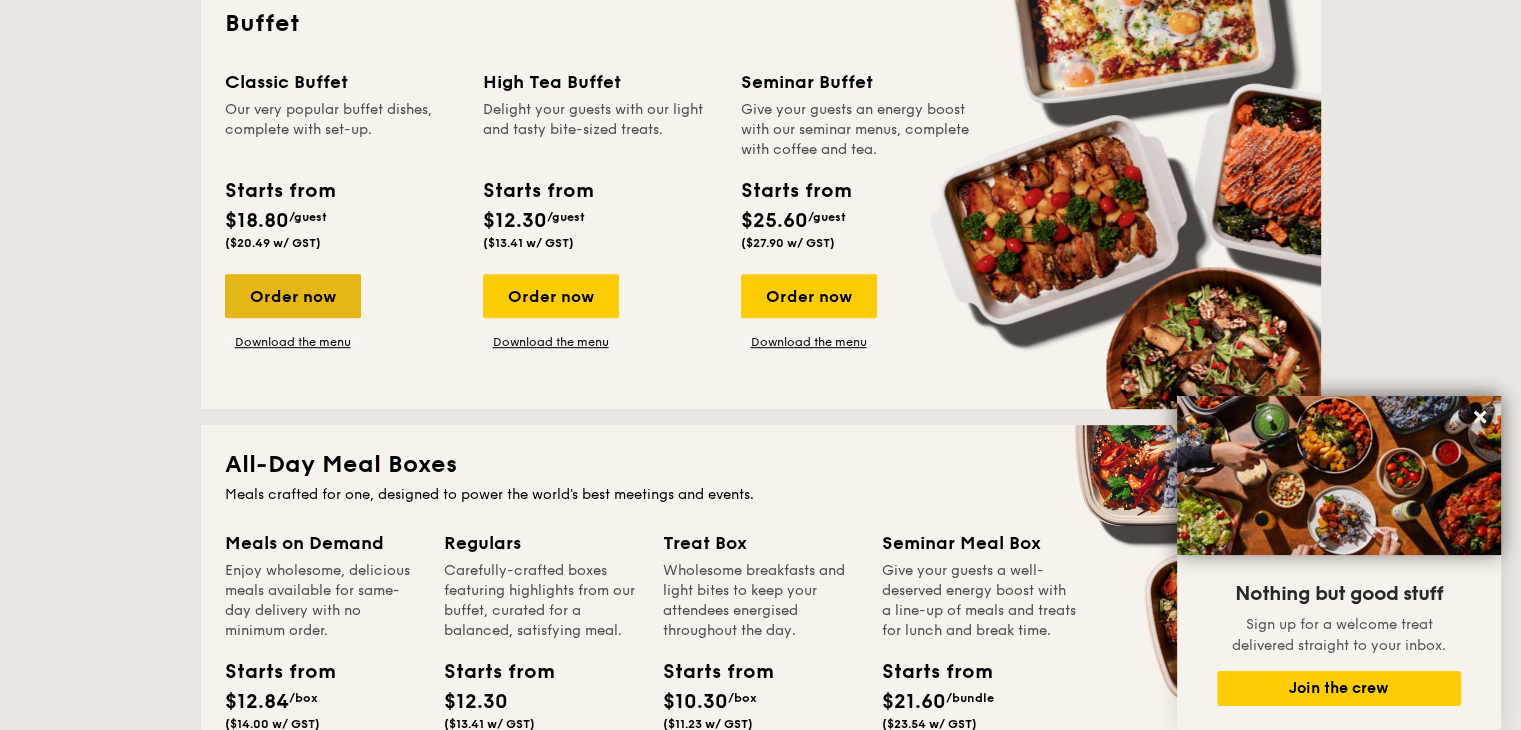 click on "Order now" at bounding box center [293, 296] 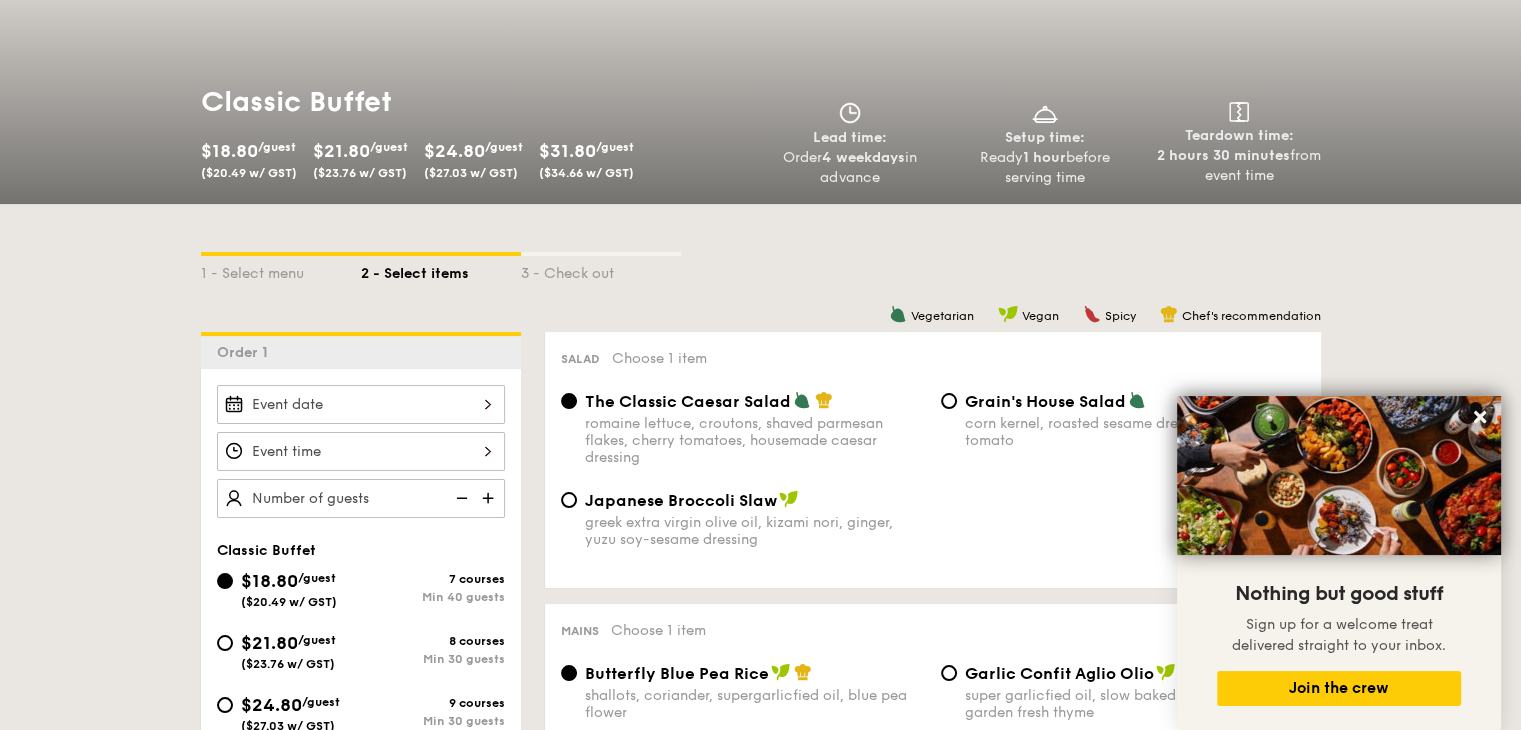 scroll, scrollTop: 234, scrollLeft: 0, axis: vertical 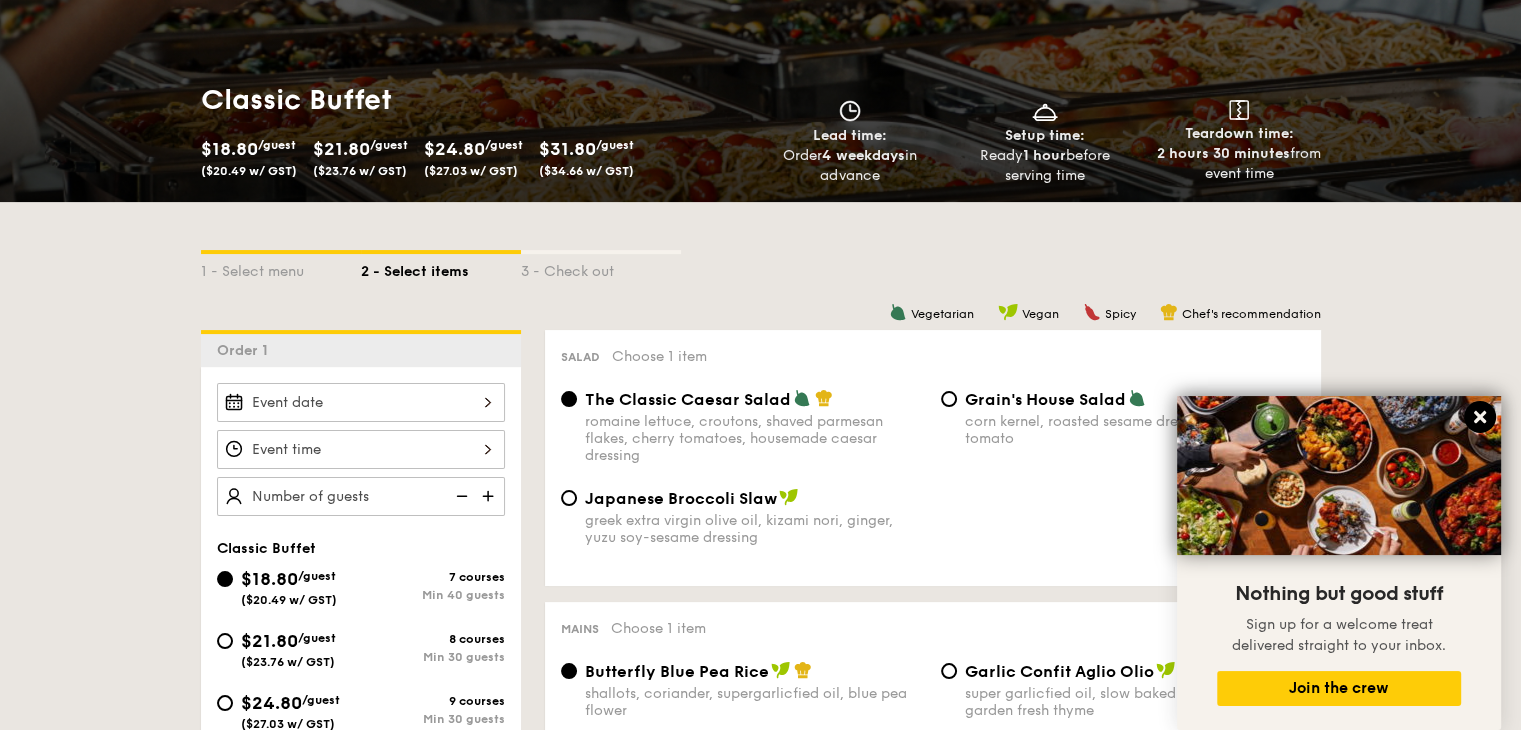 click 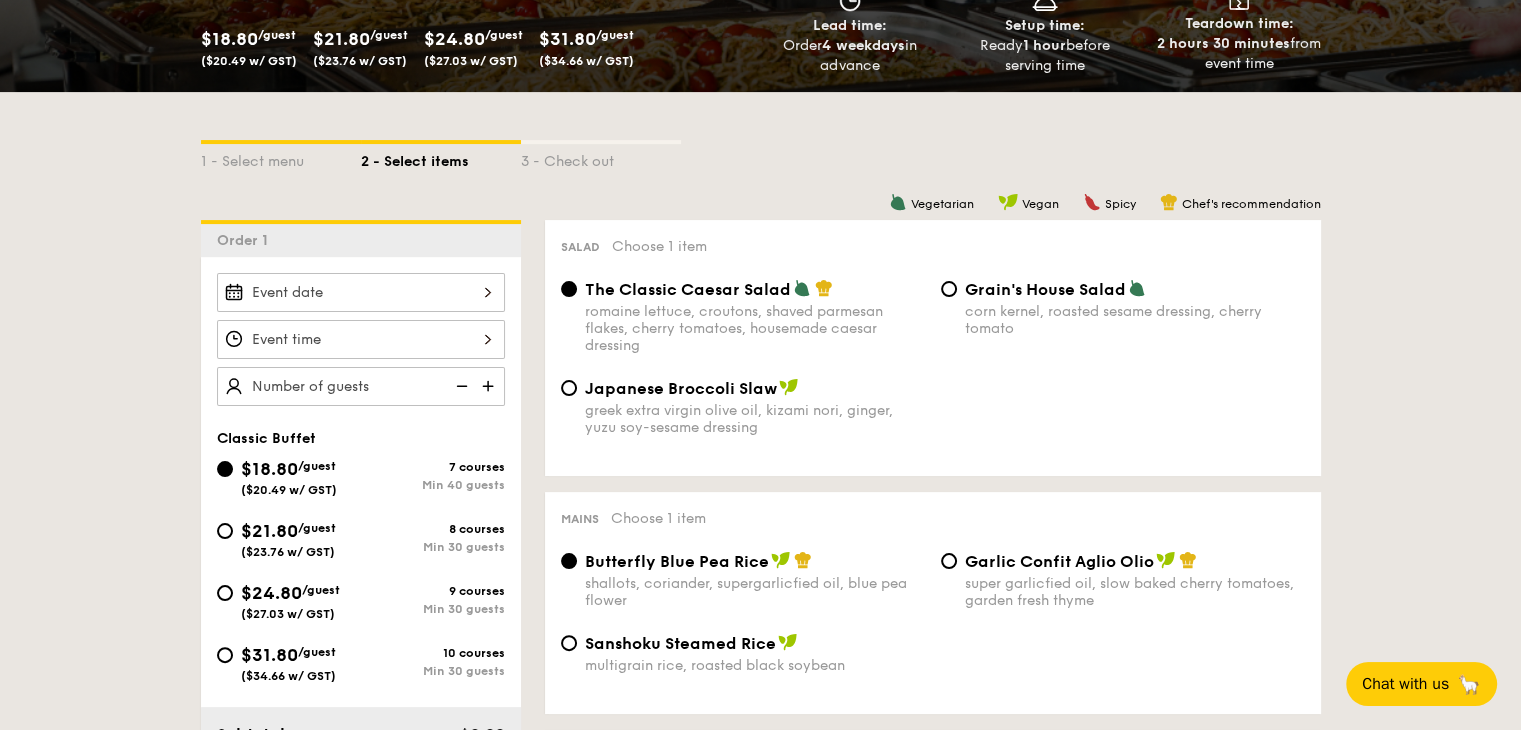 scroll, scrollTop: 348, scrollLeft: 0, axis: vertical 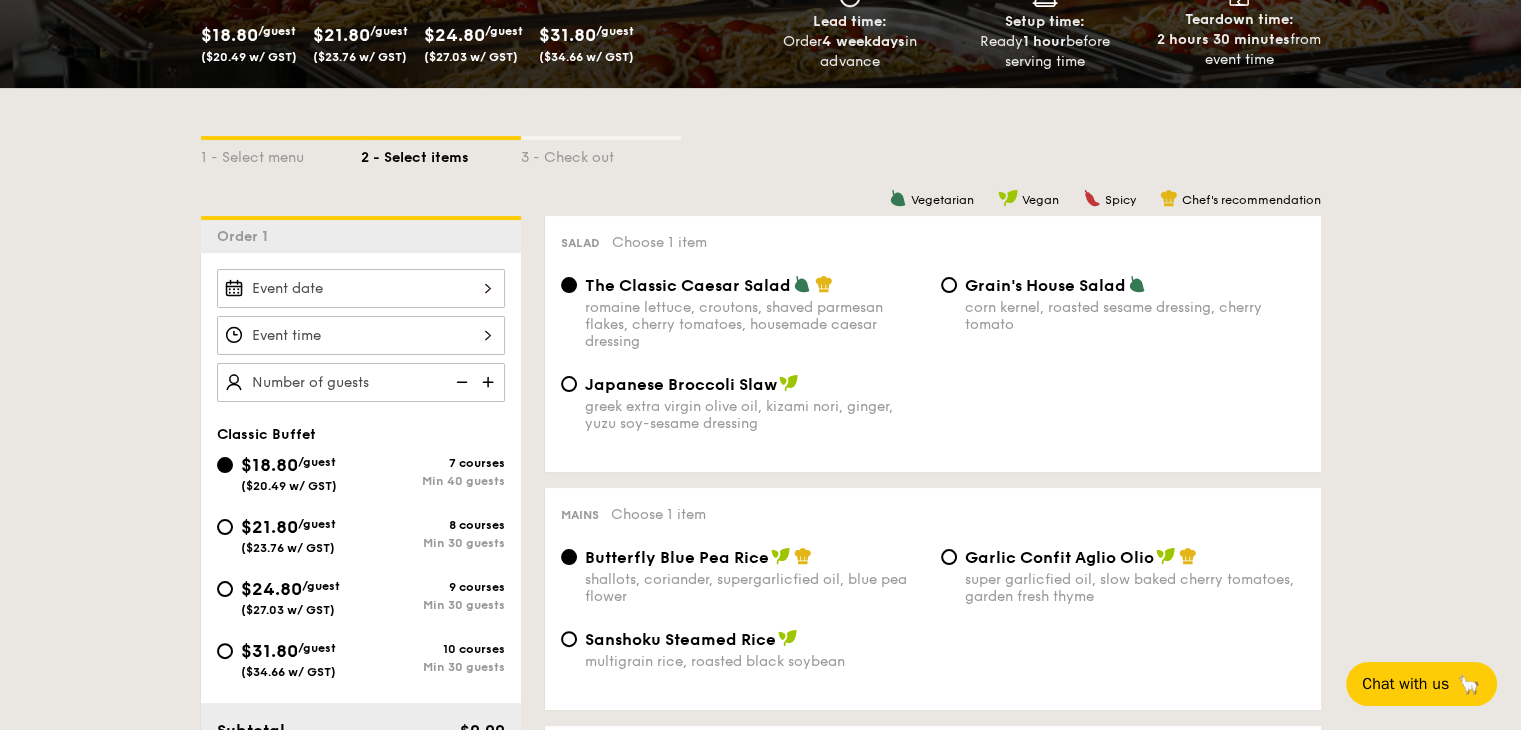 click on "$21.80
/guest
($23.76 w/ GST)
8 courses
Min 30 guests" at bounding box center [361, 540] 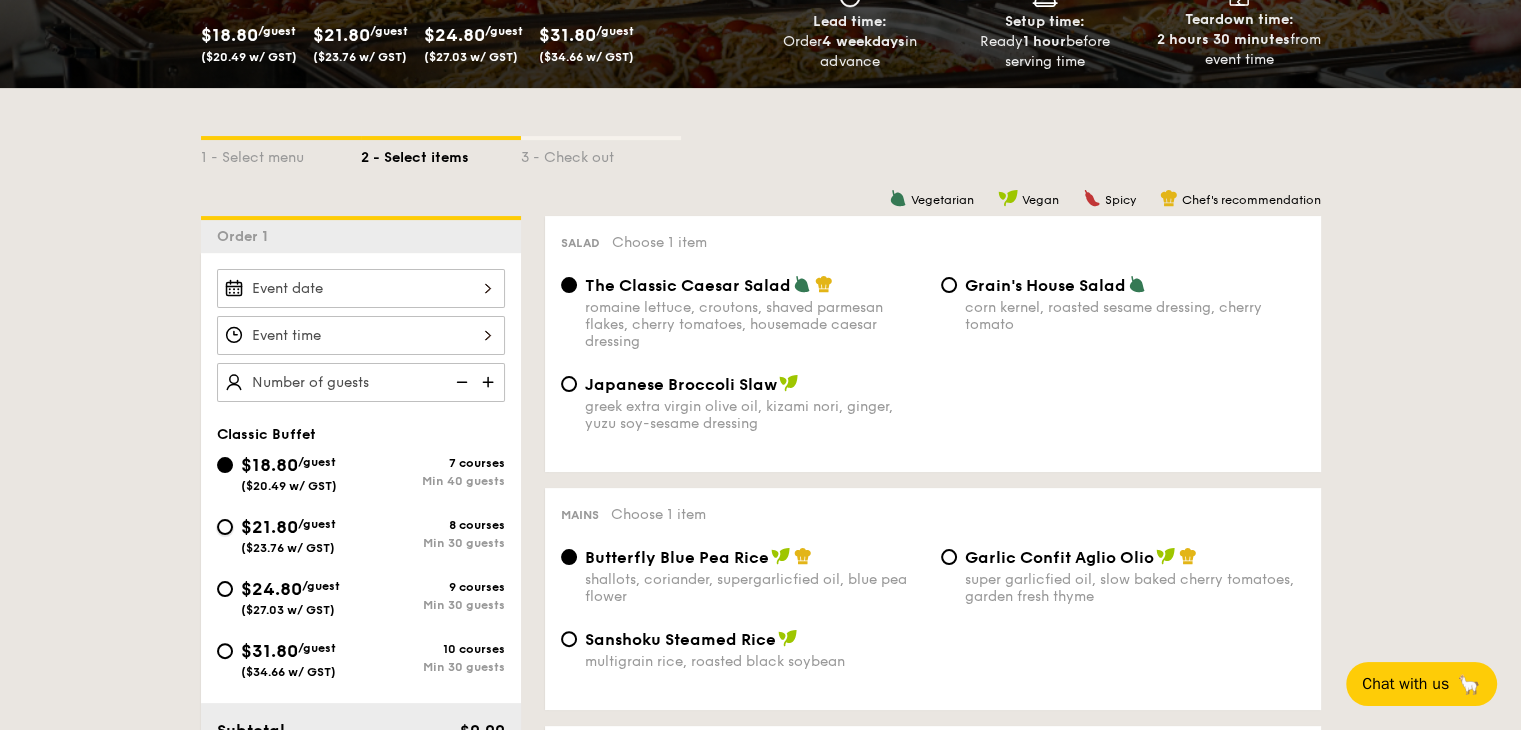 click on "$21.80
/guest
($23.76 w/ GST)
8 courses
Min 30 guests" at bounding box center [225, 527] 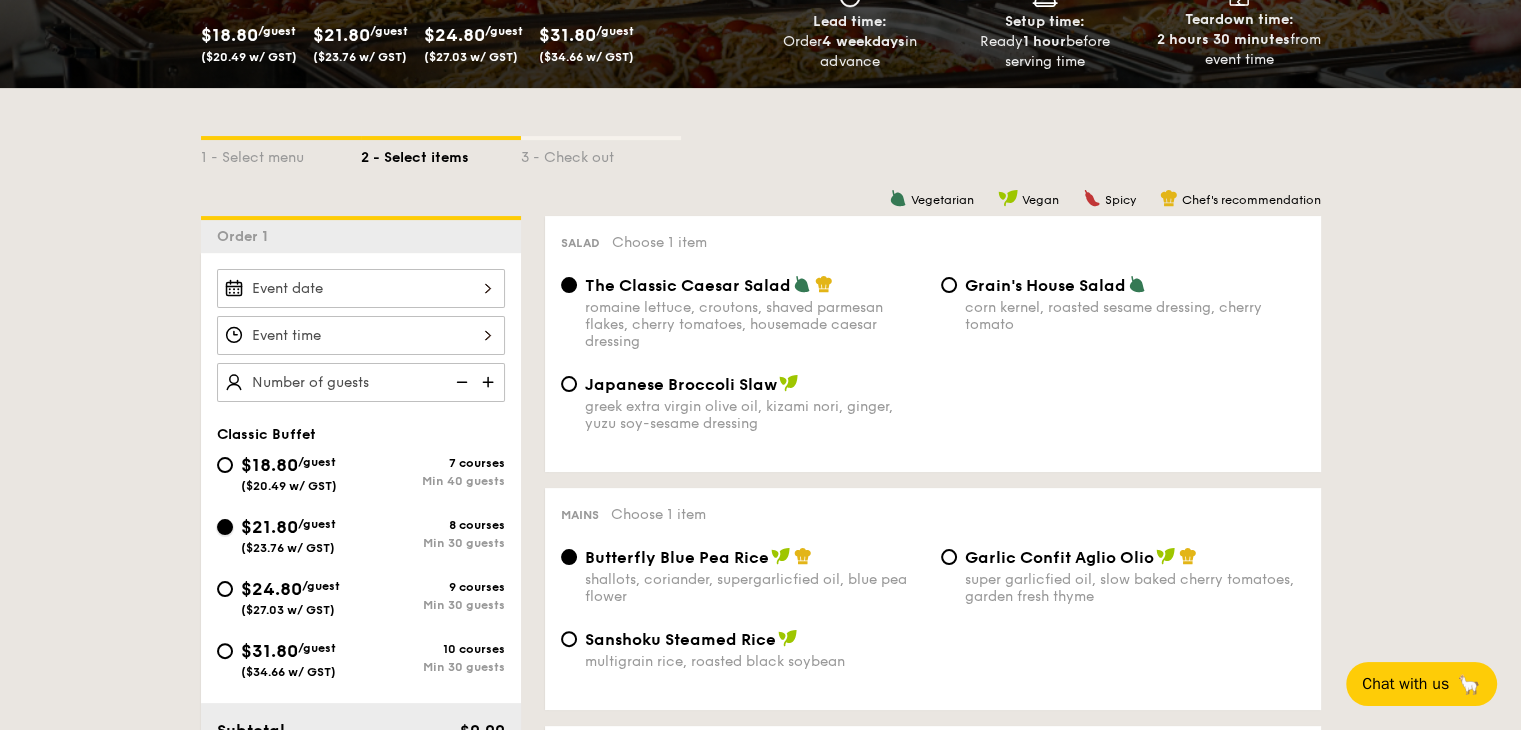 radio on "true" 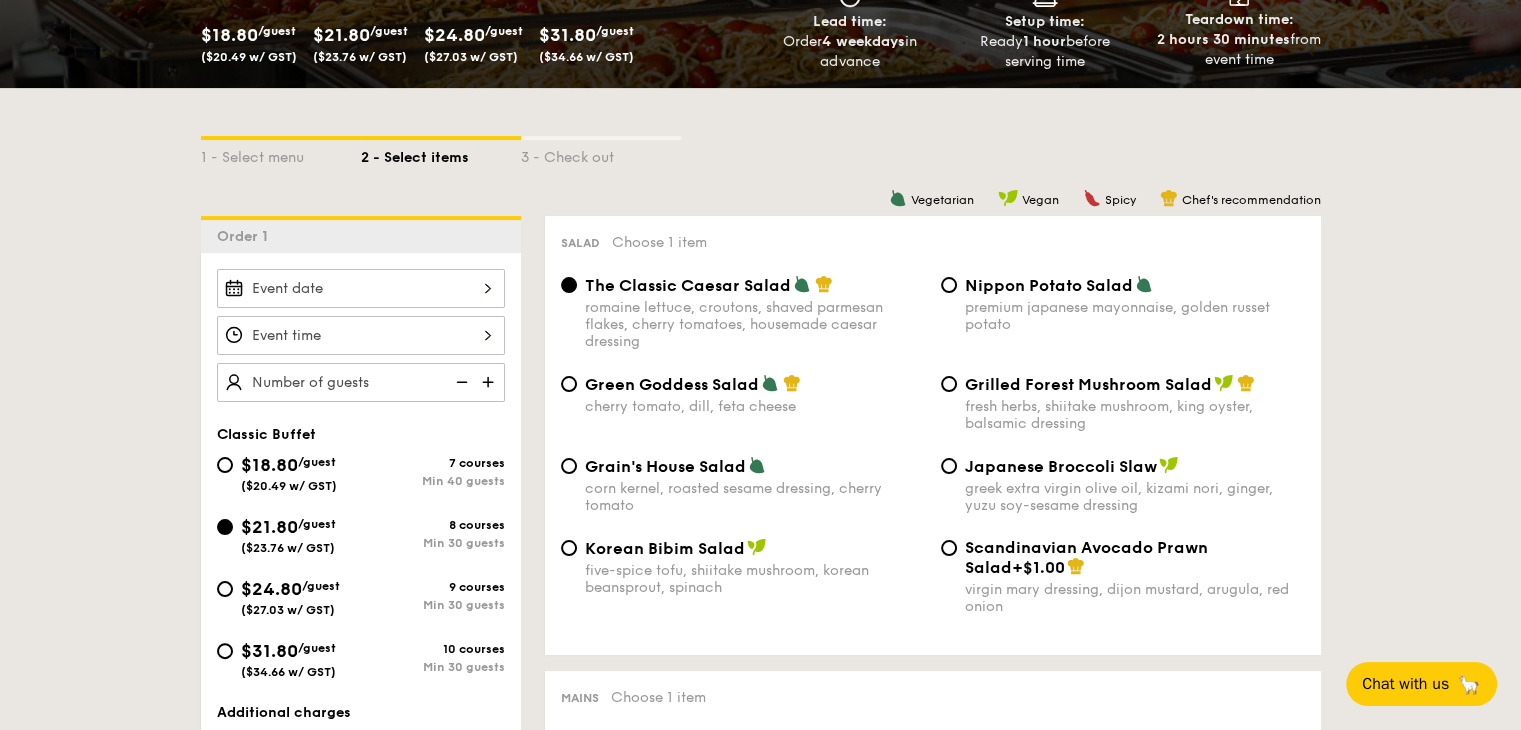 click on "$21.80
/guest
($23.76 w/ GST)" at bounding box center [288, 534] 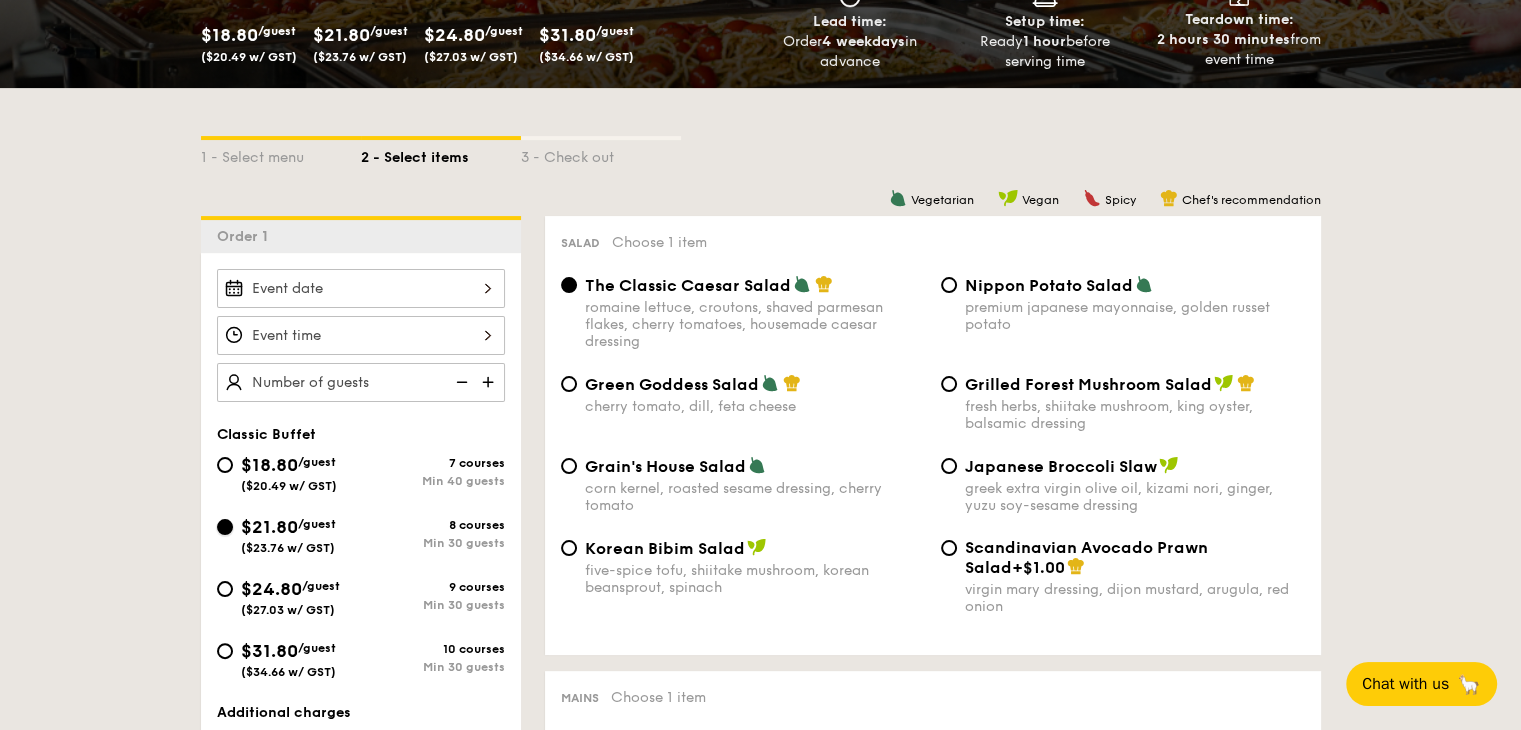 click on "$21.80
/guest
($23.76 w/ GST)
8 courses
Min 30 guests" at bounding box center (225, 527) 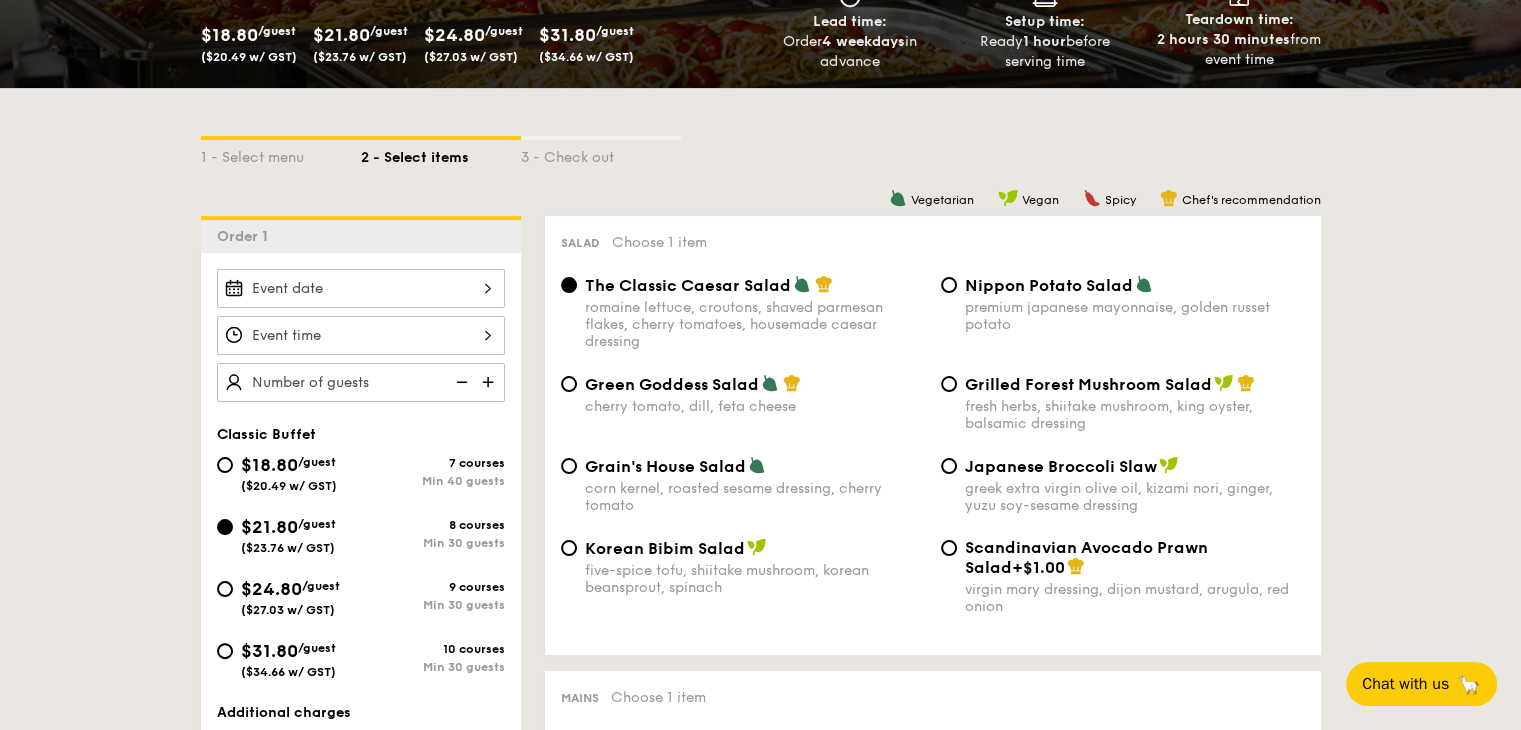 click on "($20.49 w/ GST)" at bounding box center (289, 486) 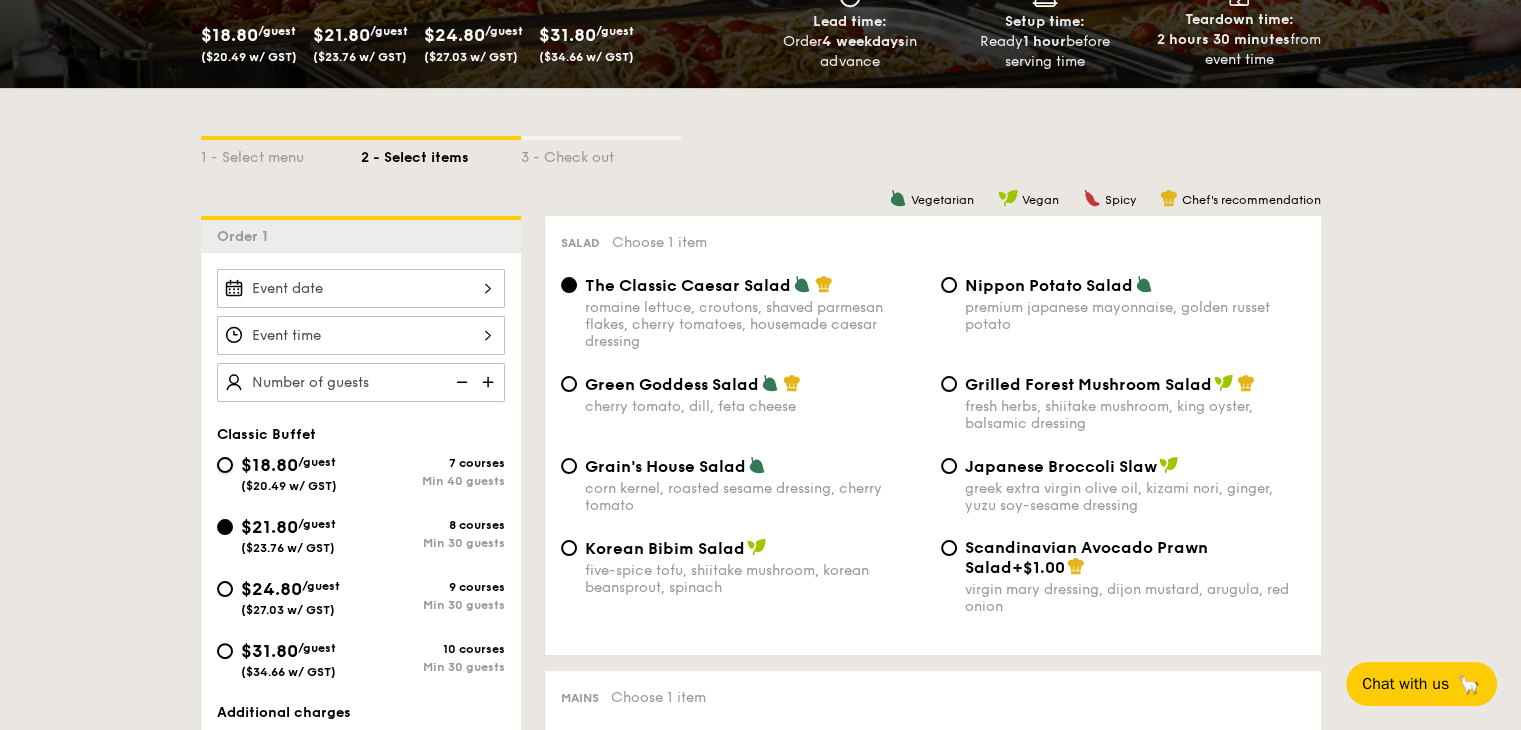 click on "$18.80
/guest
($20.49 w/ GST)
7 courses
Min 40 guests" at bounding box center [225, 465] 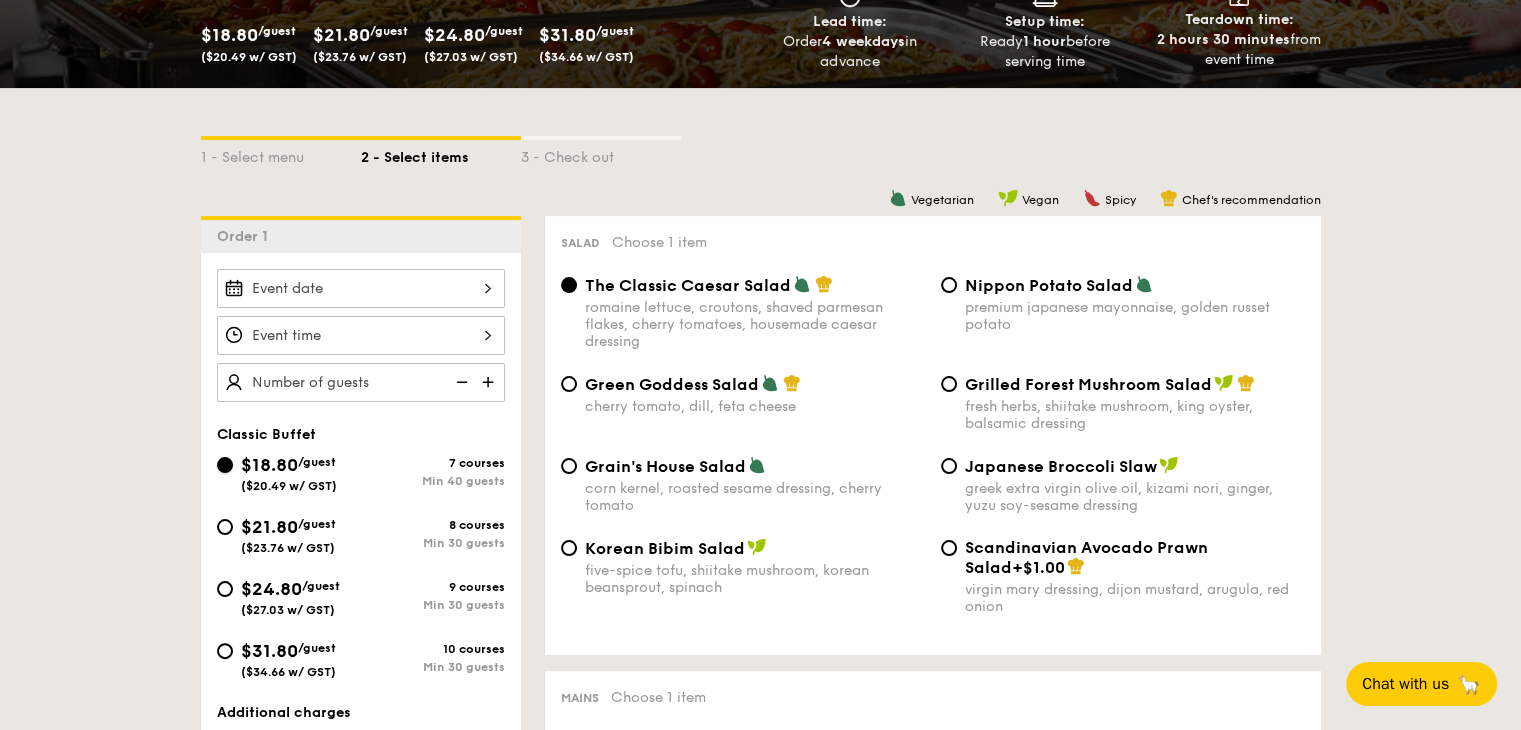 radio on "true" 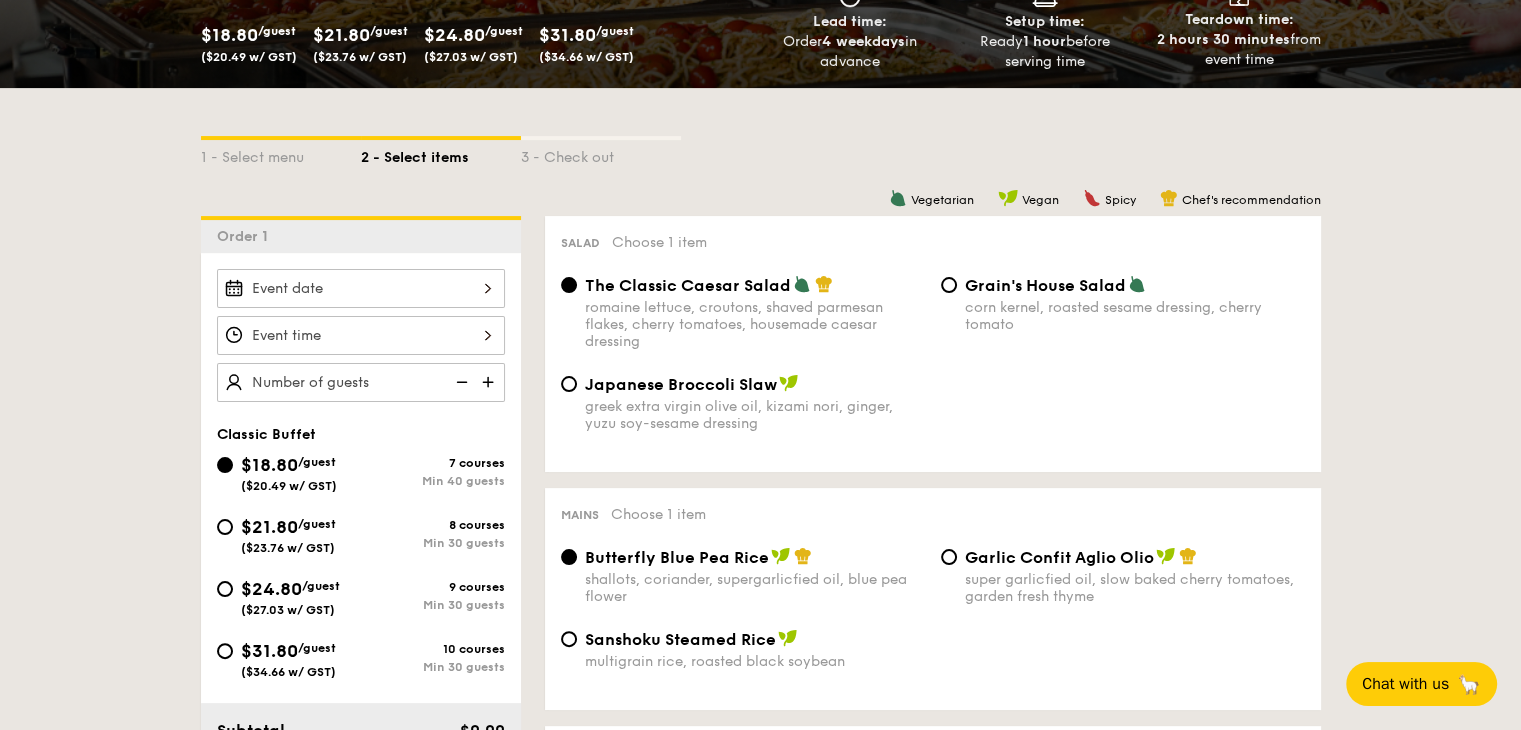 click on "$21.80" at bounding box center [269, 527] 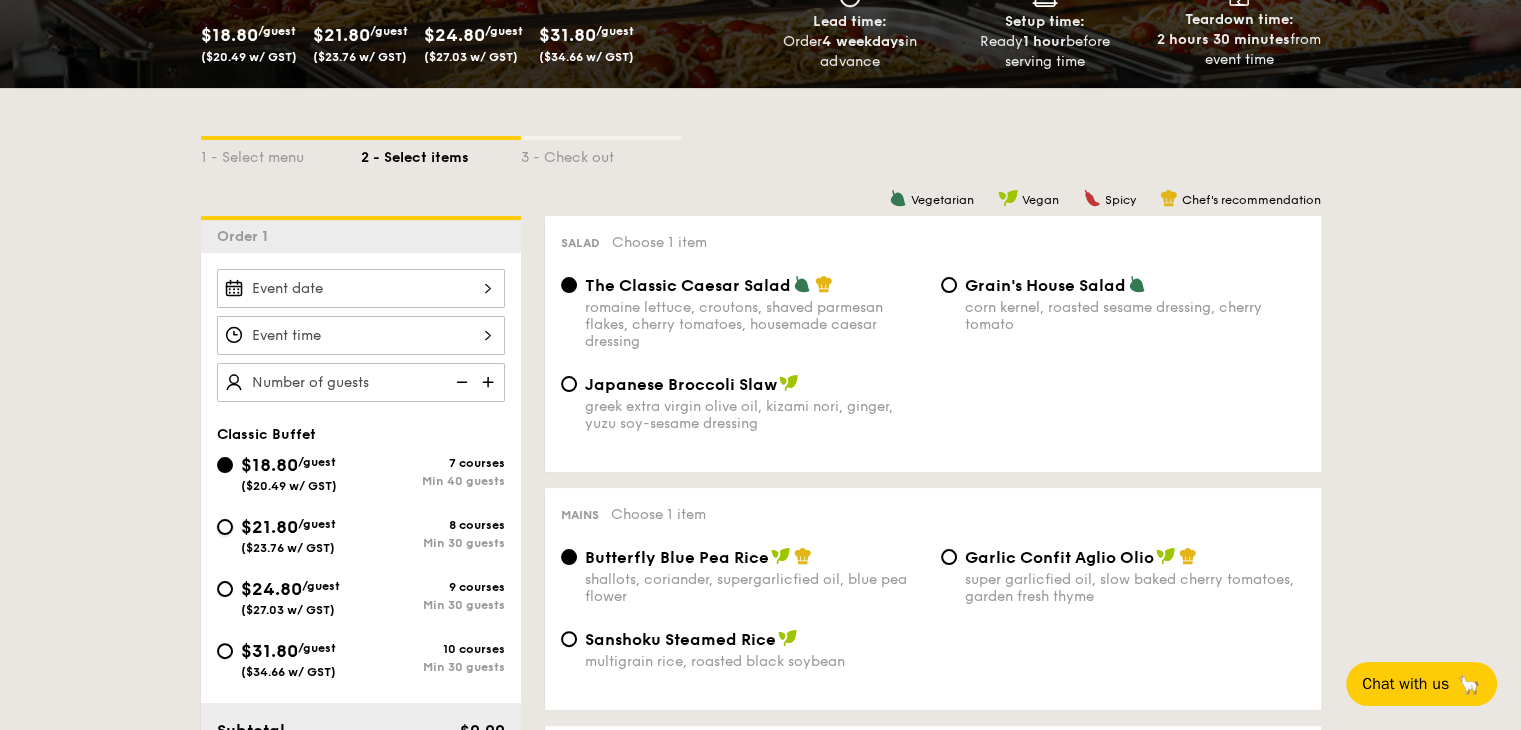click on "$21.80
/guest
($23.76 w/ GST)
8 courses
Min 30 guests" at bounding box center [225, 527] 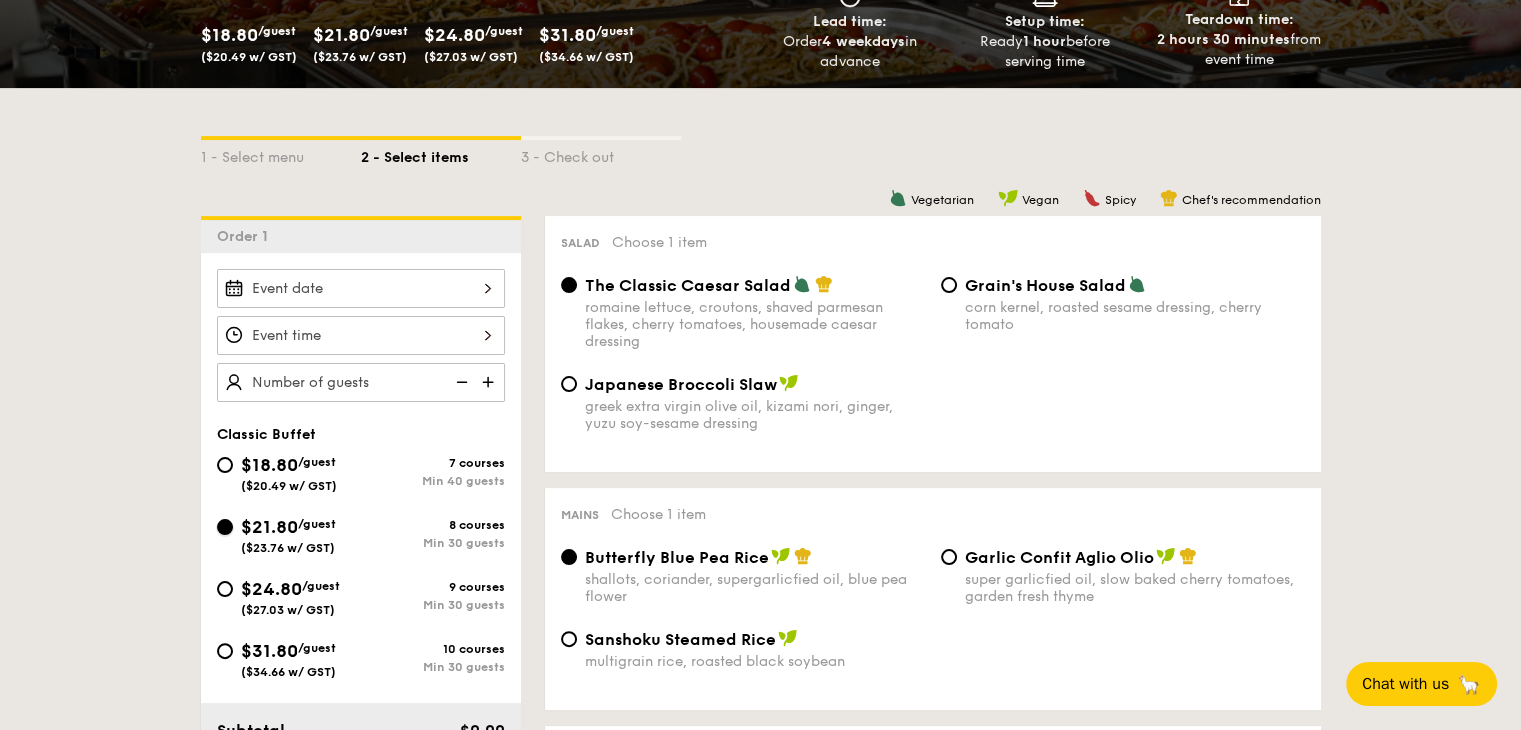 radio on "true" 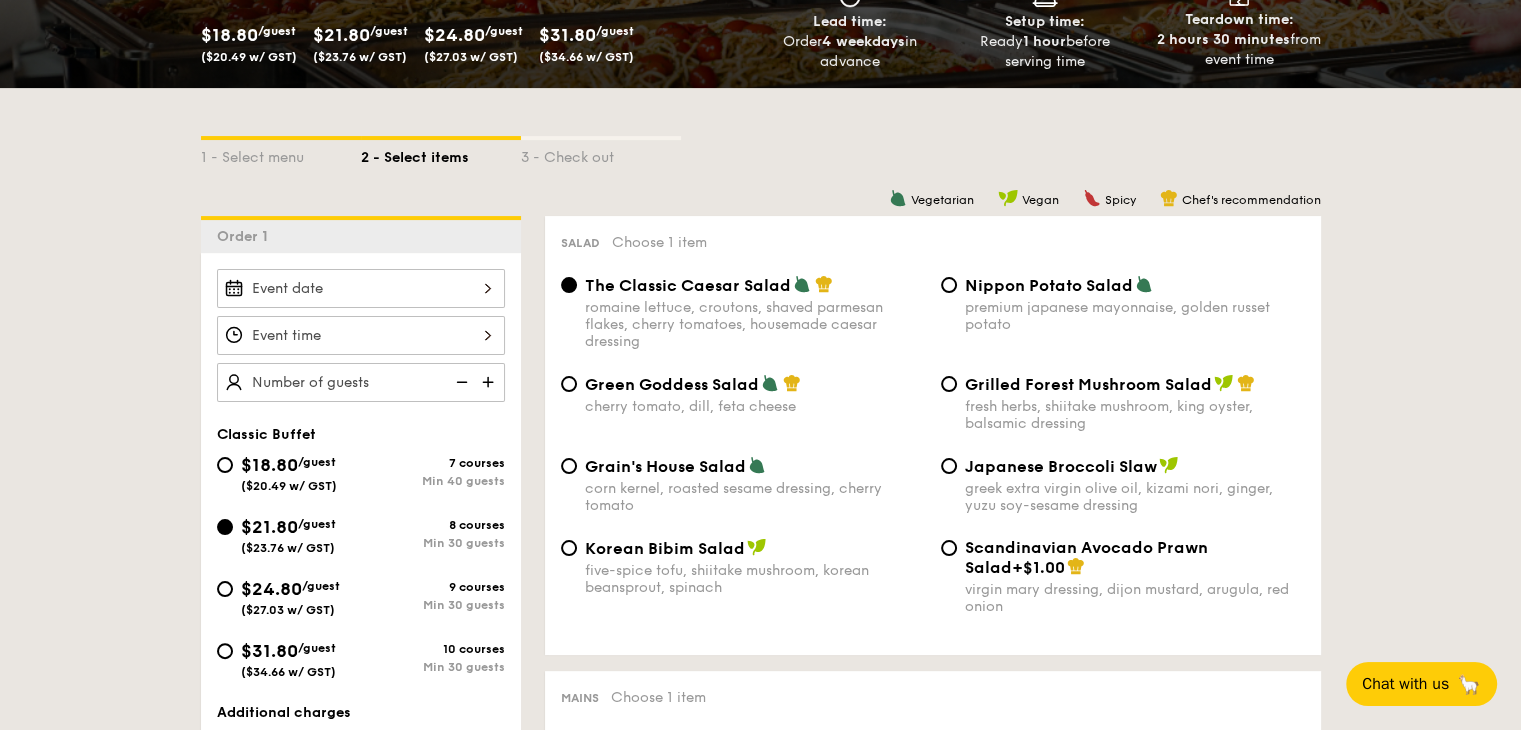 click on "premium japanese mayonnaise, golden russet potato" at bounding box center (1135, 316) 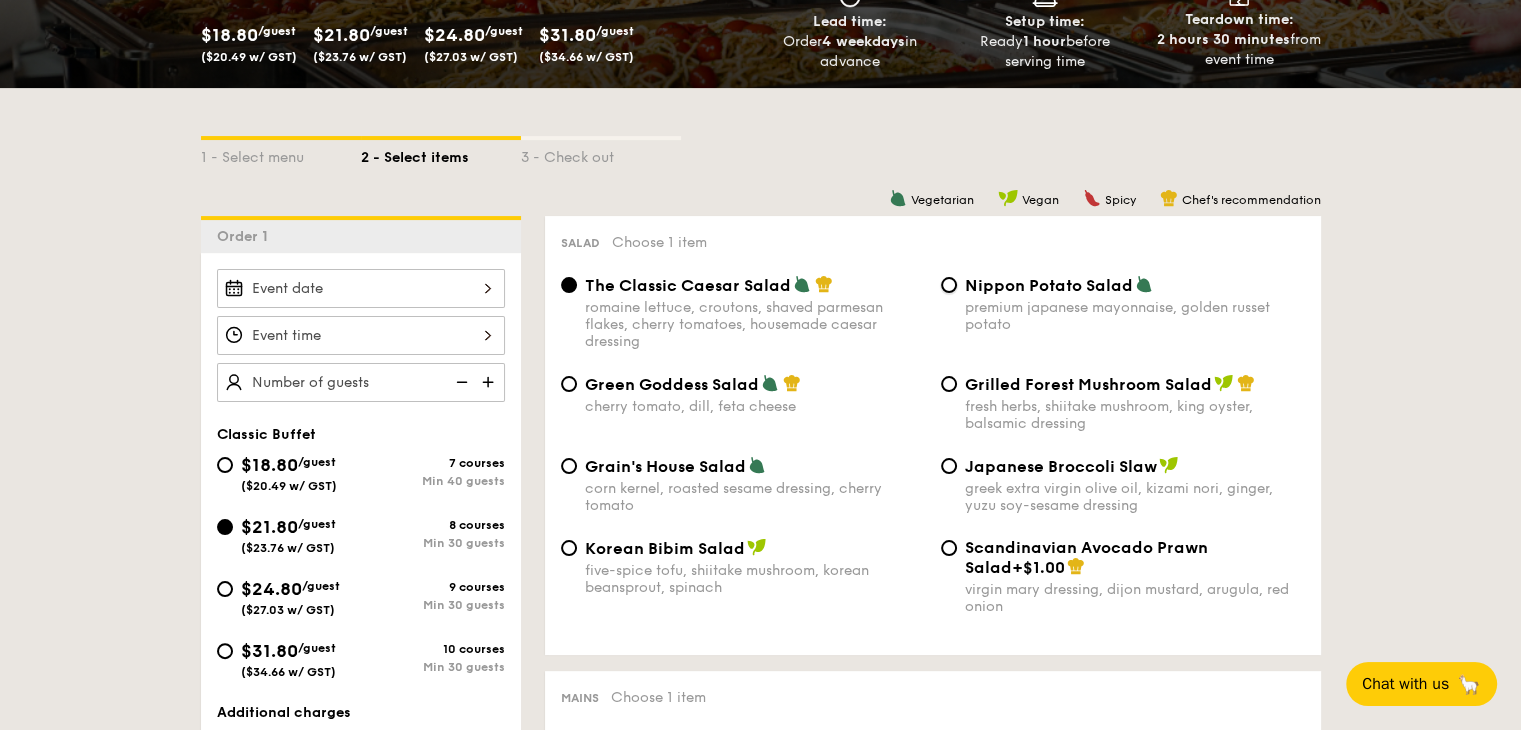 click on "Nippon Potato Salad premium japanese mayonnaise, golden russet potato" at bounding box center [949, 285] 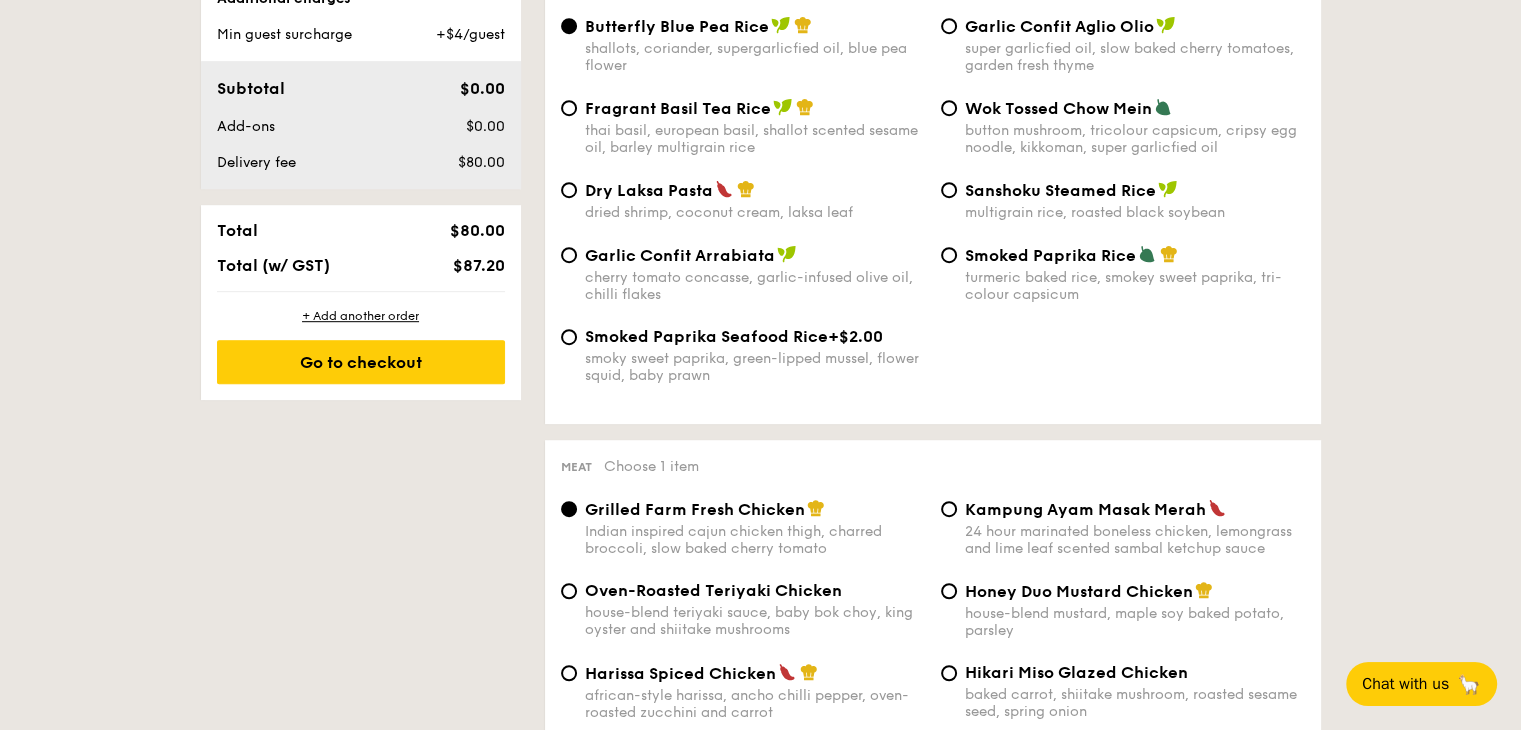 scroll, scrollTop: 1392, scrollLeft: 0, axis: vertical 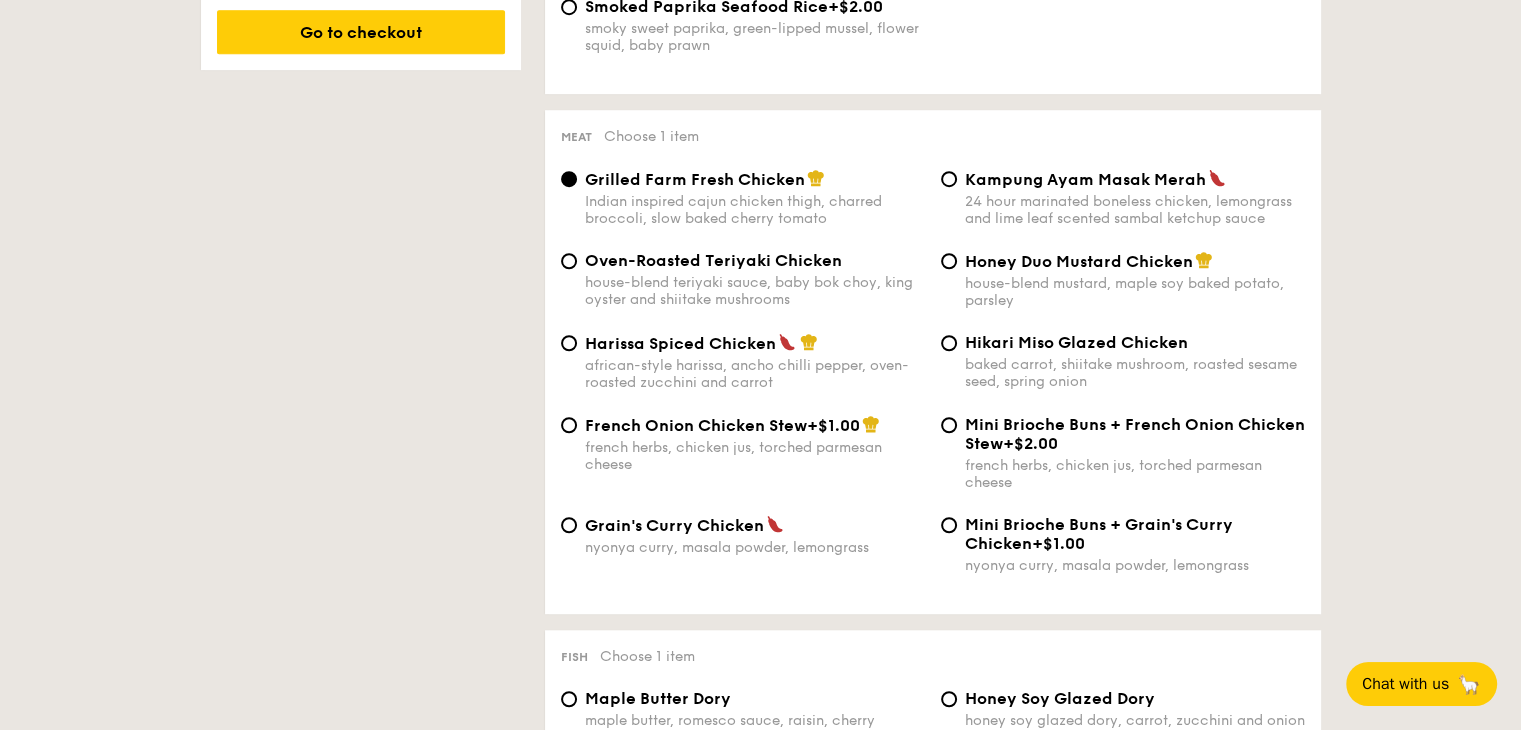click on "house-blend teriyaki sauce, baby bok choy, king oyster and shiitake mushrooms" at bounding box center [755, 291] 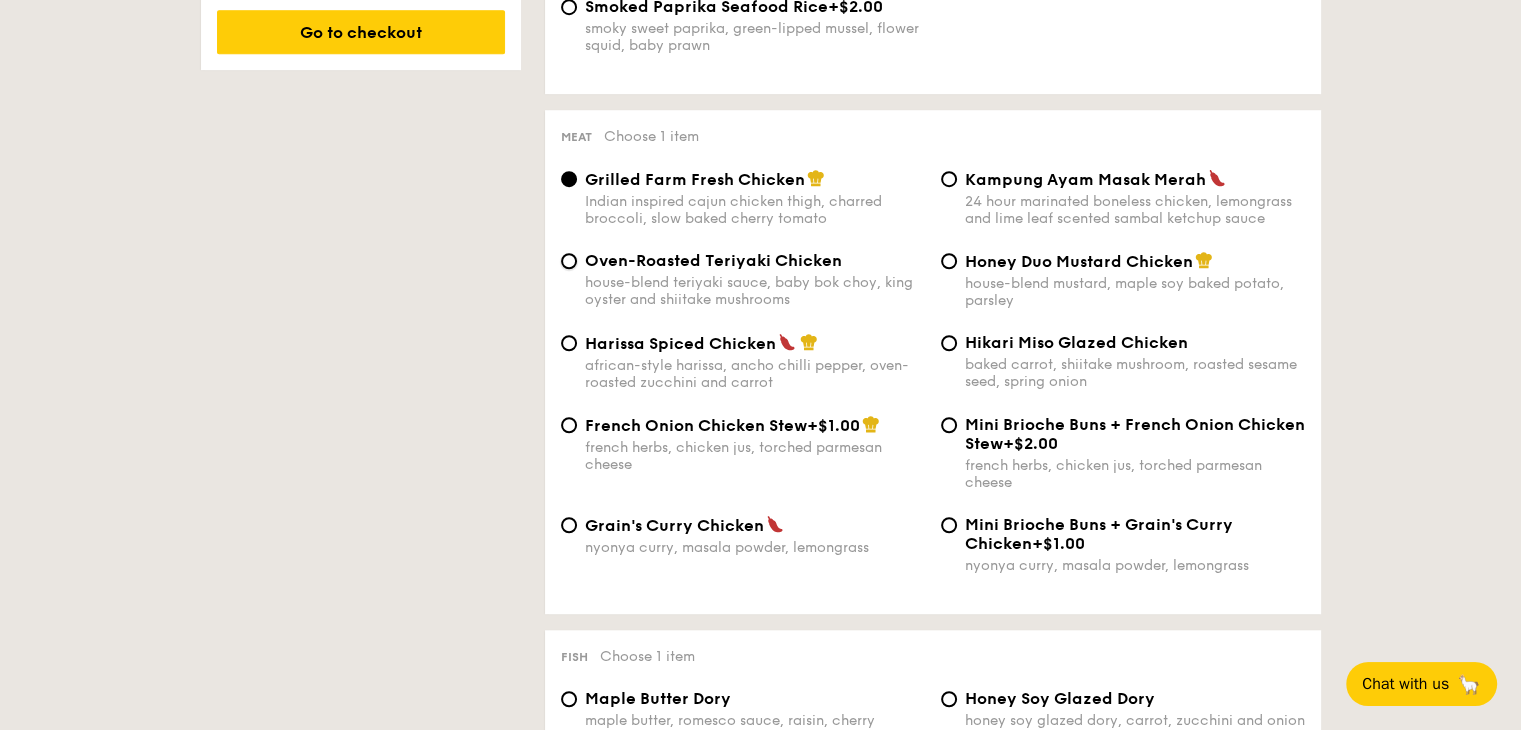 click on "Oven-Roasted Teriyaki Chicken house-blend teriyaki sauce, baby bok choy, king oyster and shiitake mushrooms" at bounding box center [569, 261] 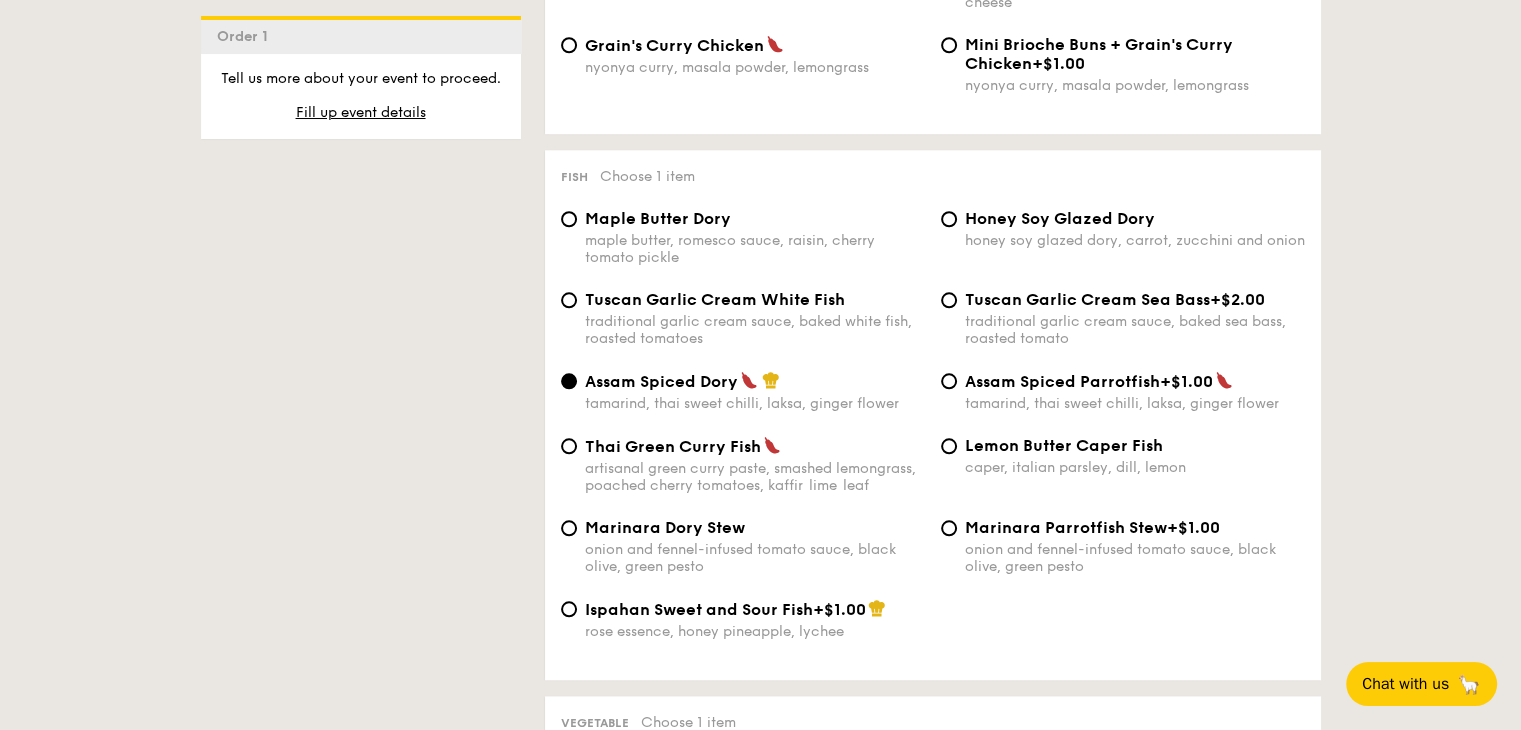 scroll, scrollTop: 1872, scrollLeft: 0, axis: vertical 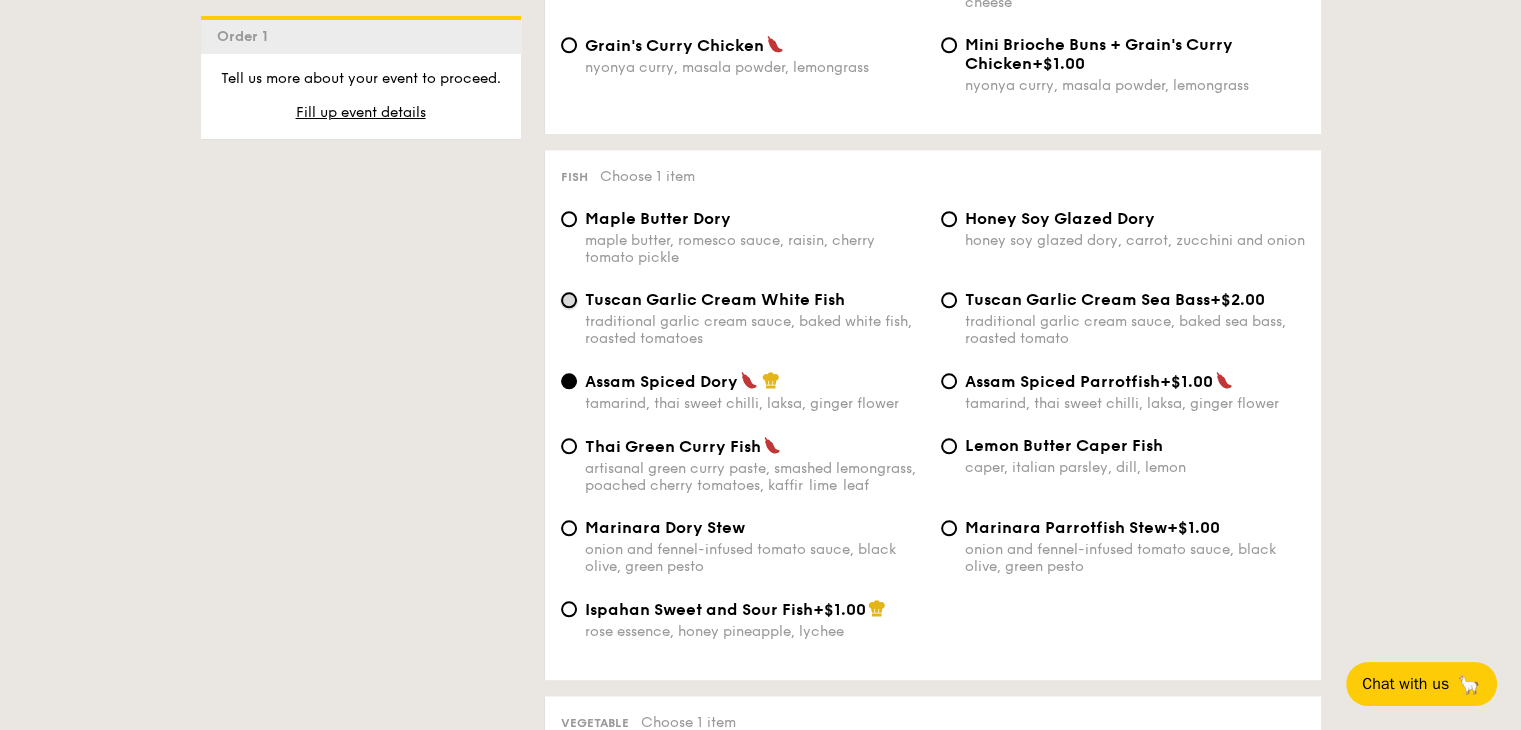 click on "Tuscan Garlic Cream White Fish traditional garlic cream sauce, baked white fish, roasted tomatoes" at bounding box center (569, 300) 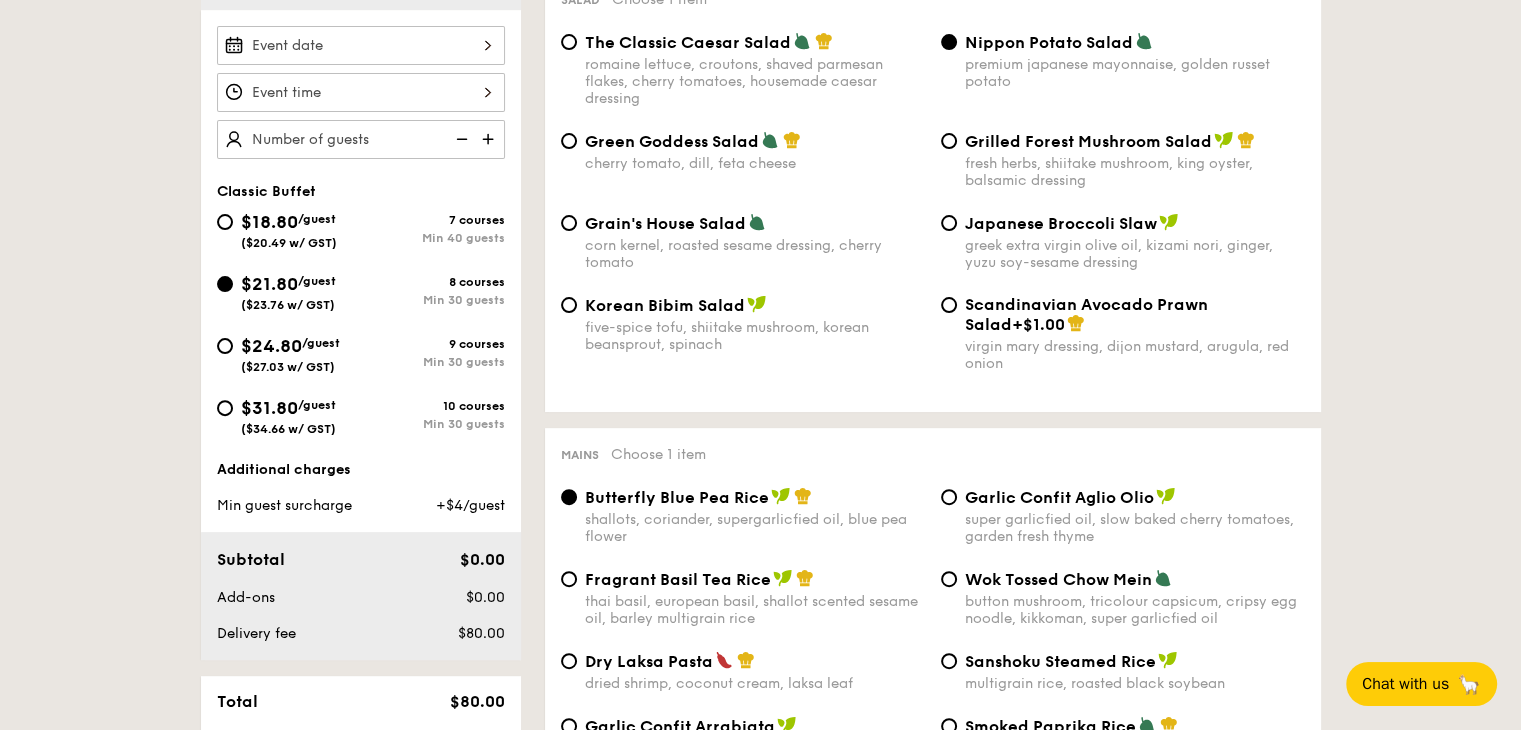 scroll, scrollTop: 0, scrollLeft: 0, axis: both 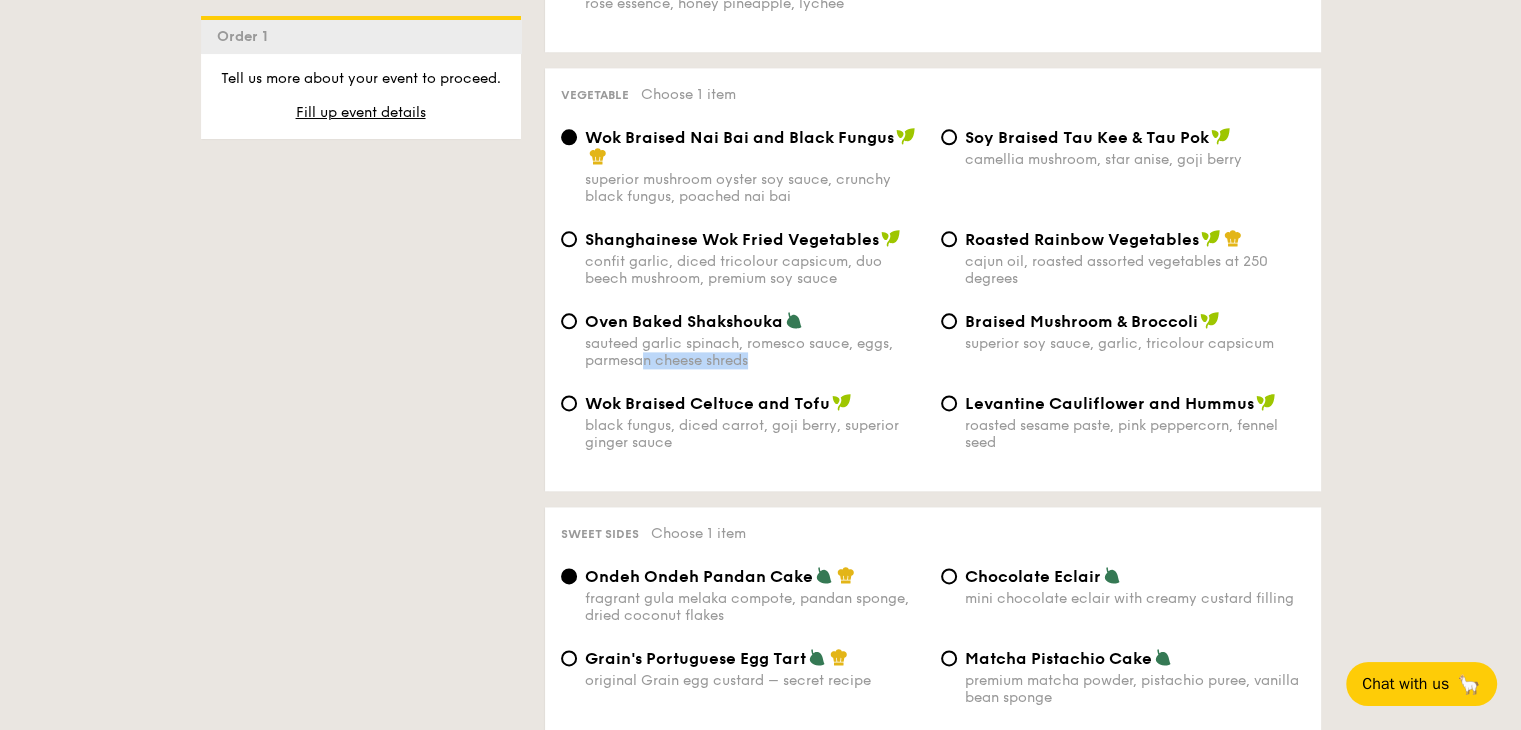 drag, startPoint x: 757, startPoint y: 385, endPoint x: 596, endPoint y: 375, distance: 161.31026 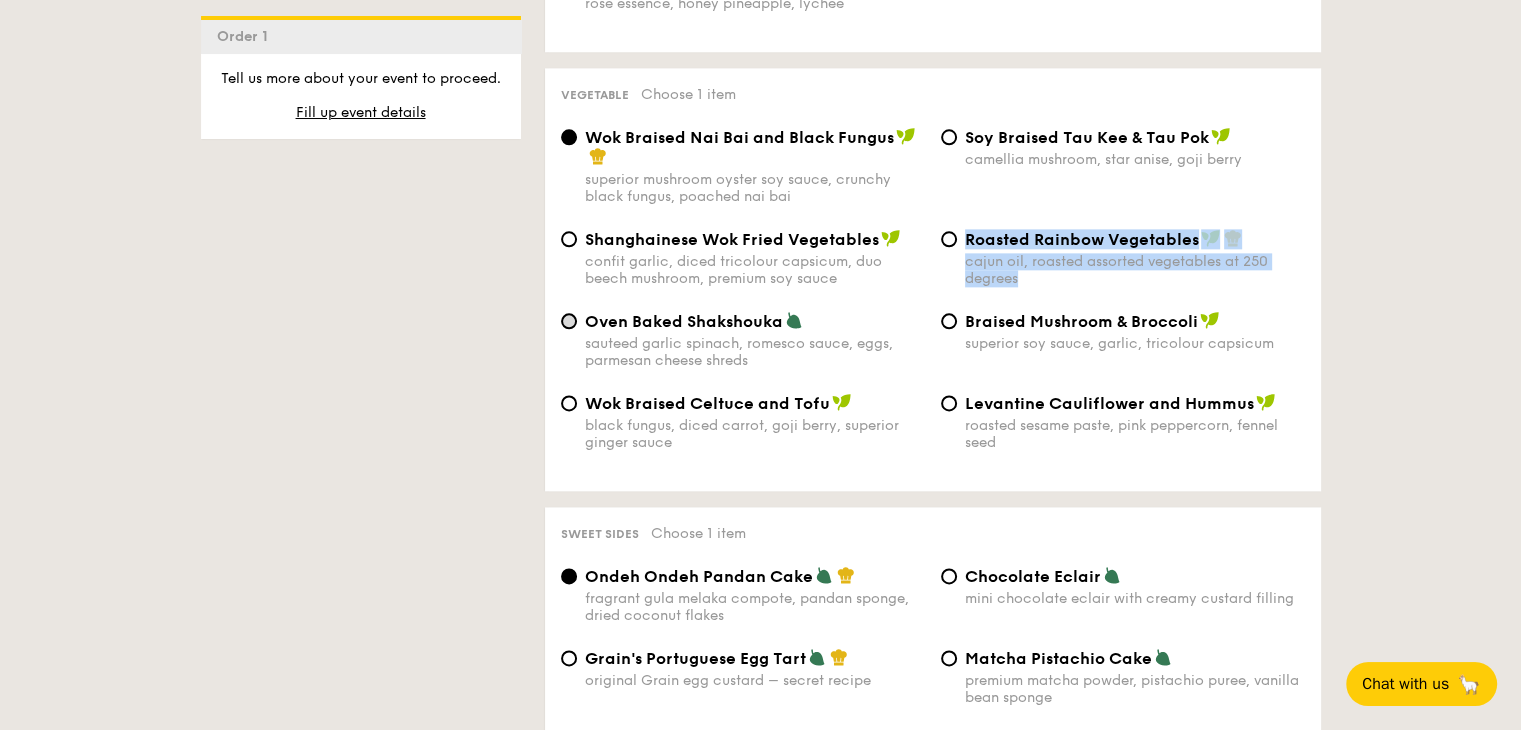 drag, startPoint x: 594, startPoint y: 329, endPoint x: 571, endPoint y: 343, distance: 26.925823 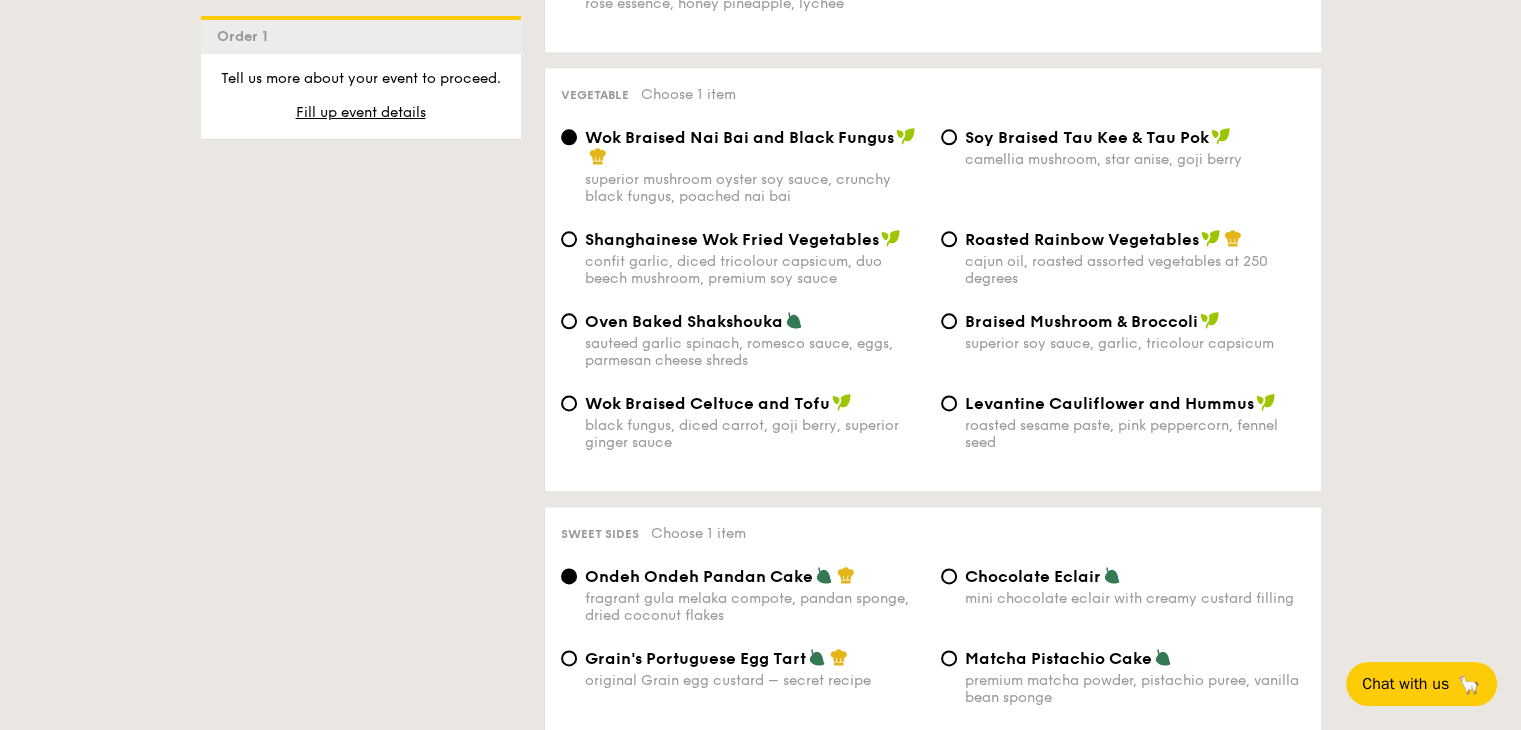 drag, startPoint x: 826, startPoint y: 397, endPoint x: 797, endPoint y: 400, distance: 29.15476 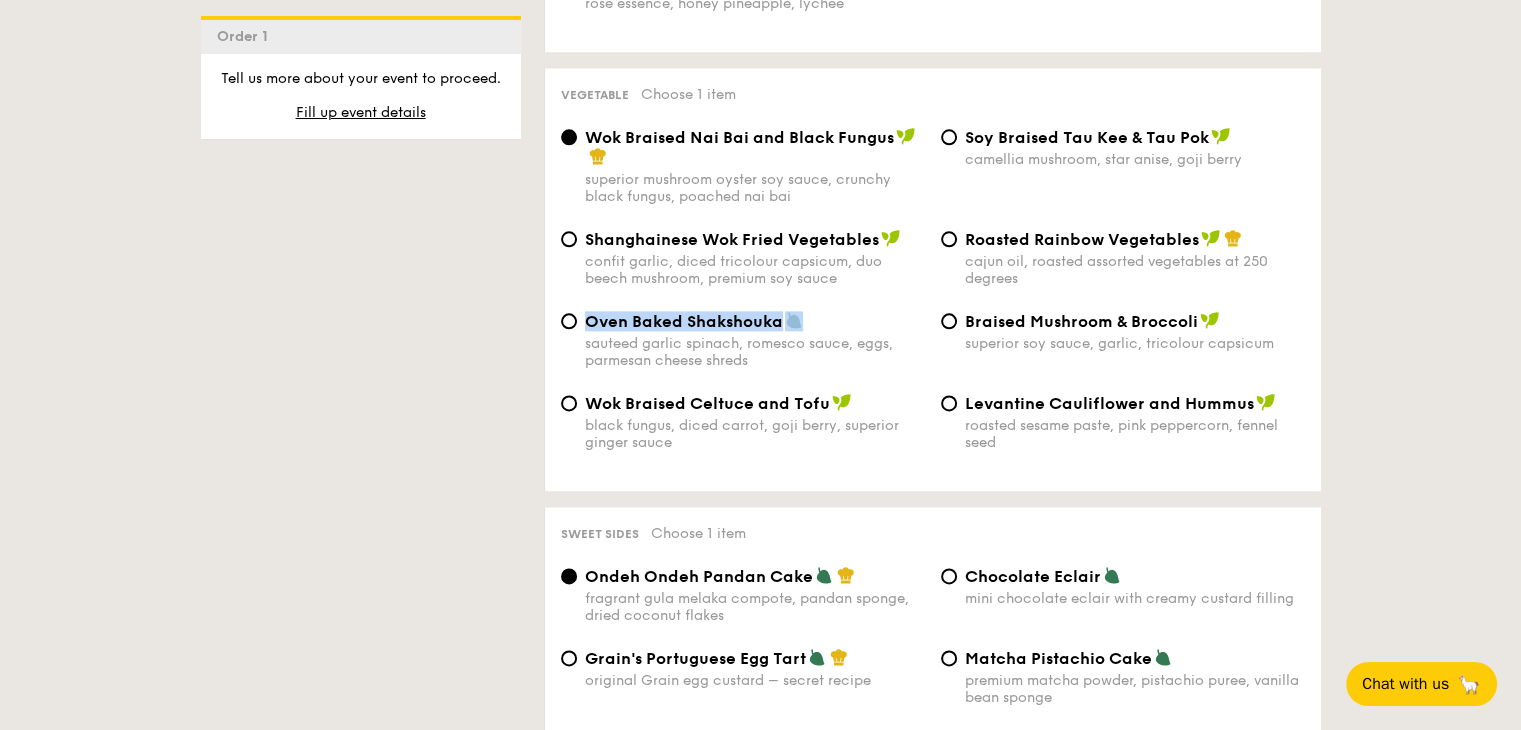 drag, startPoint x: 826, startPoint y: 353, endPoint x: 608, endPoint y: 345, distance: 218.14674 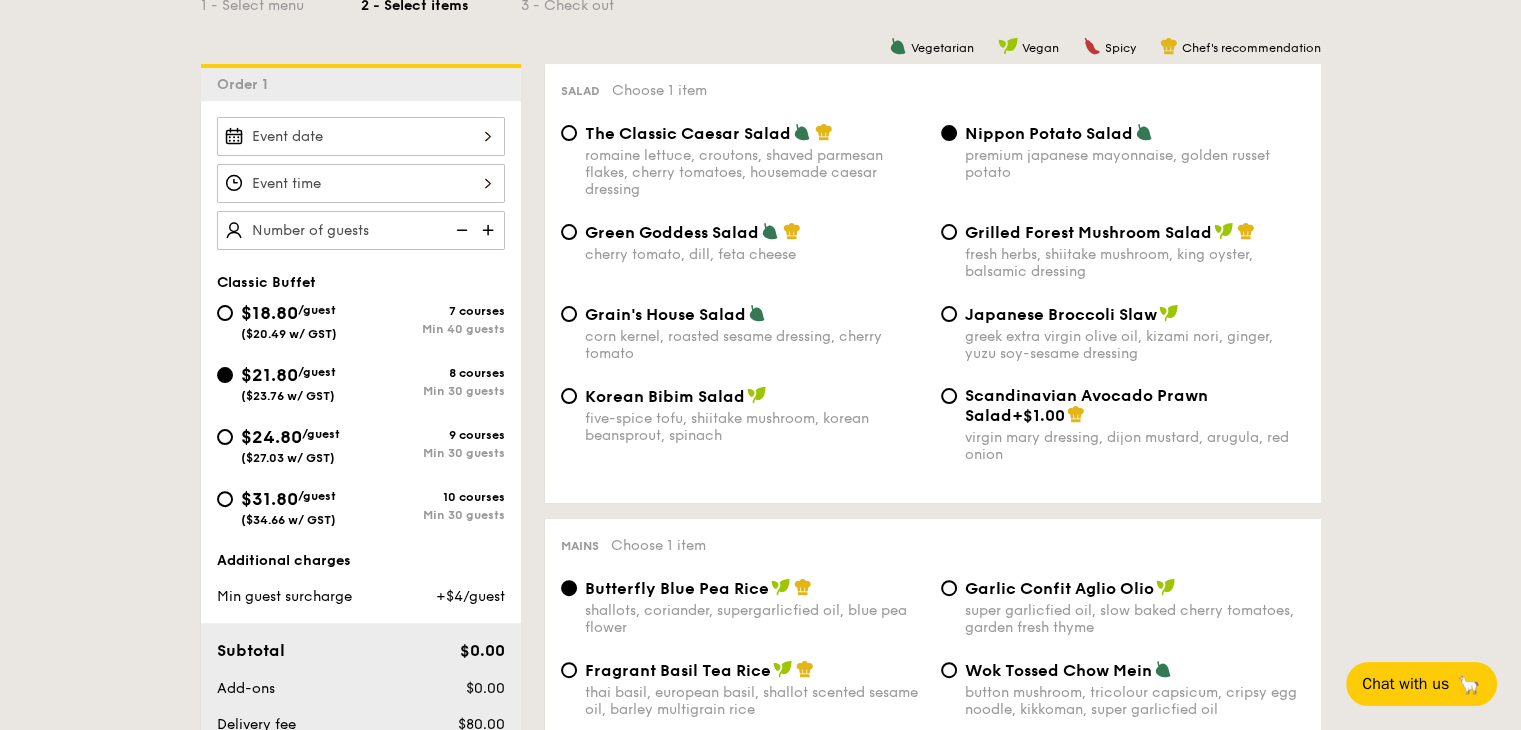 scroll, scrollTop: 0, scrollLeft: 0, axis: both 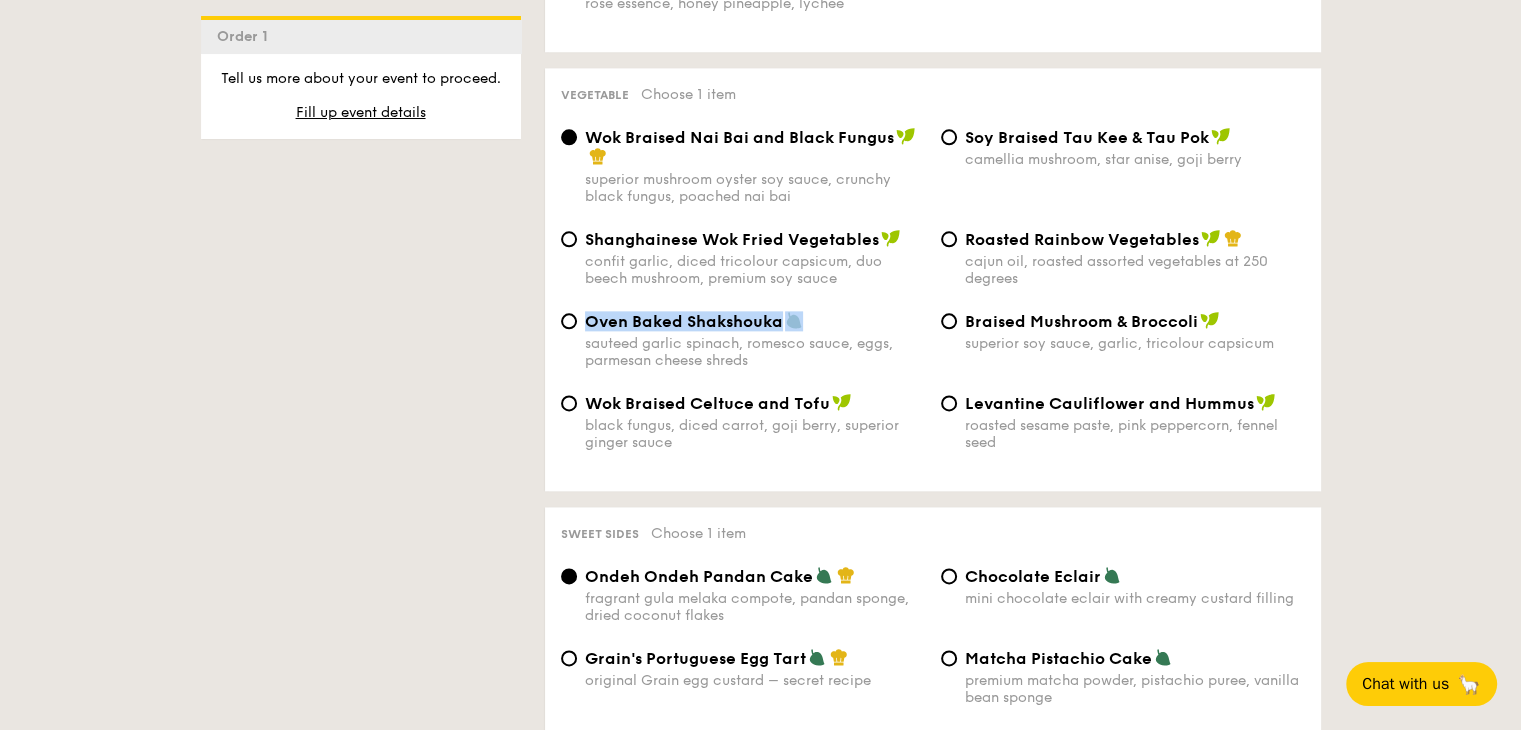click on "Oven Baked Shakshouka" at bounding box center (684, 321) 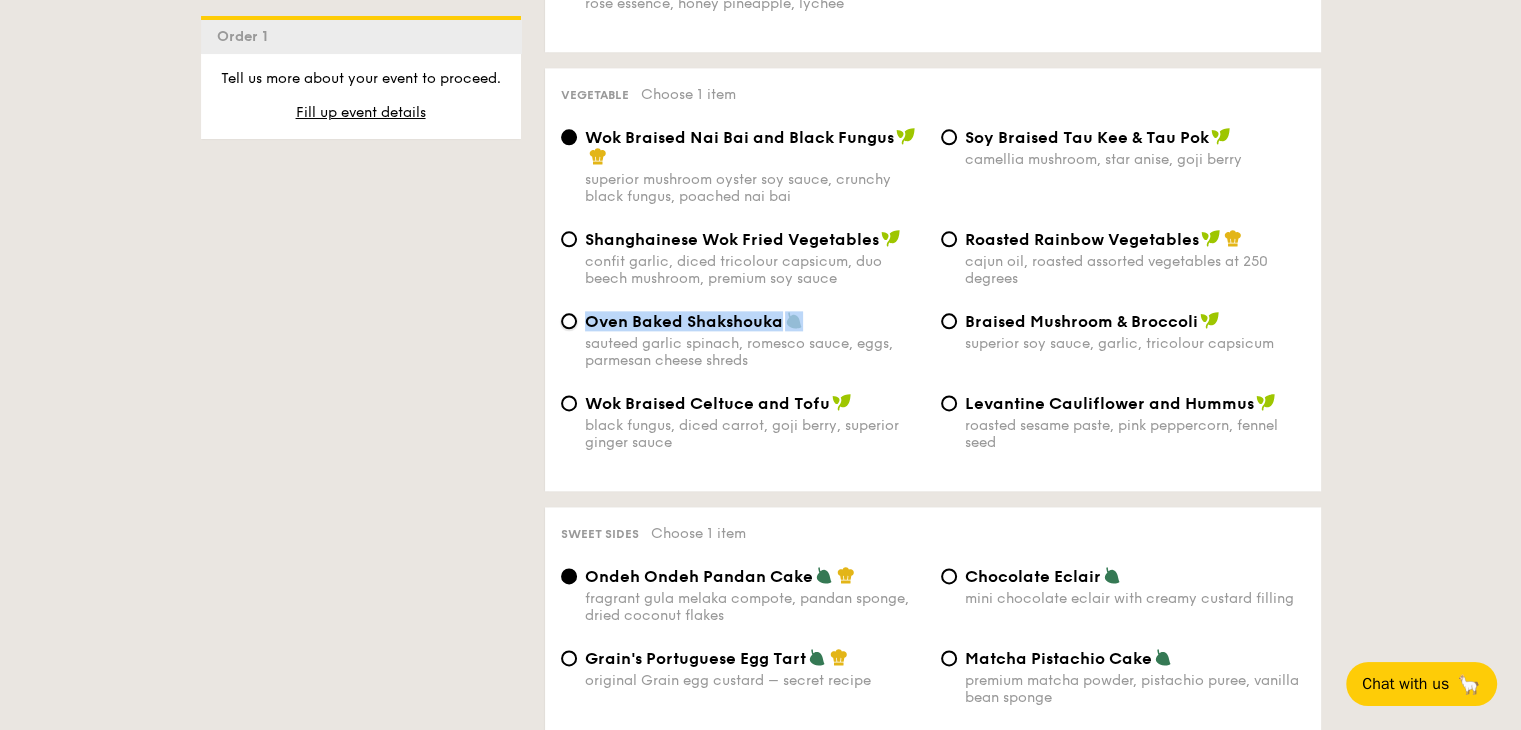 click on "Oven Baked Shakshouka sauteed garlic spinach, romesco sauce, eggs, parmesan cheese shreds" at bounding box center [569, 321] 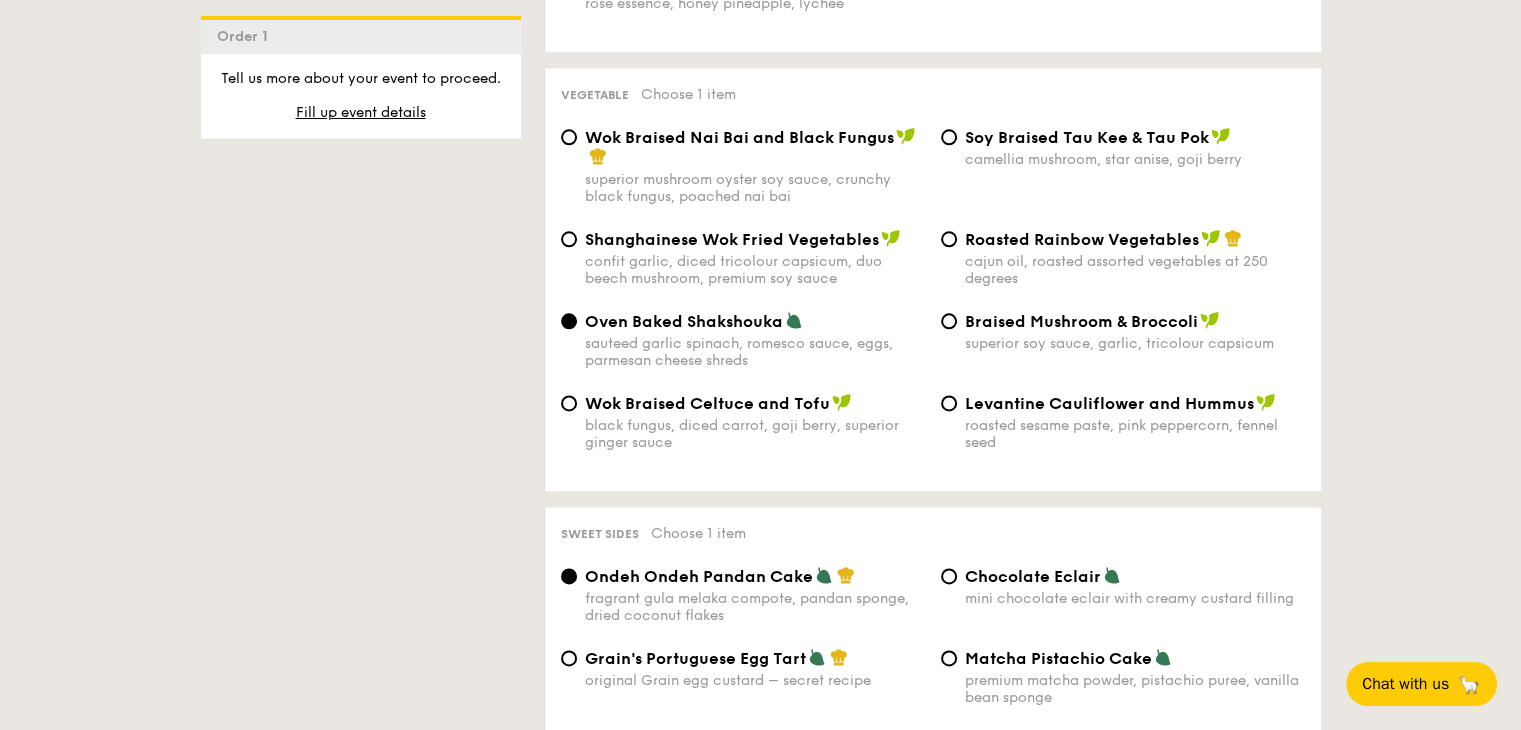 click on "1 - Select menu
2 - Select items
3 - Check out
Order 1
Classic Buffet
$18.80
/guest
($20.49 w/ GST)
7 courses
Min 40 guests
$21.80
/guest
($23.76 w/ GST)
8 courses
Min 30 guests
$24.80
/guest
($27.03 w/ GST)
9 courses
Min 30 guests
$31.80
/guest
($34.66 w/ GST)
10 courses
Min 30 guests
Additional charges
Min guest surcharge
+$4/guest
Subtotal
$0.00
Add-ons
$0.00
Delivery fee
$80.00
Total
$80.00
Total (w/ GST)
$87.20
Order 1
Vegetarian" at bounding box center [761, 164] 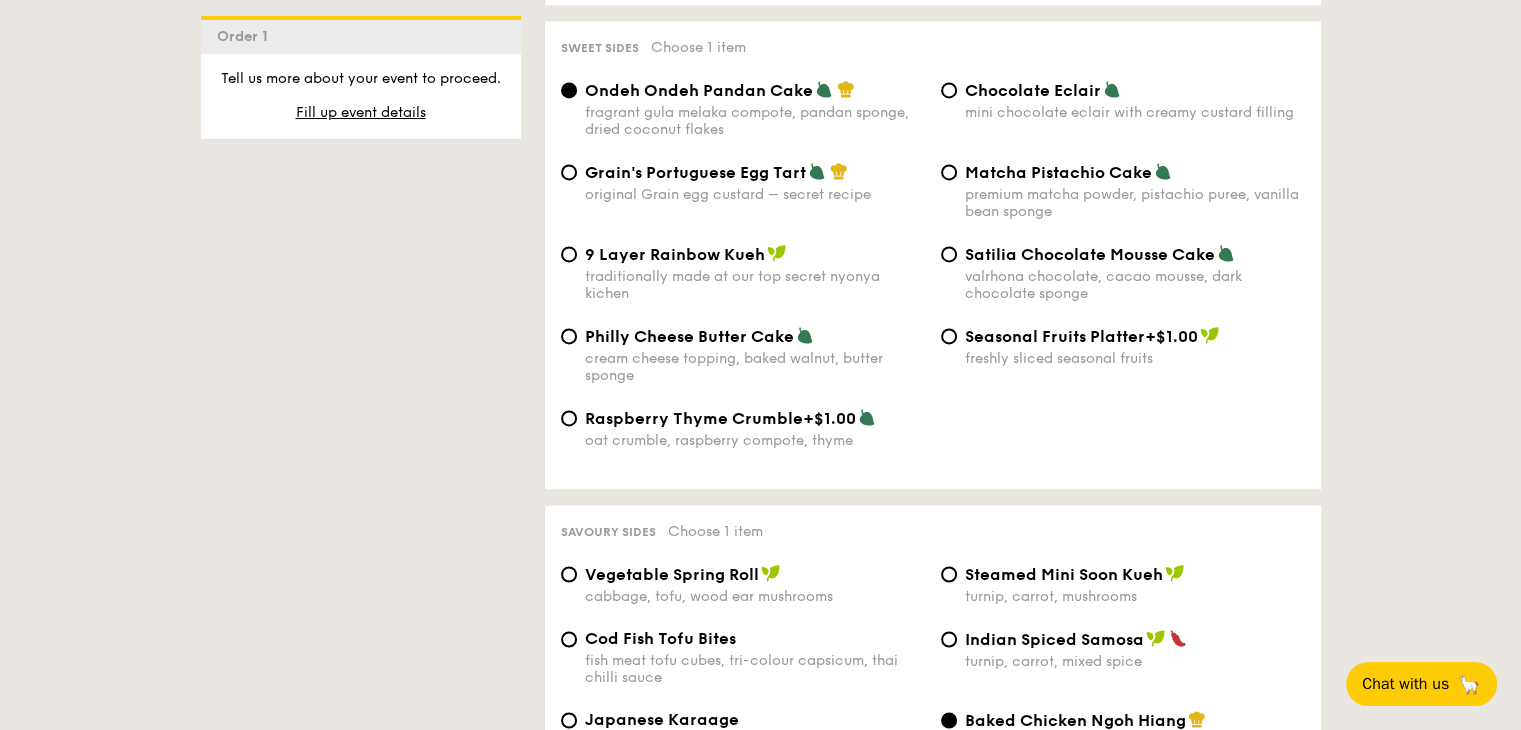 scroll, scrollTop: 3000, scrollLeft: 0, axis: vertical 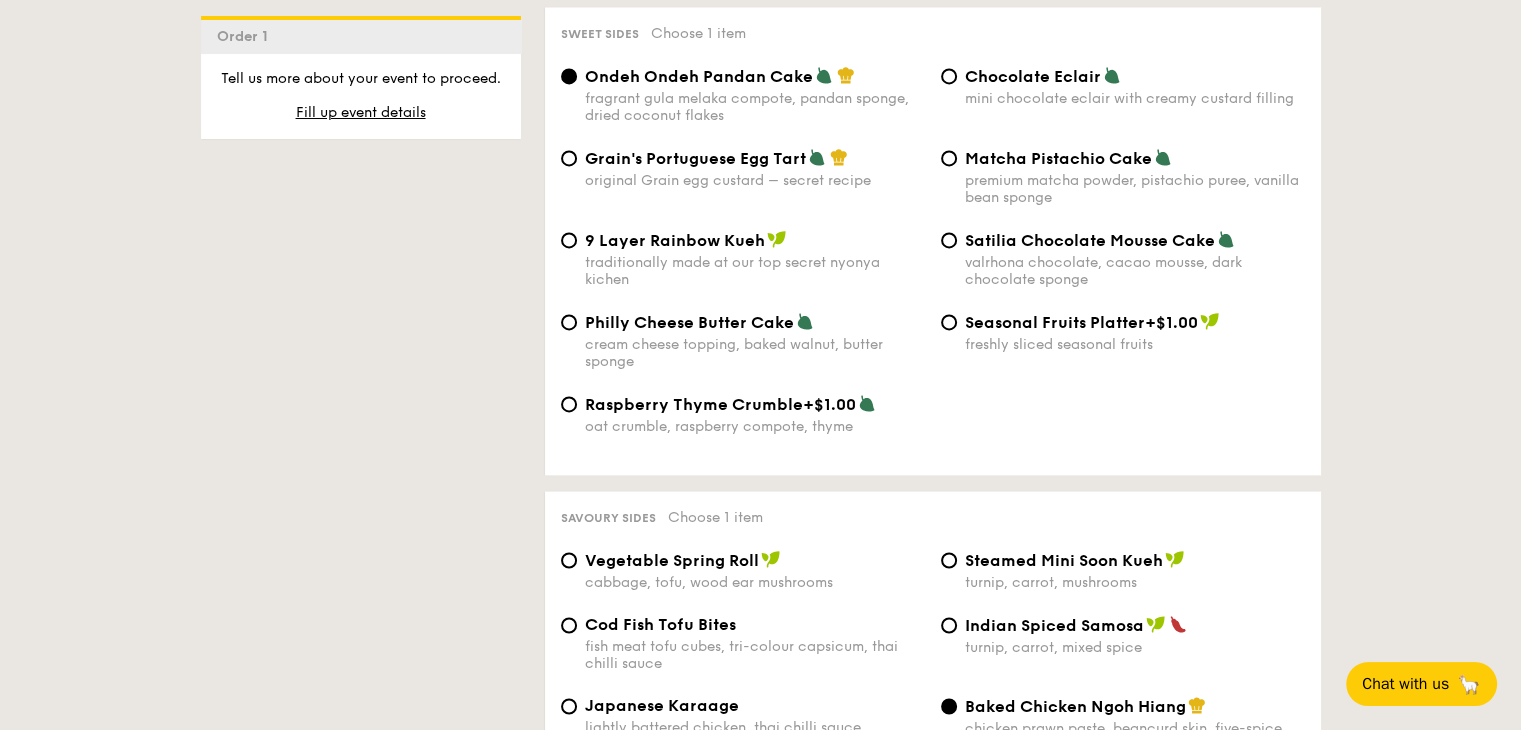 click on "premium matcha powder, pistachio puree, vanilla bean sponge" at bounding box center (1135, 189) 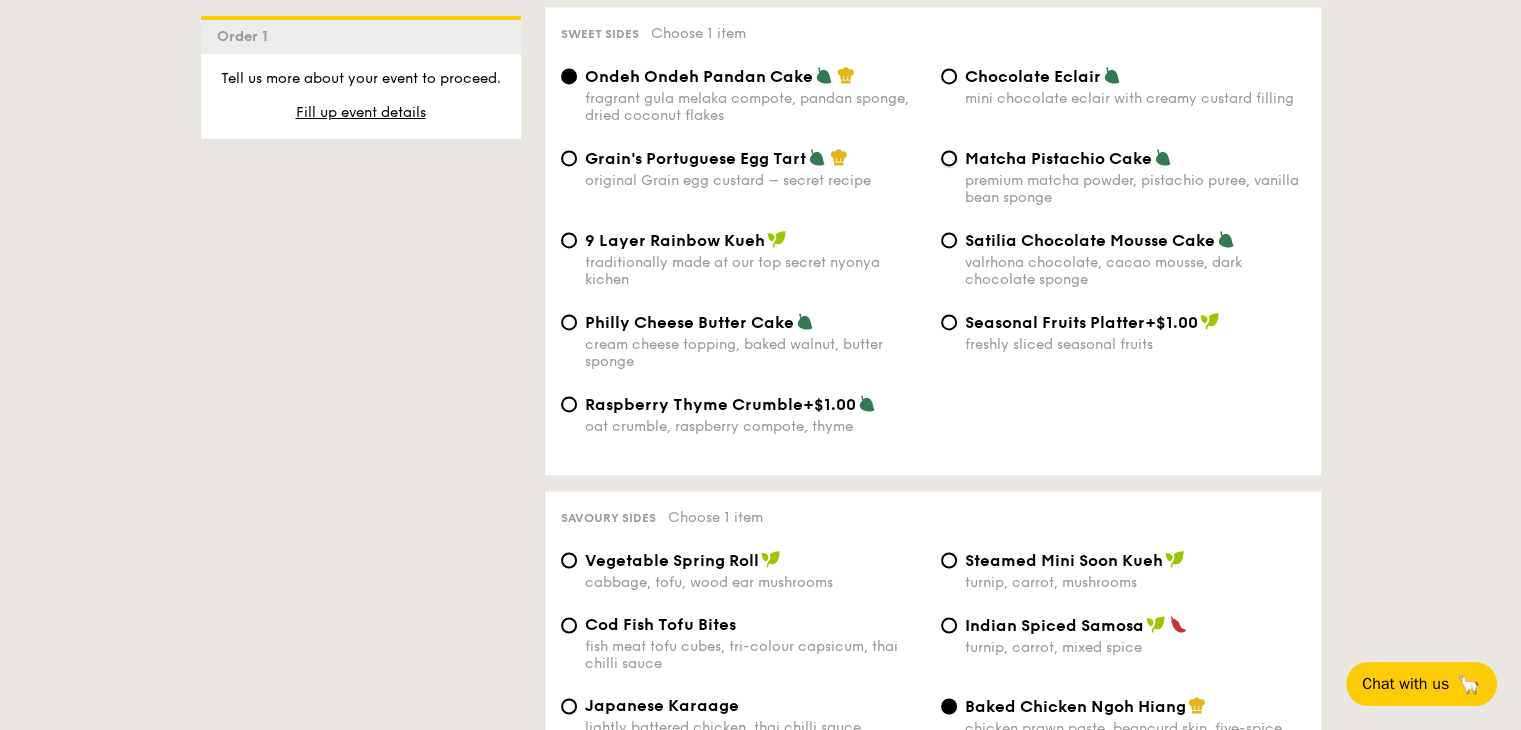 click on "Matcha Pistachio Cake premium matcha powder, pistachio puree, vanilla bean sponge" at bounding box center [949, 158] 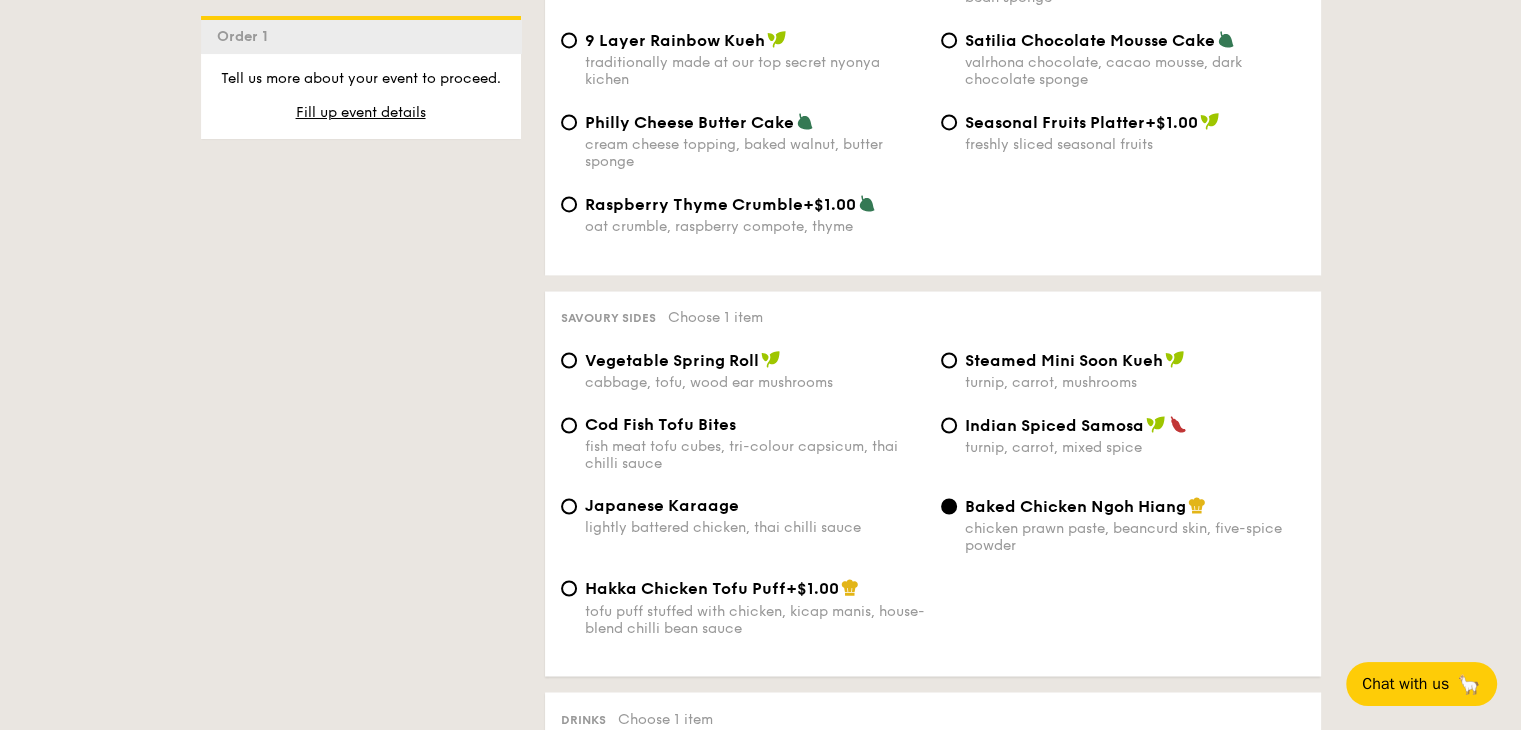 scroll, scrollTop: 3300, scrollLeft: 0, axis: vertical 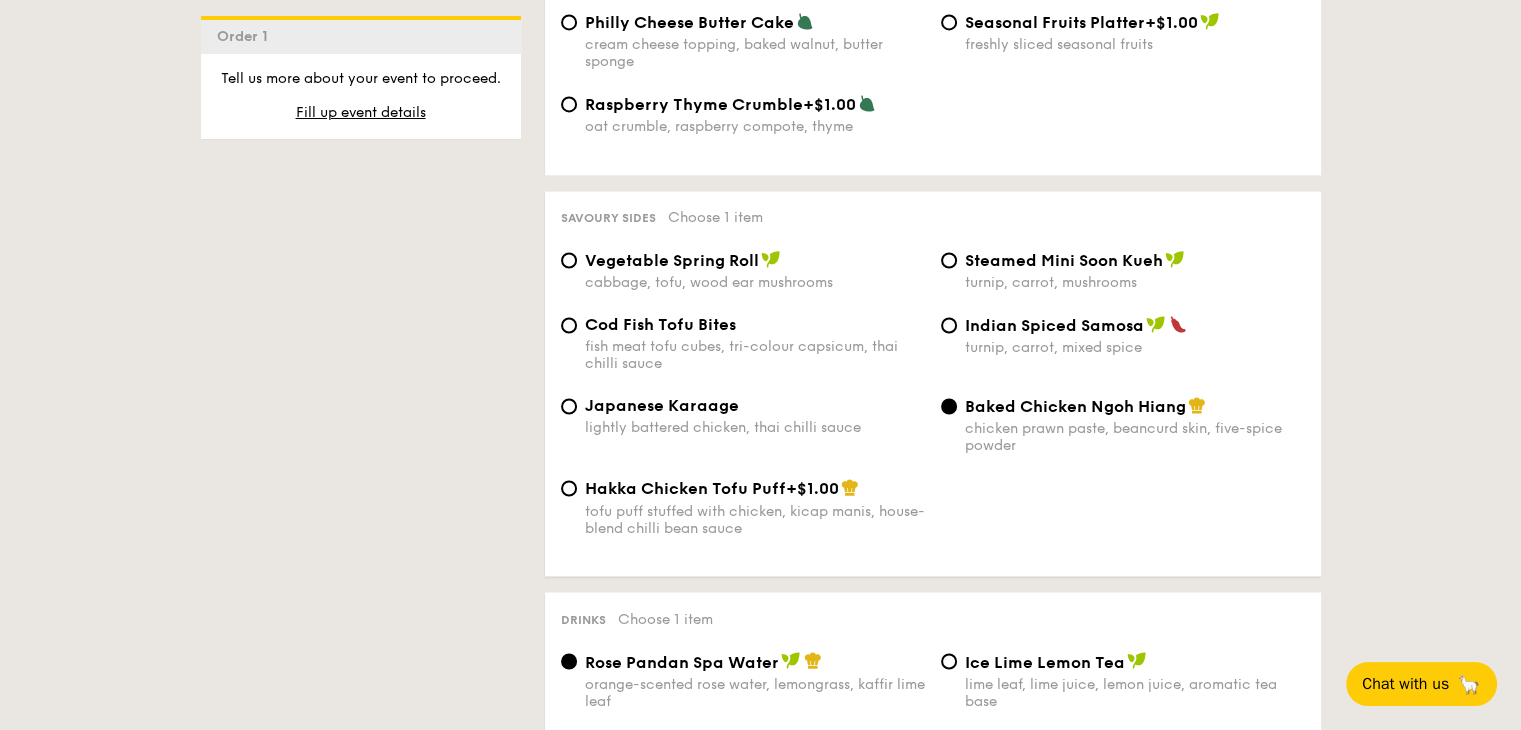 click on "lightly battered chicken, thai chilli sauce" at bounding box center [755, 427] 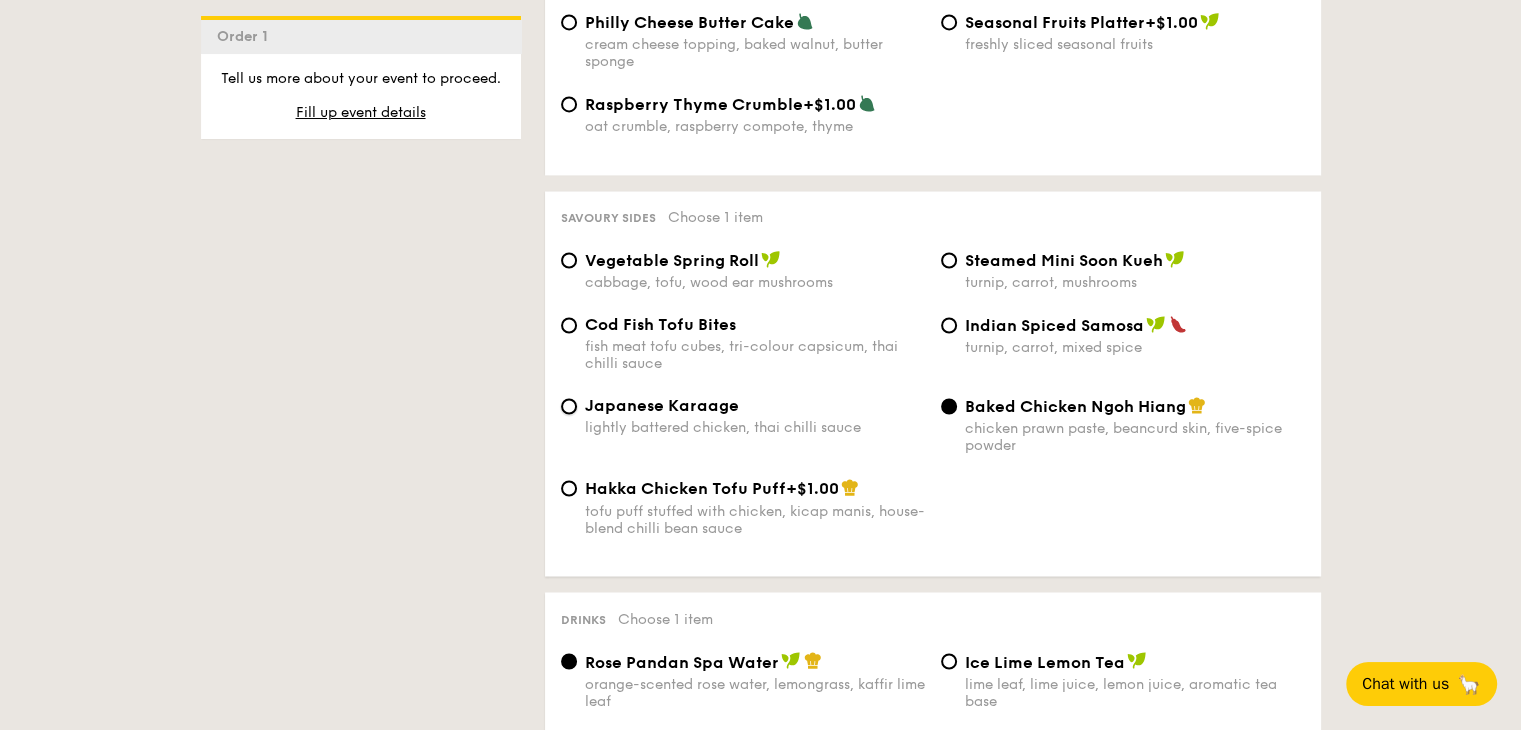 click on "Japanese Karaage lightly battered chicken, thai chilli sauce" at bounding box center (569, 406) 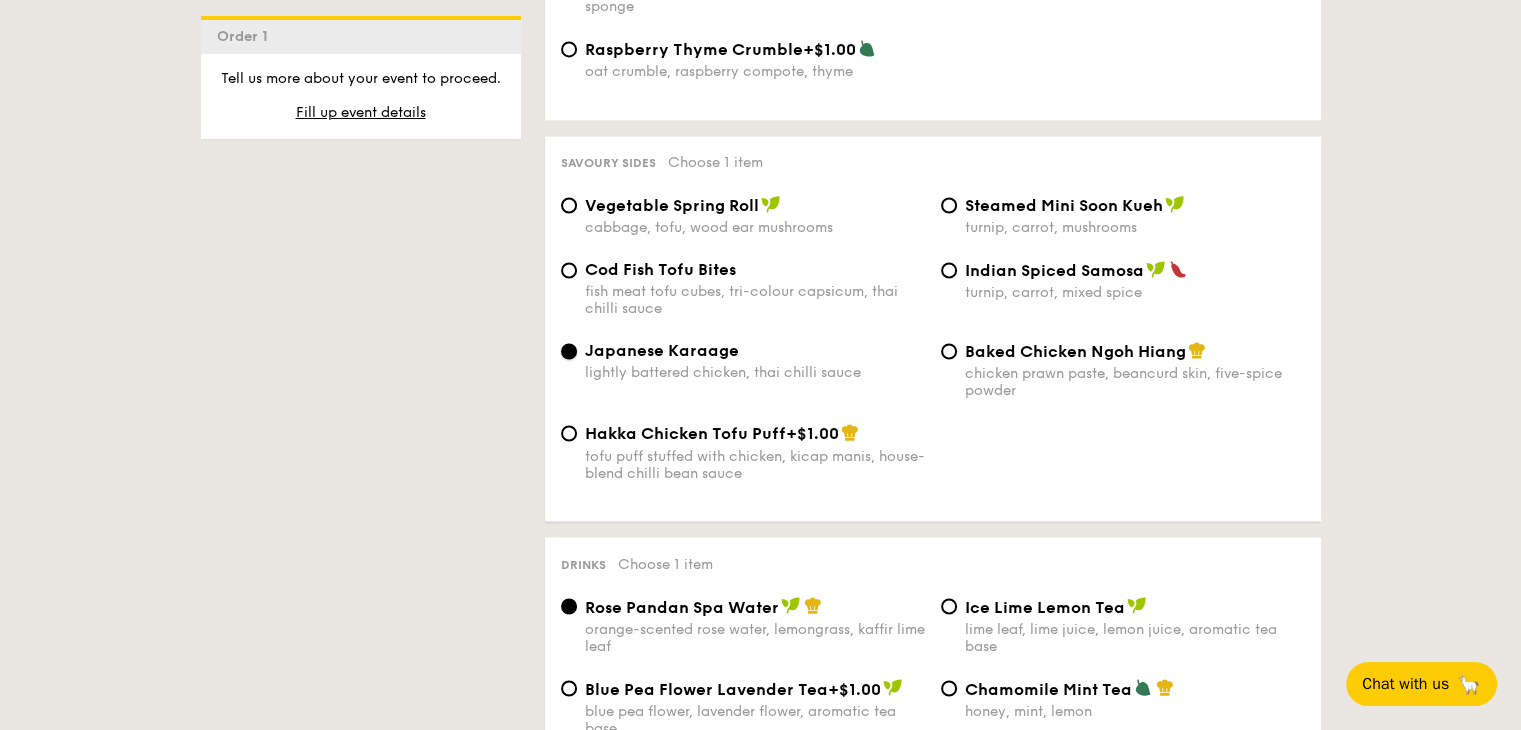 scroll, scrollTop: 3400, scrollLeft: 0, axis: vertical 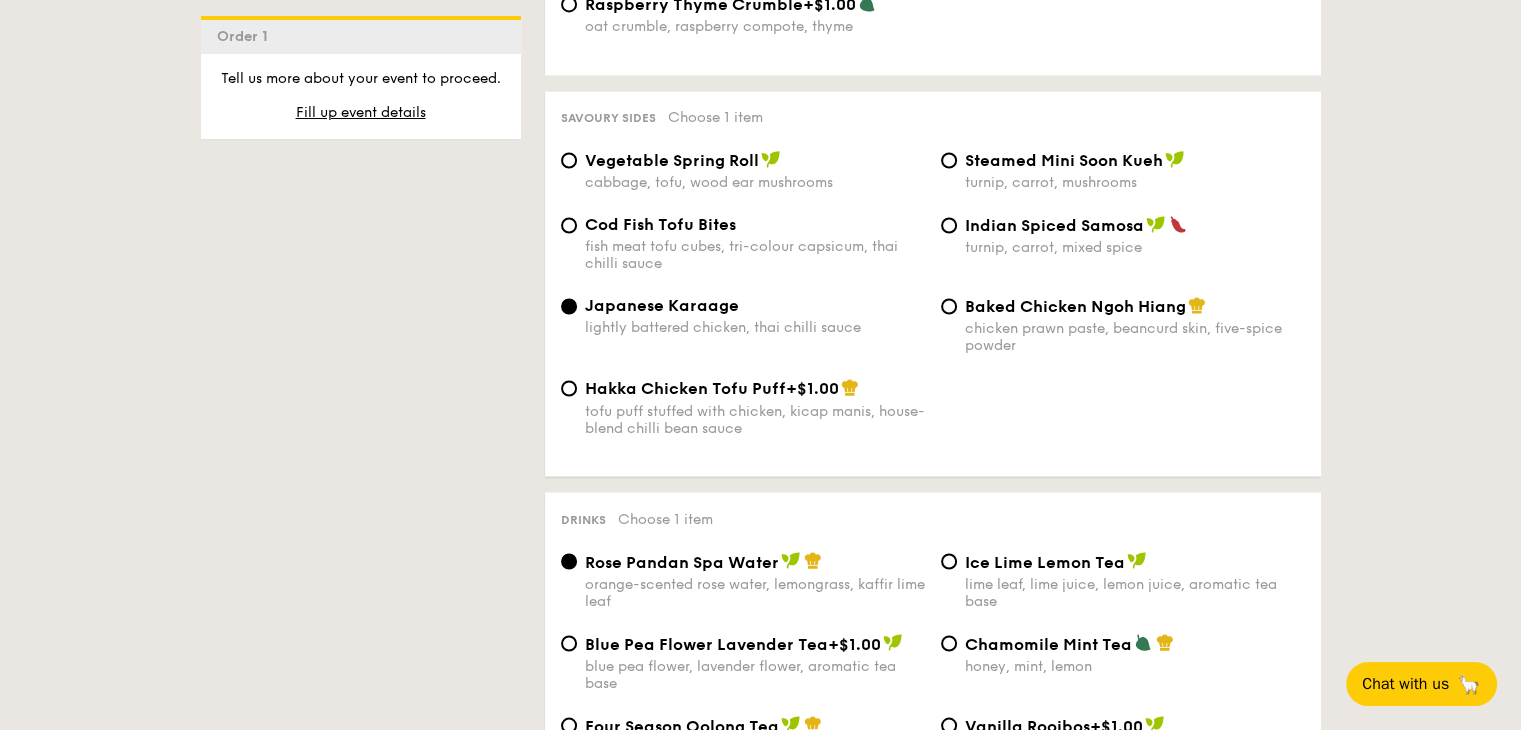 click on "chicken prawn paste, beancurd skin, five-spice powder" at bounding box center (1135, 337) 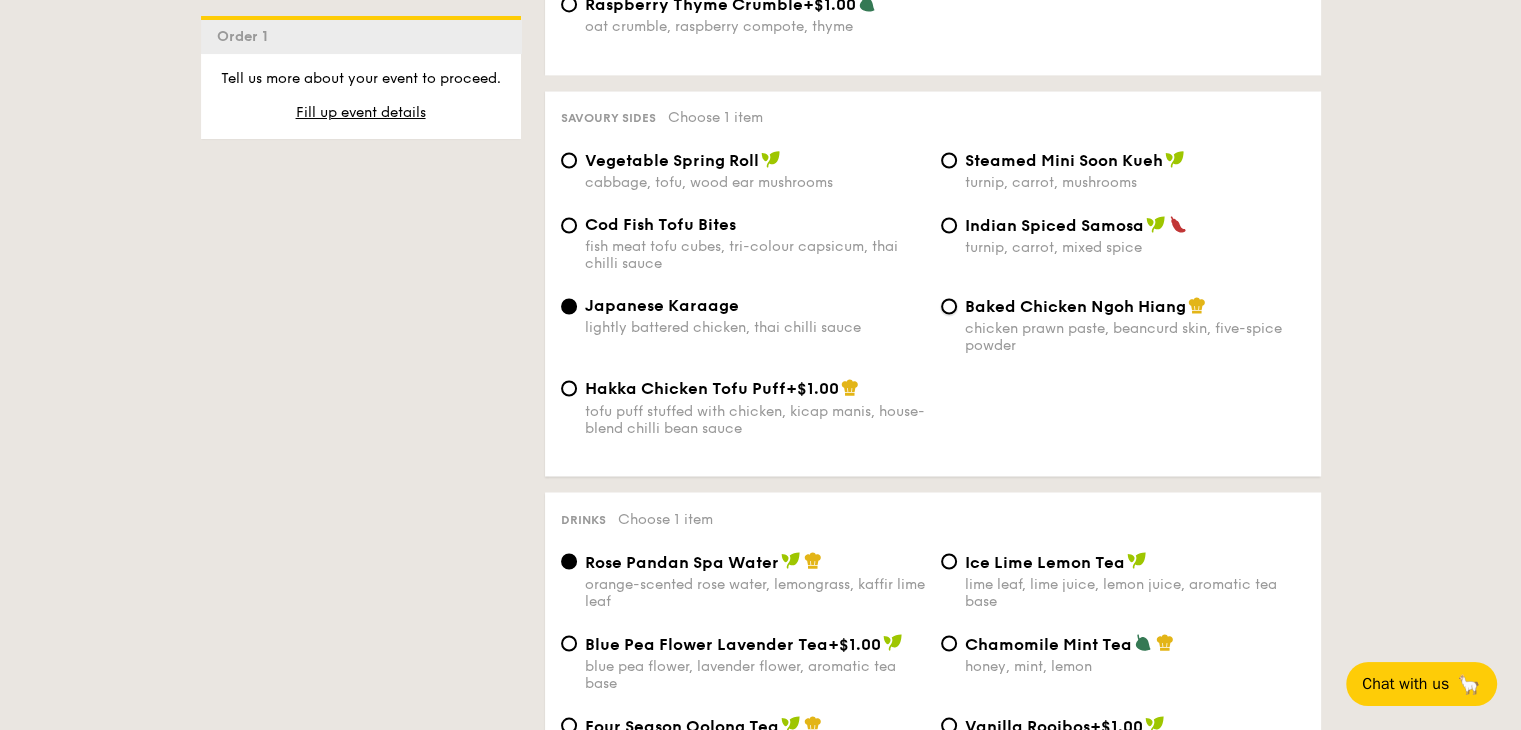 click on "Baked Chicken Ngoh Hiang chicken prawn paste, beancurd skin, five-spice powder" at bounding box center (949, 306) 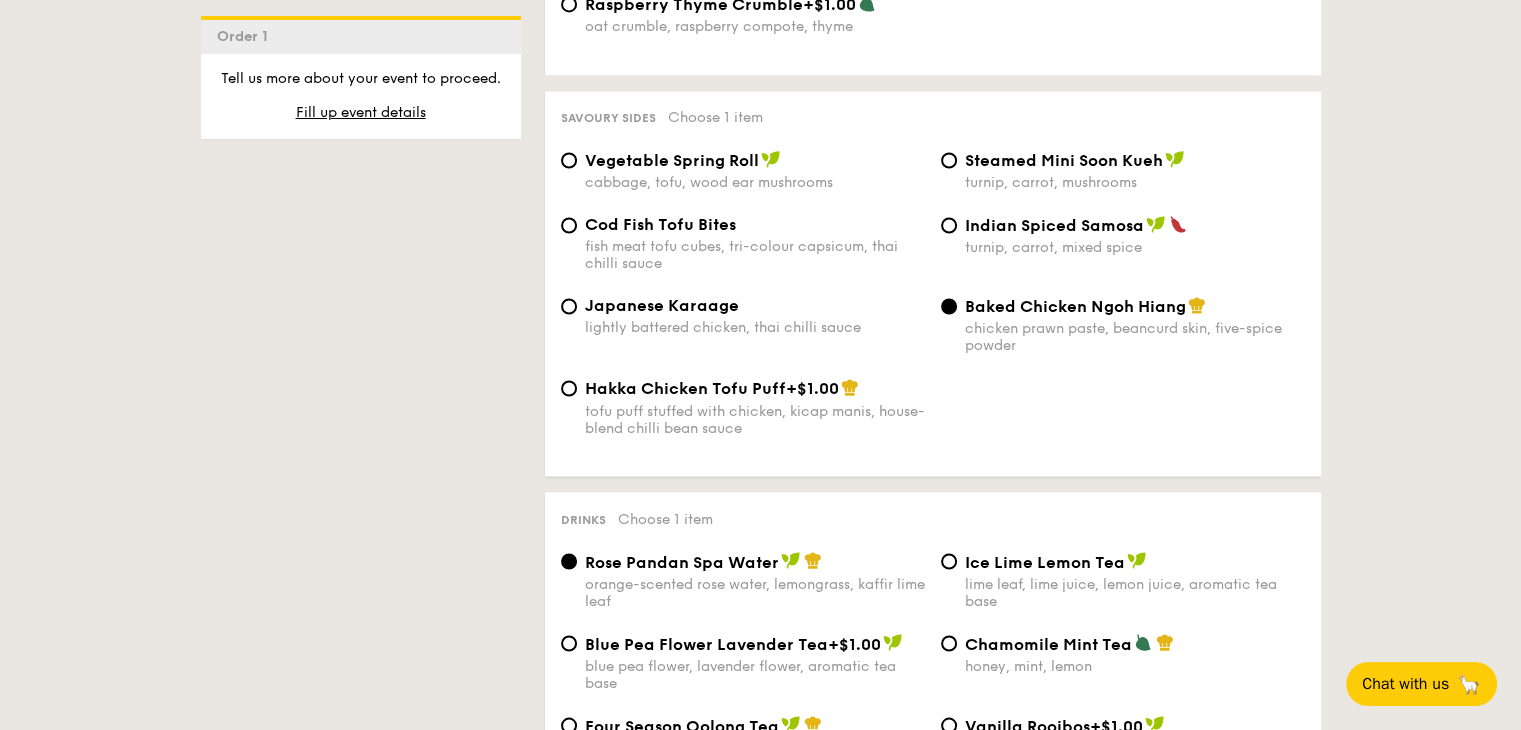 click on "Japanese Karaage lightly battered chicken, thai chilli sauce Baked Chicken Ngoh Hiang chicken prawn paste, beancurd skin, five-spice powder" at bounding box center (933, 337) 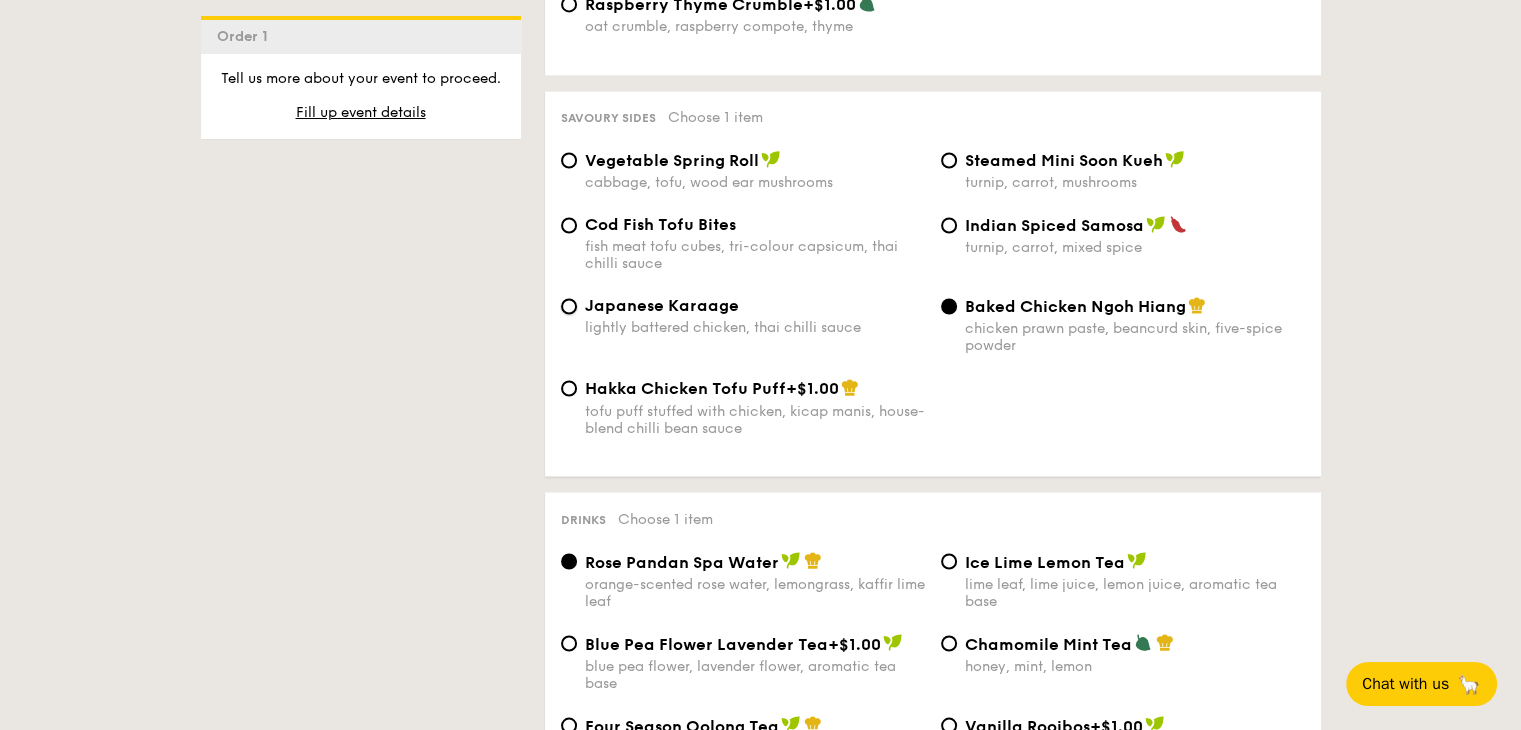 click on "Japanese Karaage lightly battered chicken, thai chilli sauce" at bounding box center [569, 306] 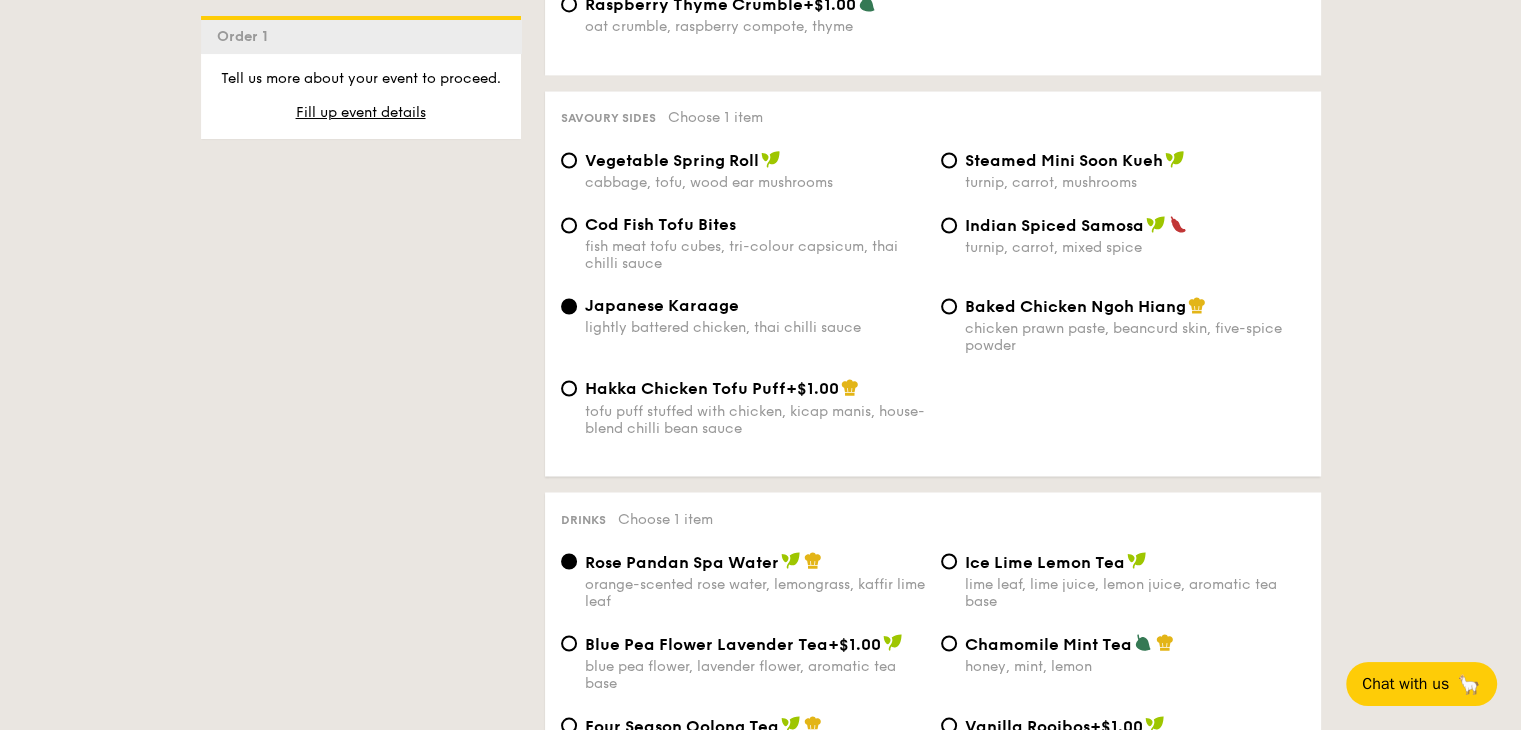 click on "chicken prawn paste, beancurd skin, five-spice powder" at bounding box center [1135, 337] 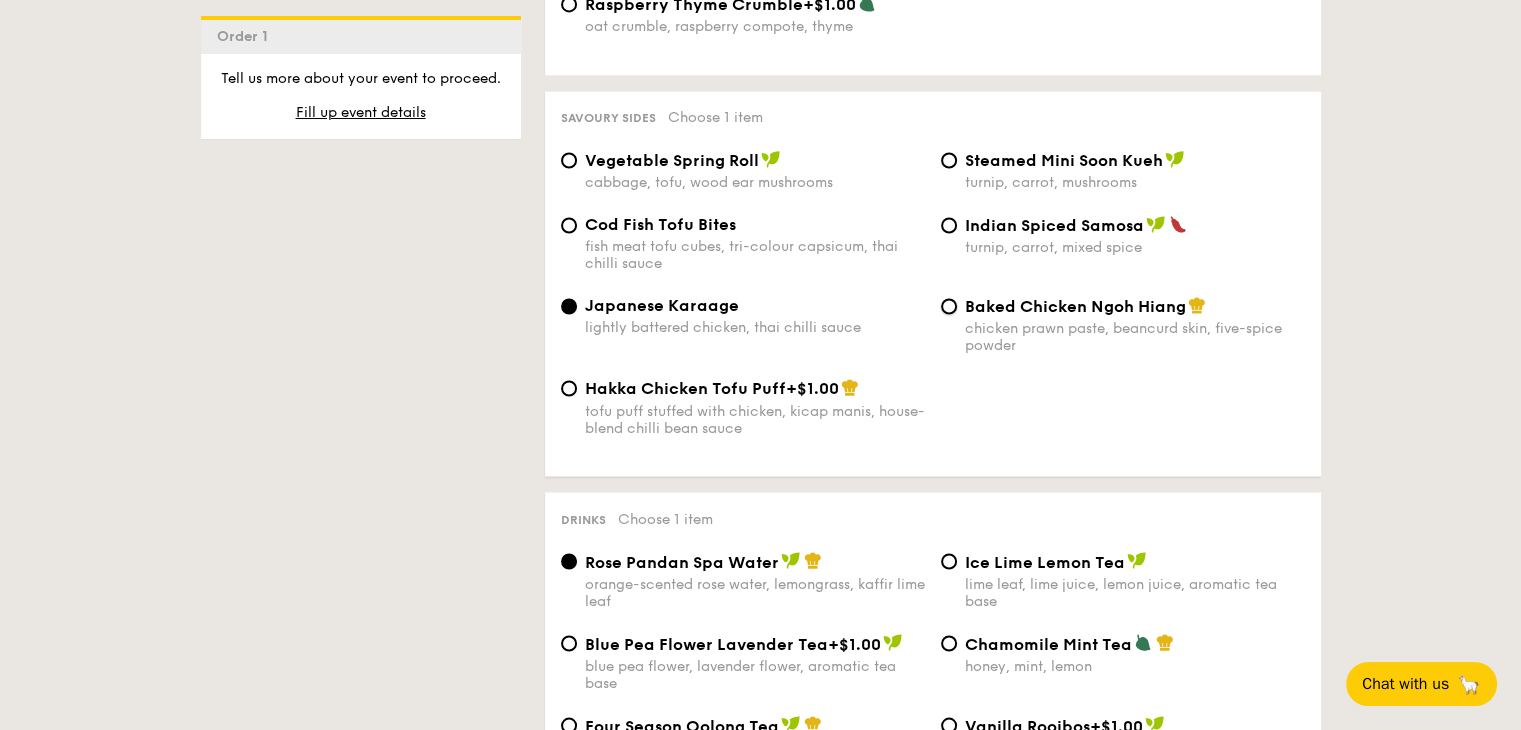 click on "Baked Chicken Ngoh Hiang chicken prawn paste, beancurd skin, five-spice powder" at bounding box center (949, 306) 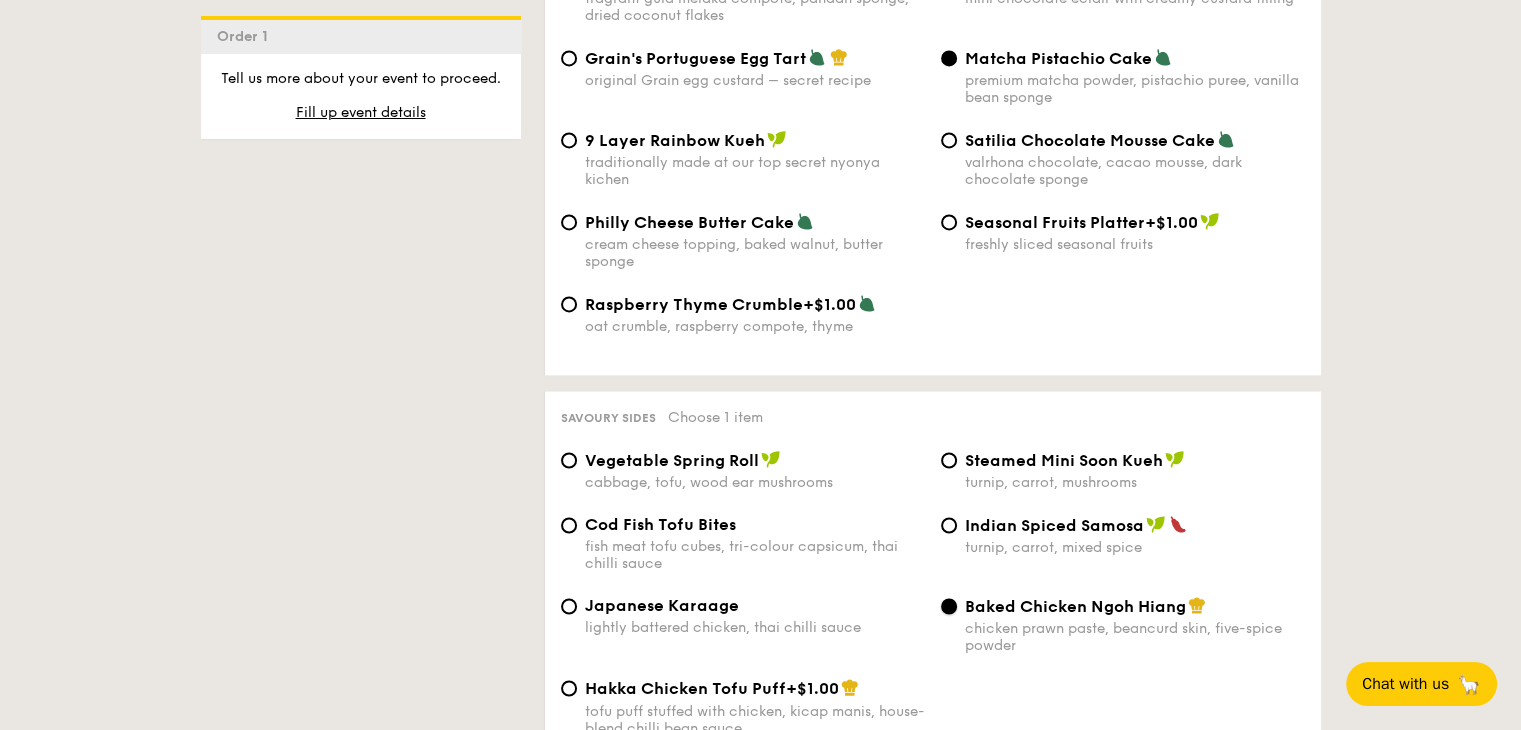 scroll, scrollTop: 3300, scrollLeft: 0, axis: vertical 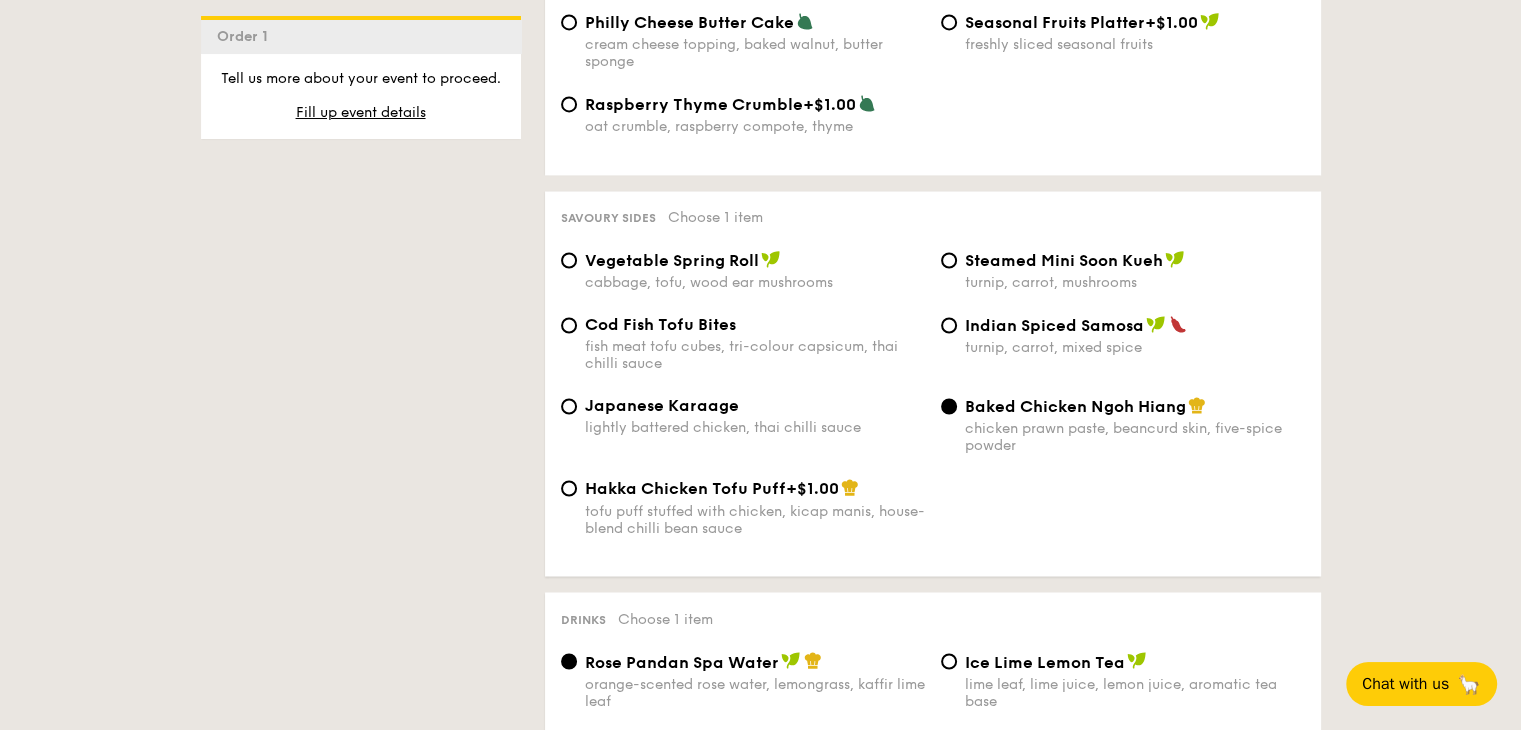 click on "Japanese Karaage" at bounding box center (662, 405) 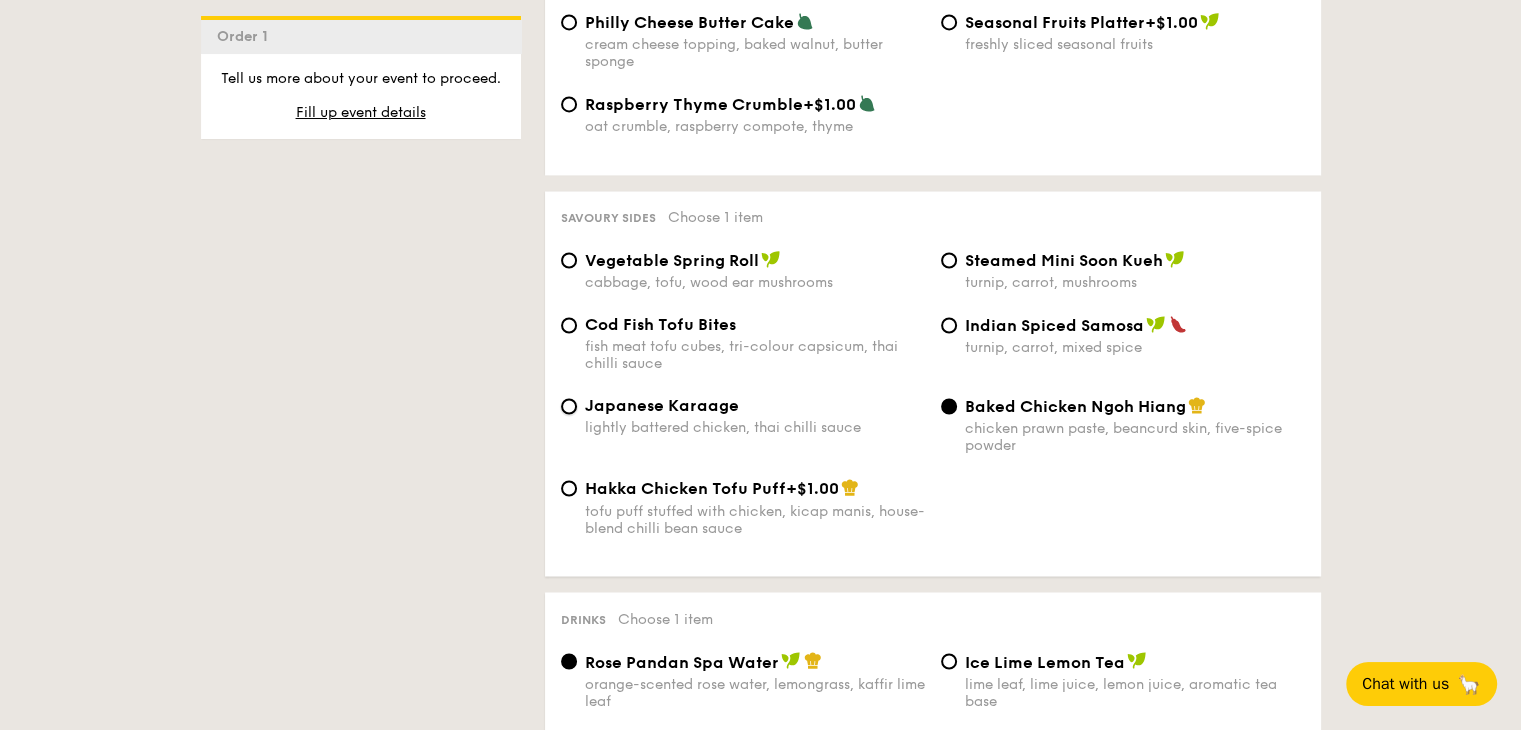 click on "Japanese Karaage lightly battered chicken, thai chilli sauce" at bounding box center (569, 406) 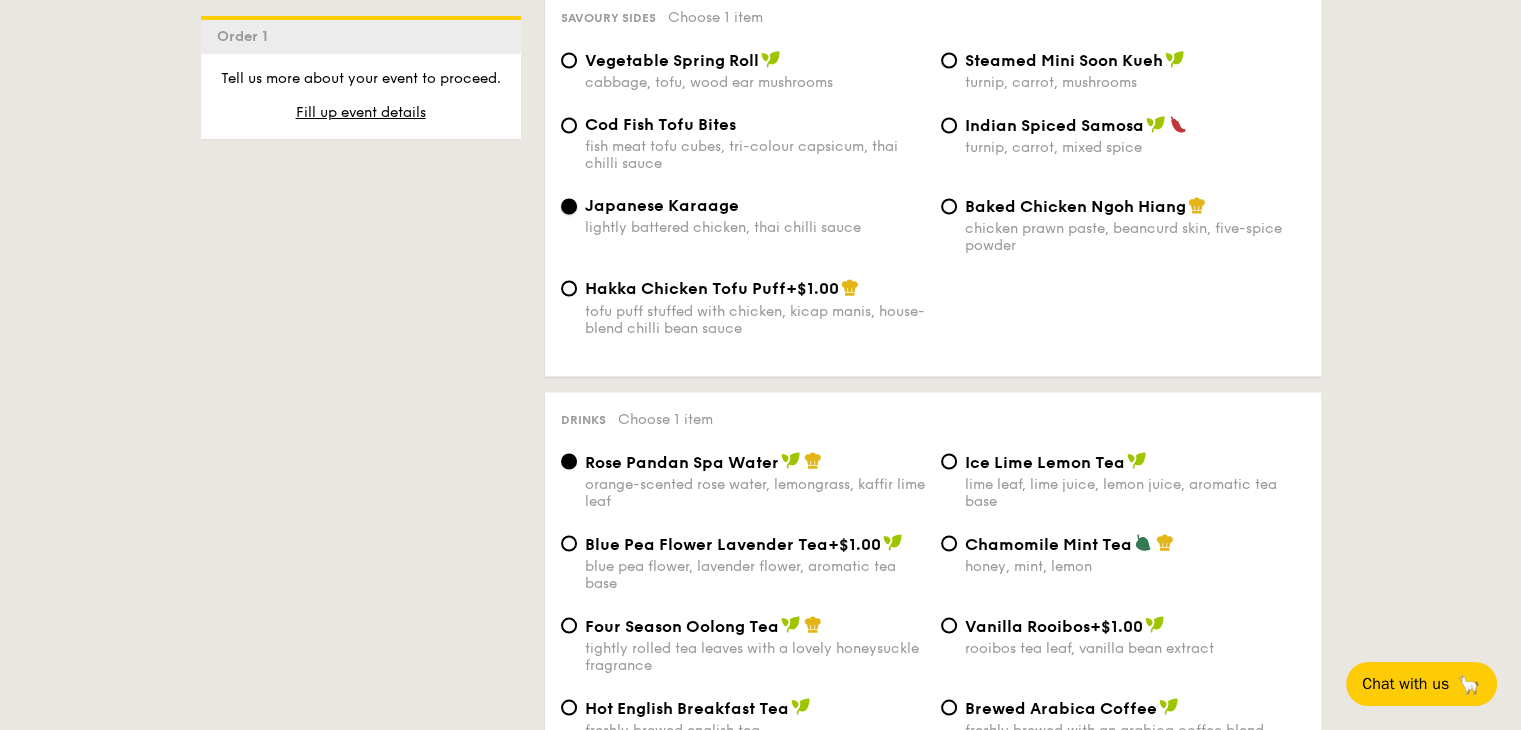 scroll, scrollTop: 3800, scrollLeft: 0, axis: vertical 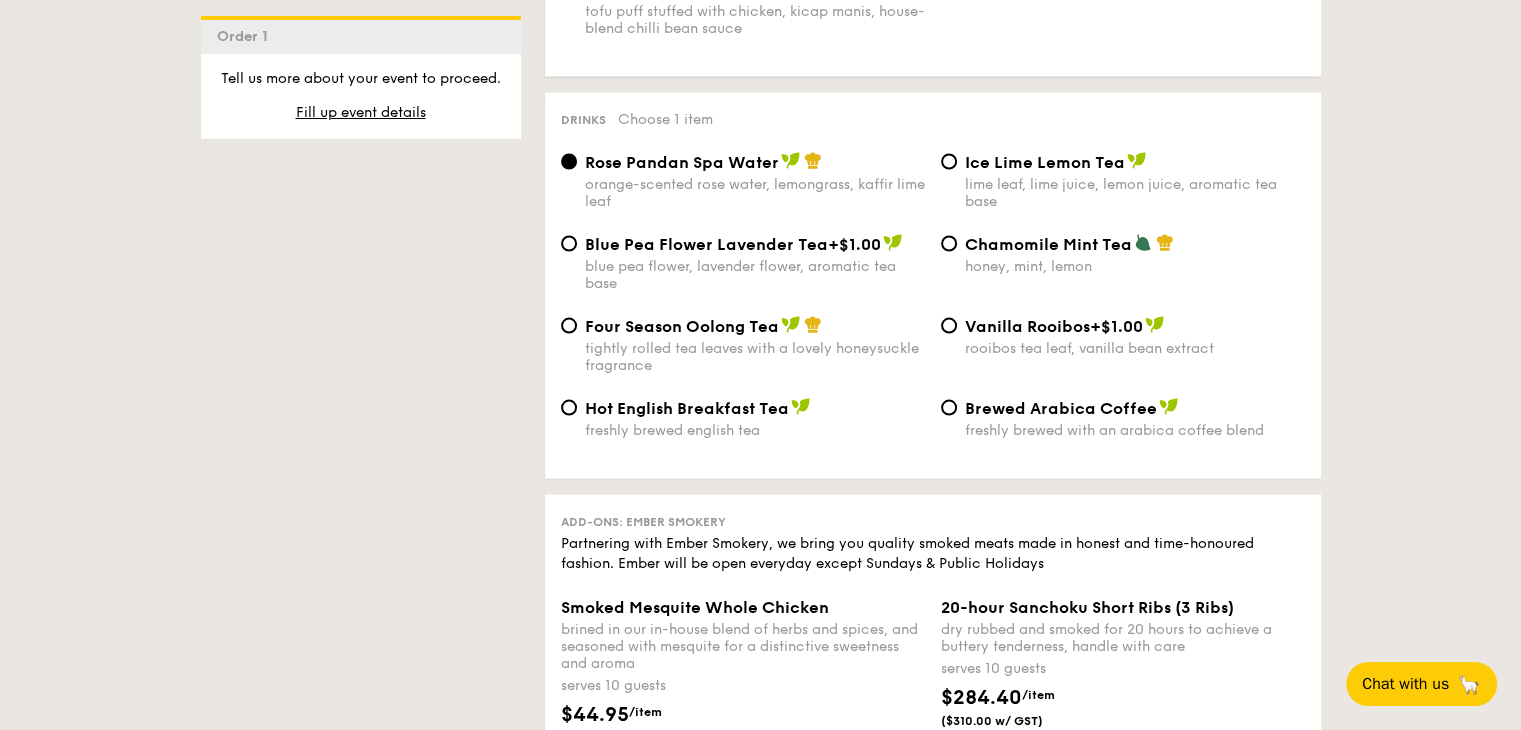 click on "lime leaf, lime juice, lemon juice, aromatic tea base" at bounding box center (1135, 192) 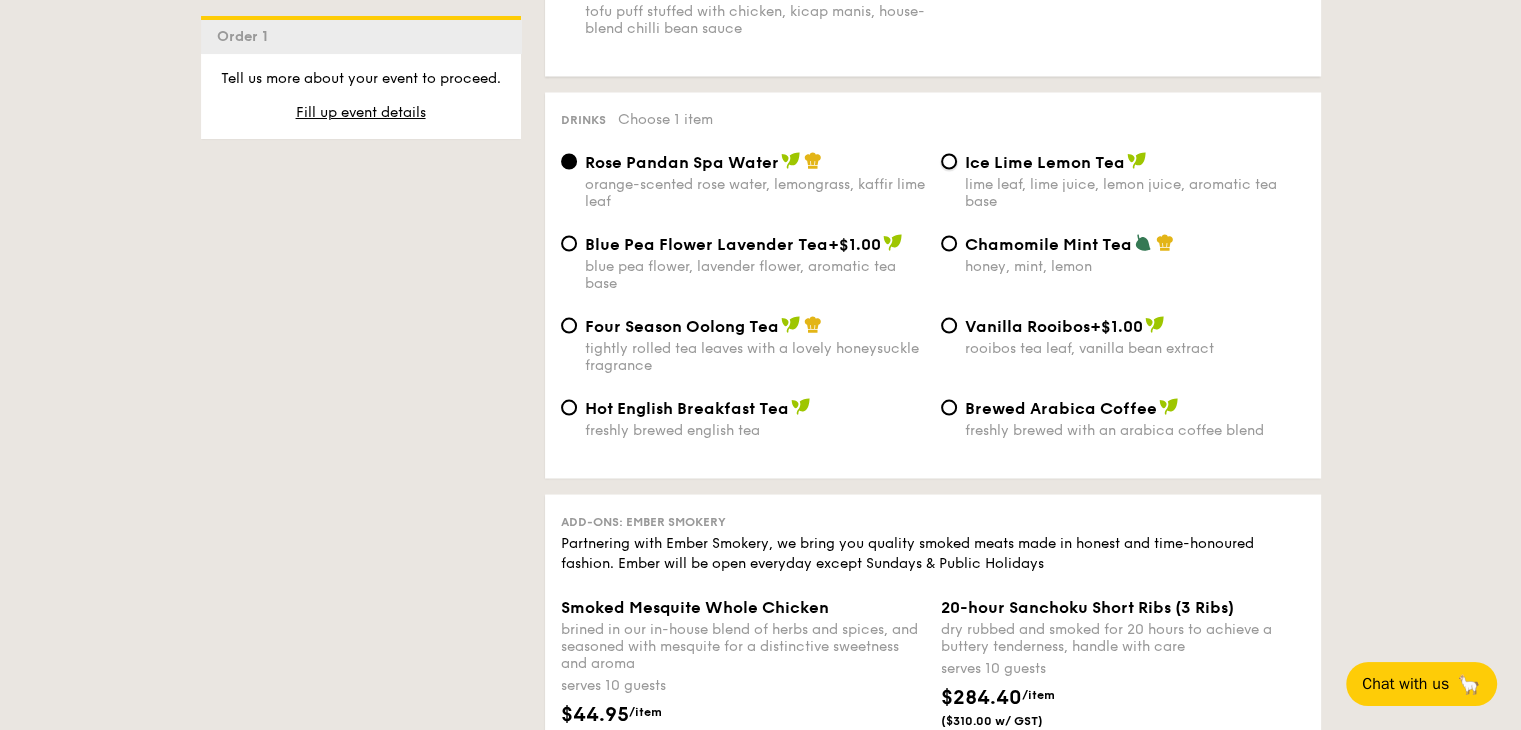 click on "Ice Lime Lemon Tea lime leaf, lime juice, lemon juice, aromatic tea base" at bounding box center [949, 161] 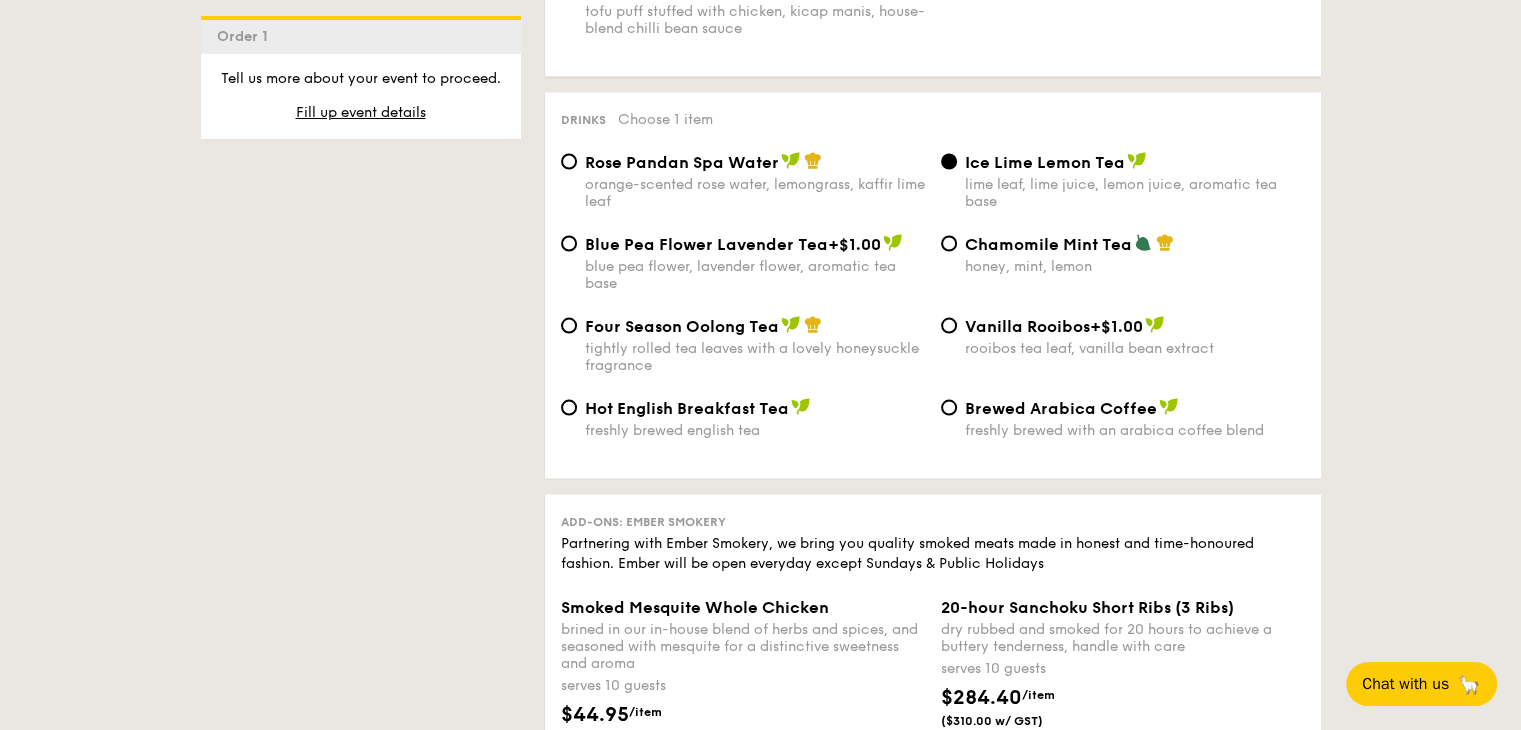 click on "tightly rolled tea leaves with a lovely honeysuckle fragrance" at bounding box center (755, 356) 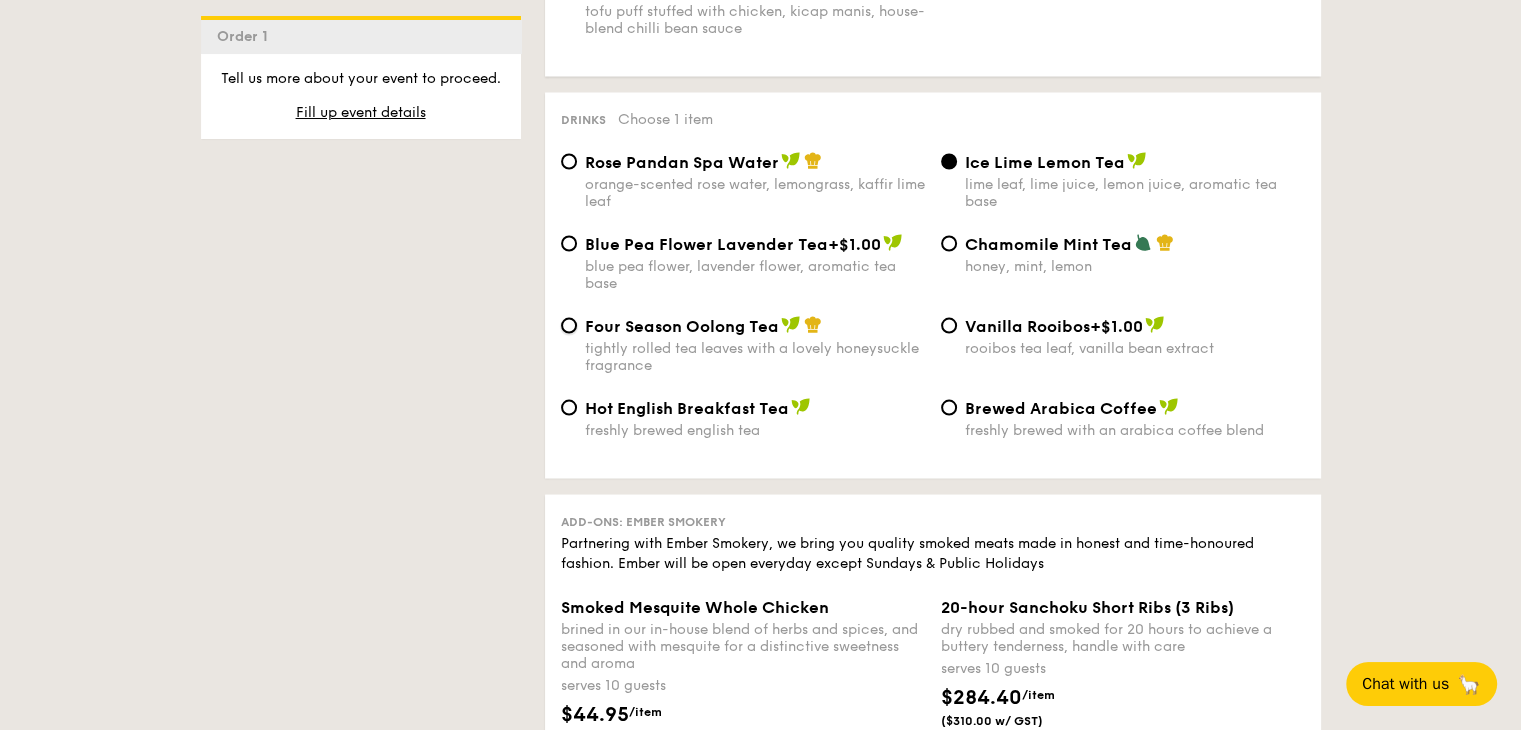 click on "Four Season Oolong Tea tightly rolled tea leaves with a lovely honeysuckle fragrance" at bounding box center (569, 325) 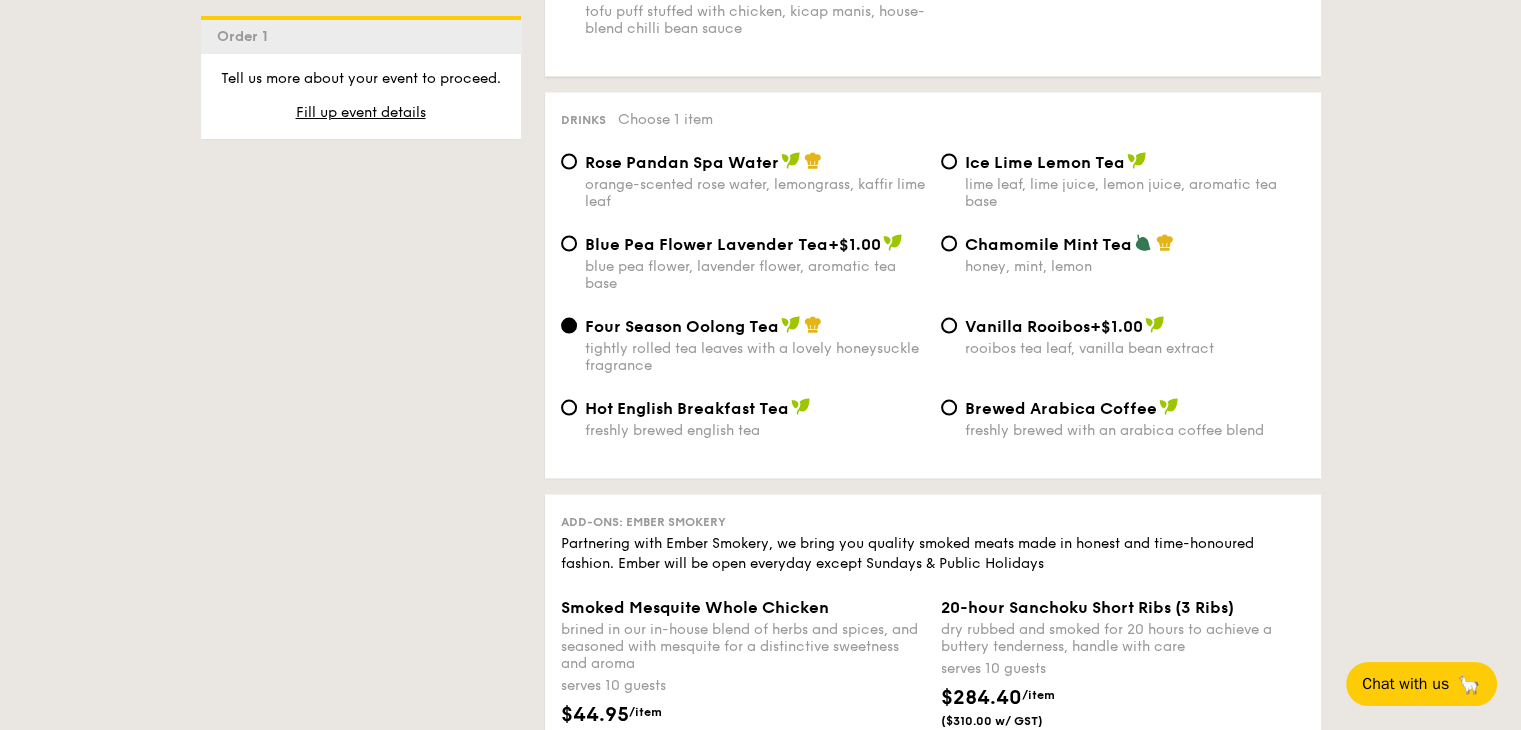 click on "orange-scented rose water, lemongrass, kaffir lime leaf" at bounding box center [755, 192] 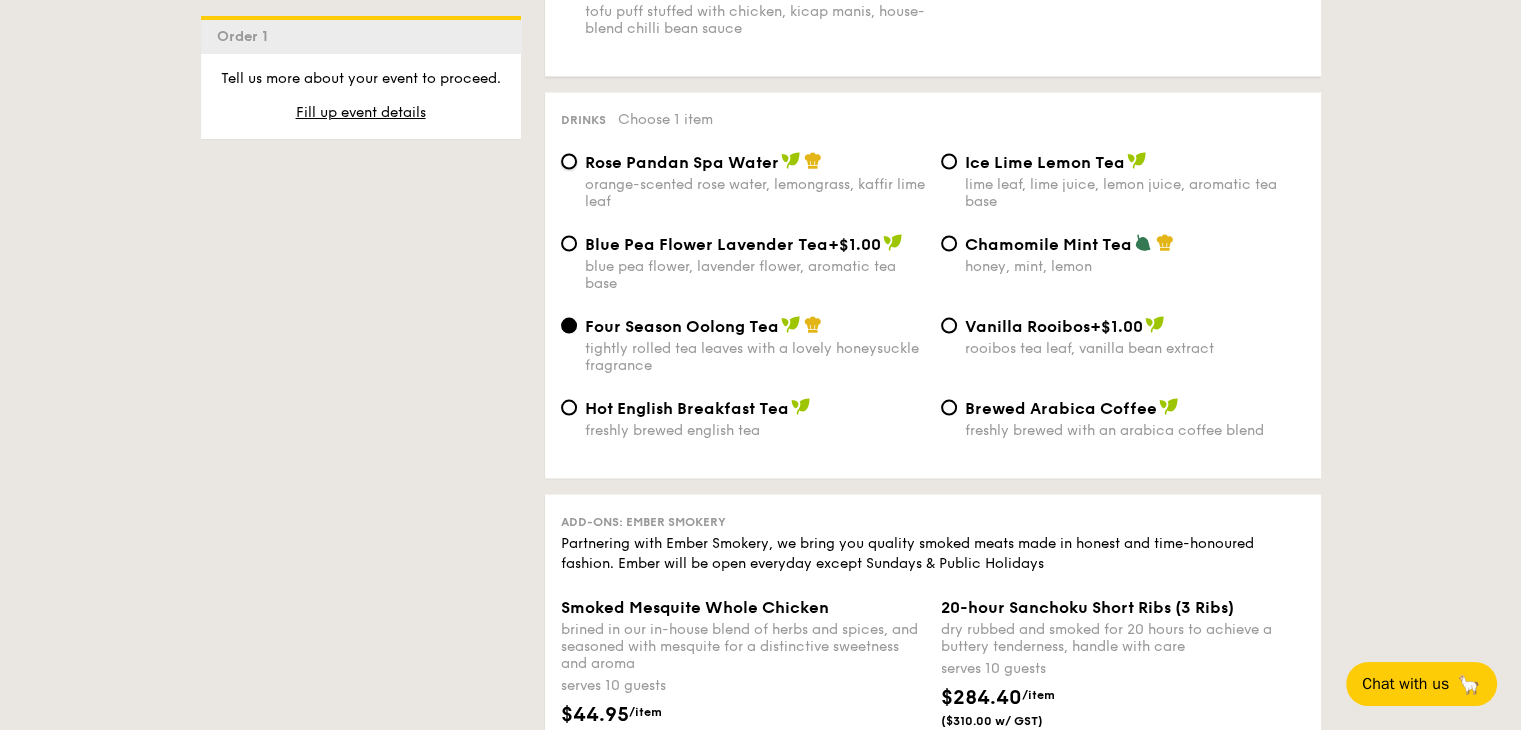 click on "Rose Pandan Spa Water orange-scented rose water, lemongrass, kaffir lime leaf" at bounding box center (569, 161) 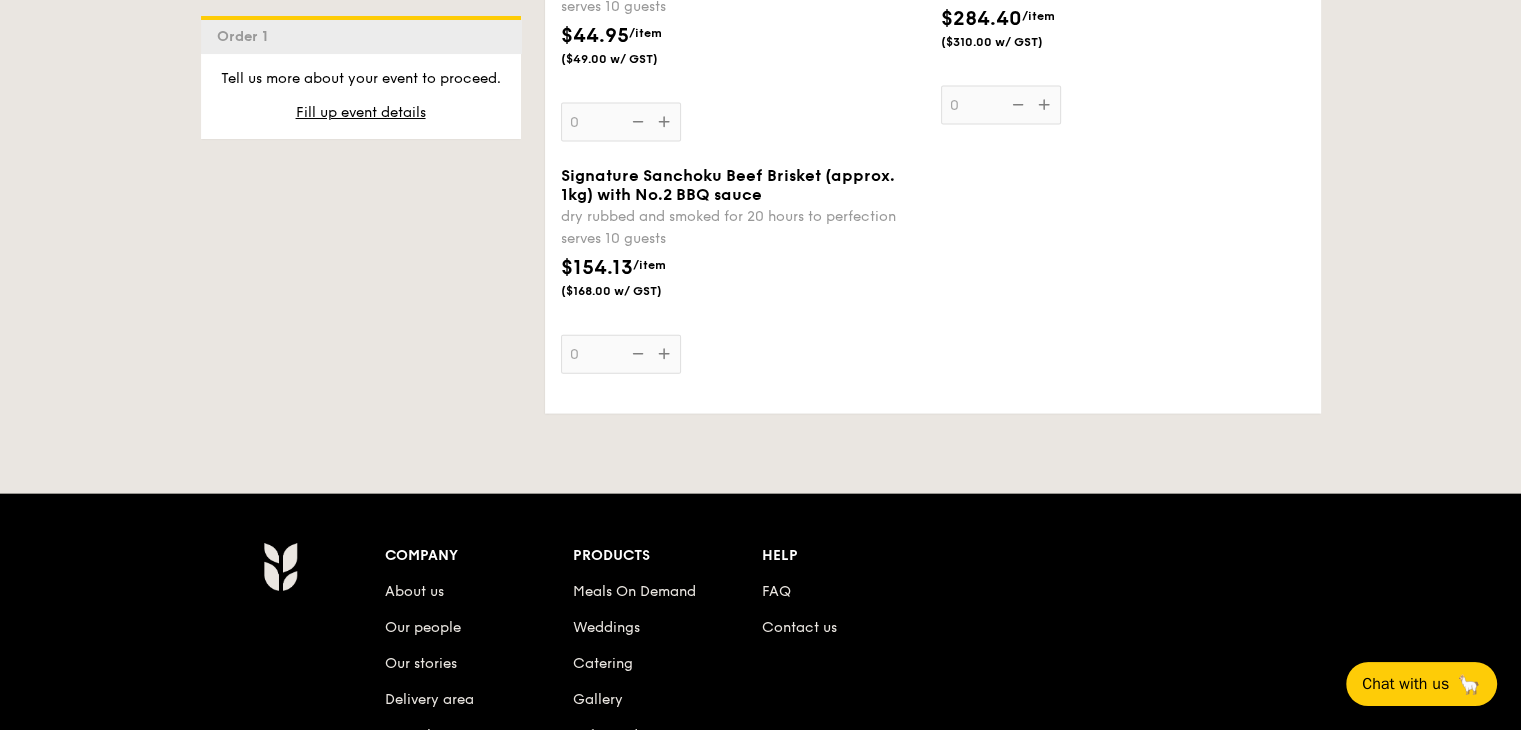 scroll, scrollTop: 4500, scrollLeft: 0, axis: vertical 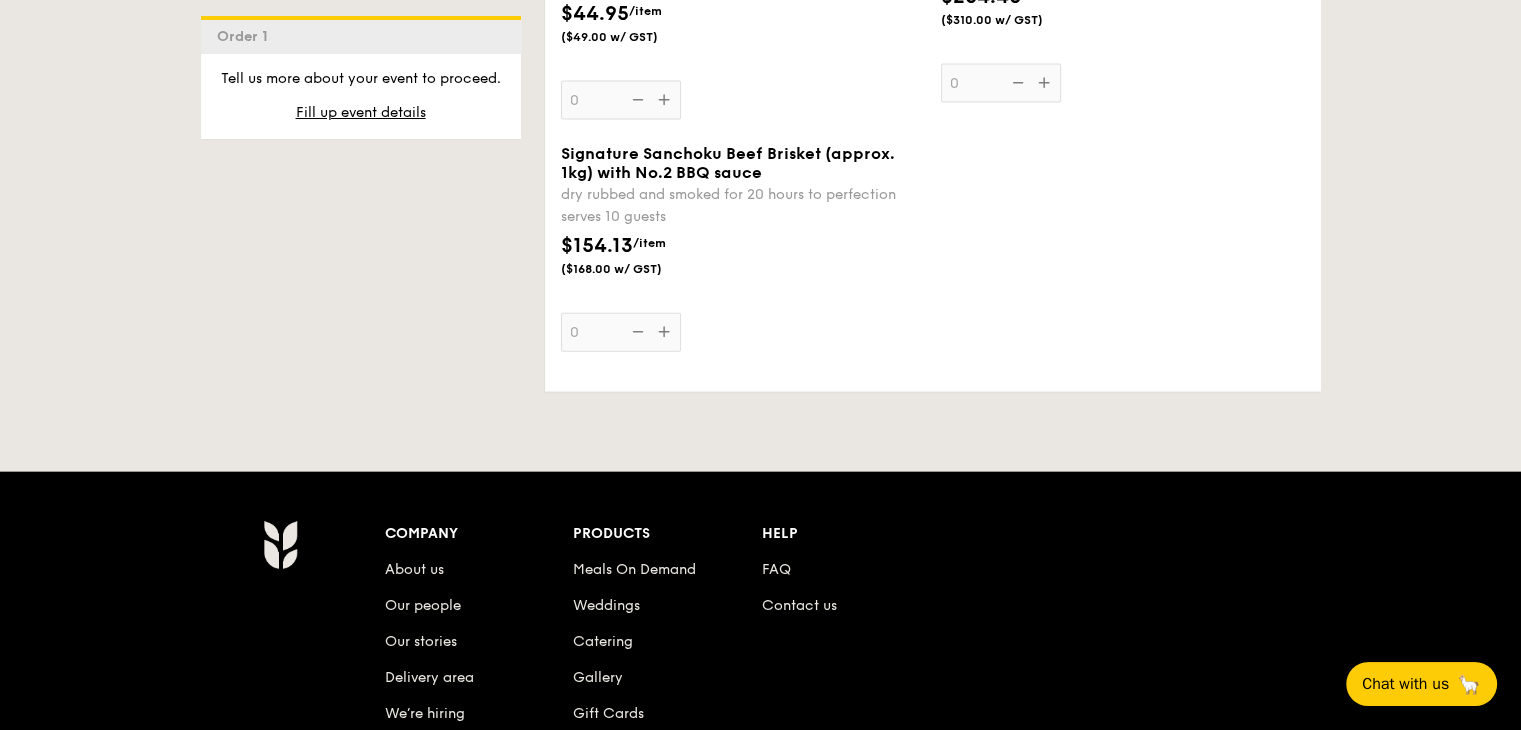 click on "$154.13" at bounding box center (597, 246) 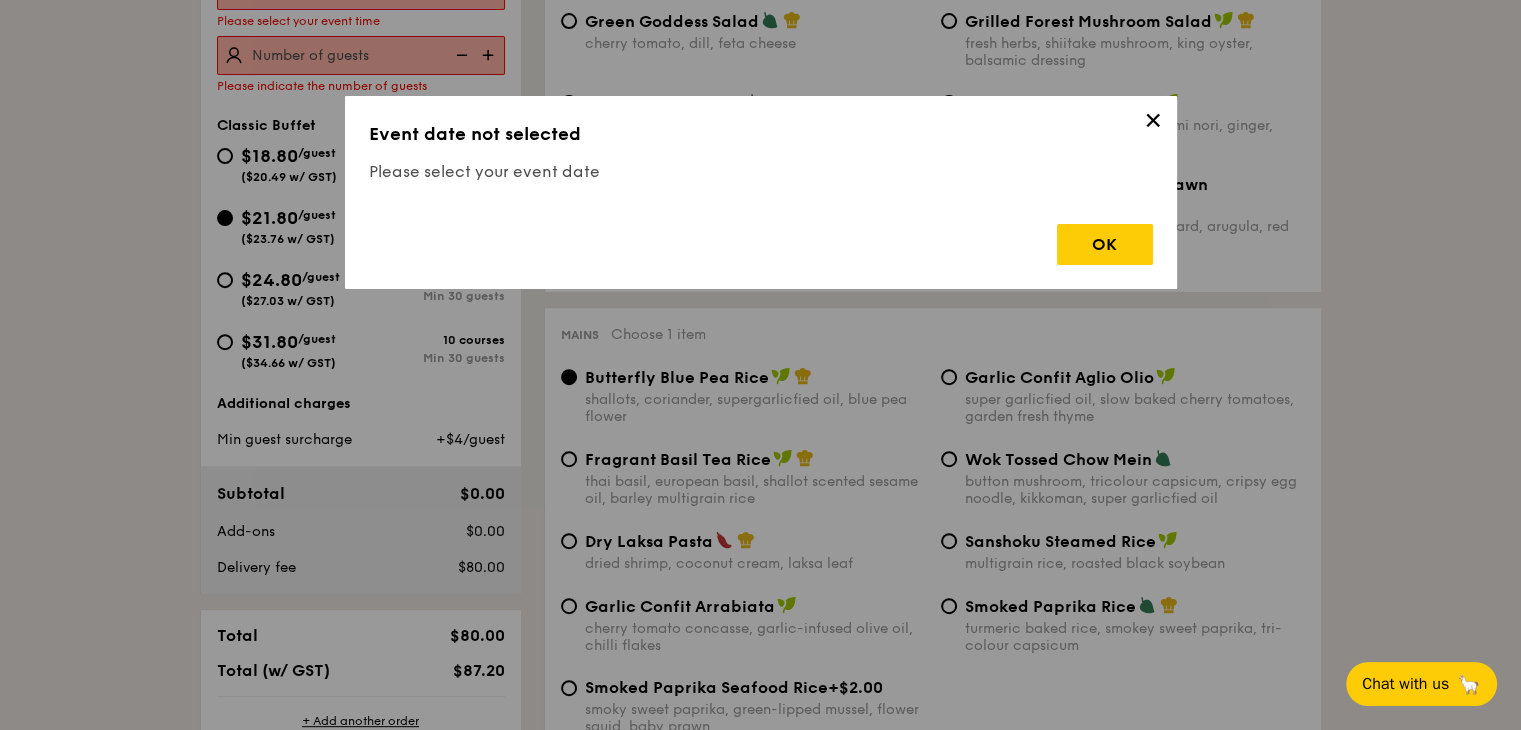 scroll, scrollTop: 534, scrollLeft: 0, axis: vertical 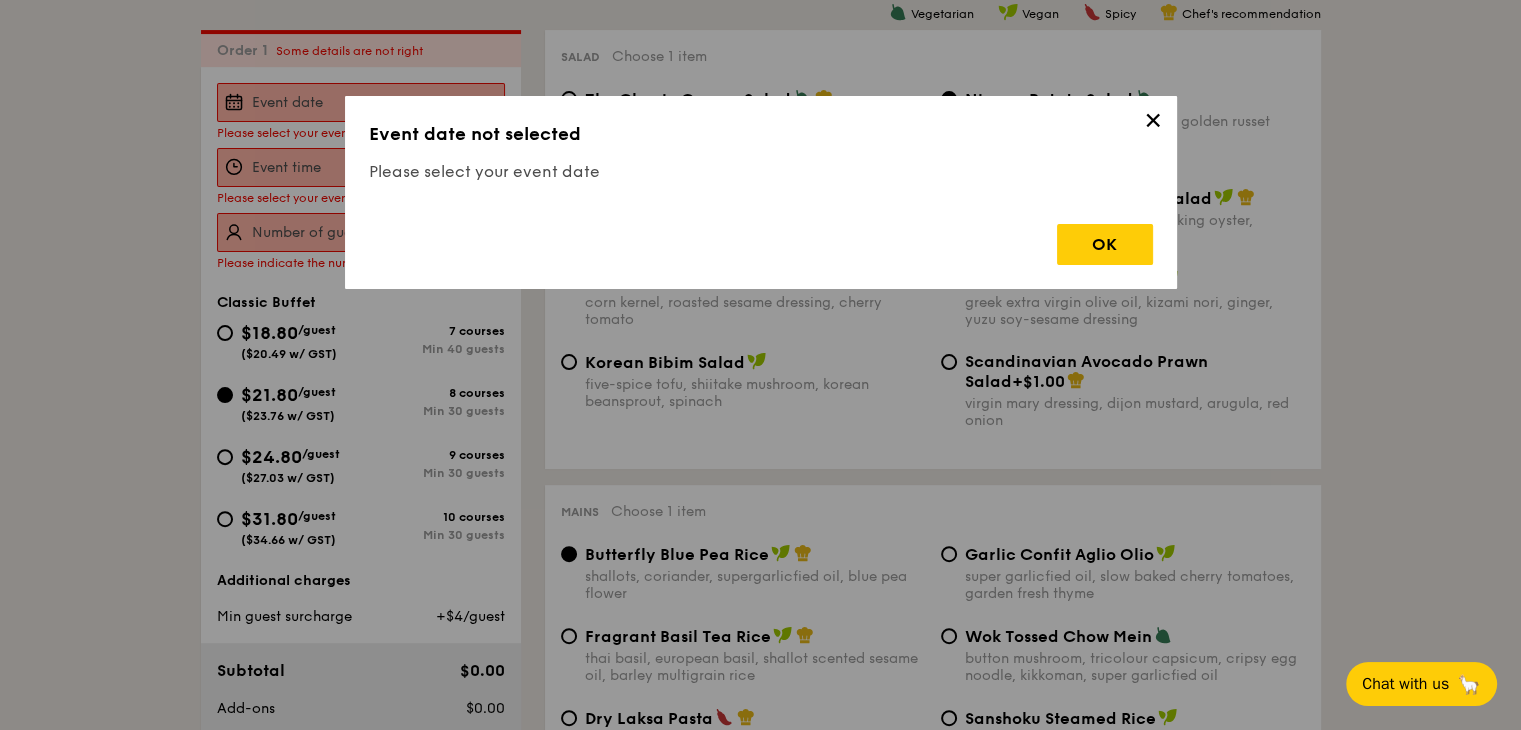 click on "✕" at bounding box center (1153, 124) 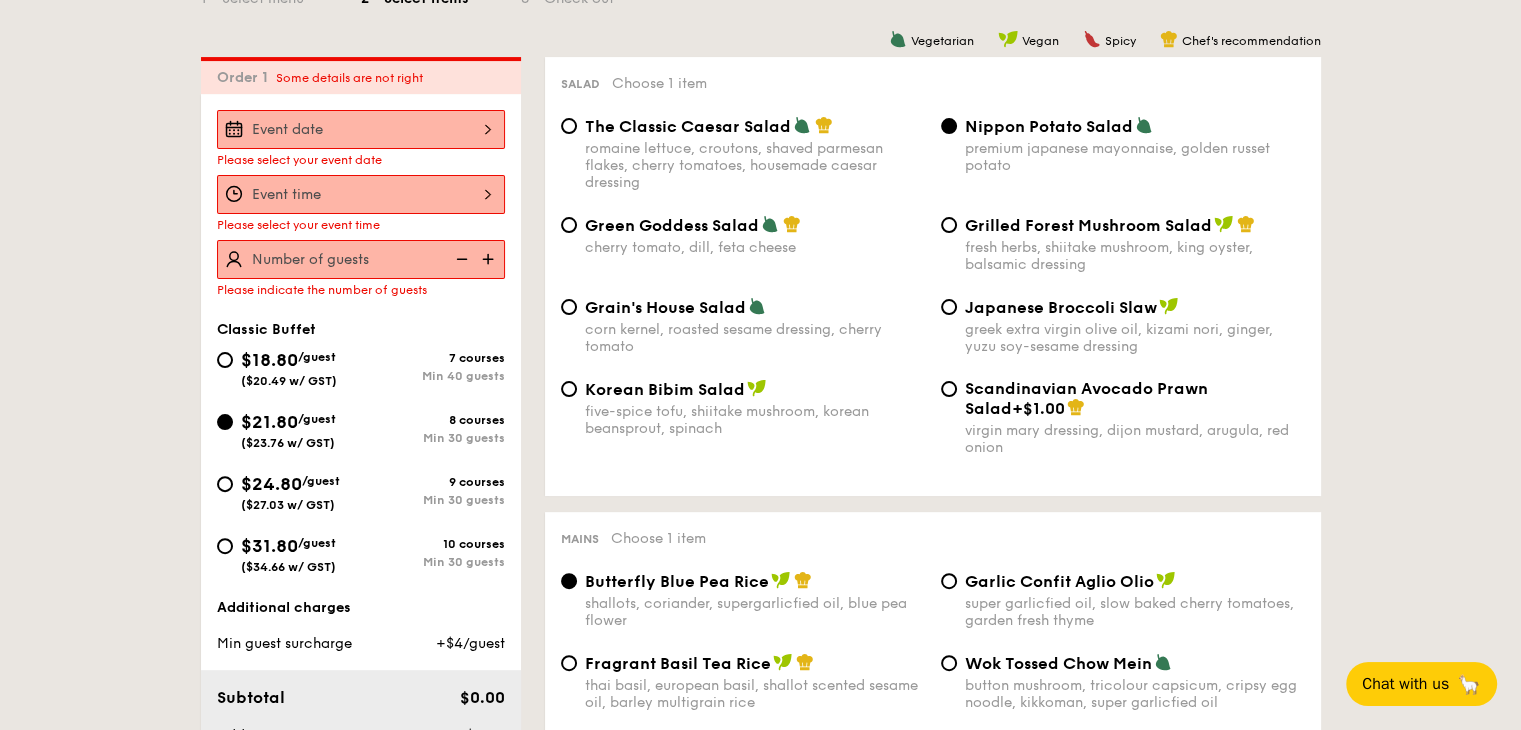 scroll, scrollTop: 534, scrollLeft: 0, axis: vertical 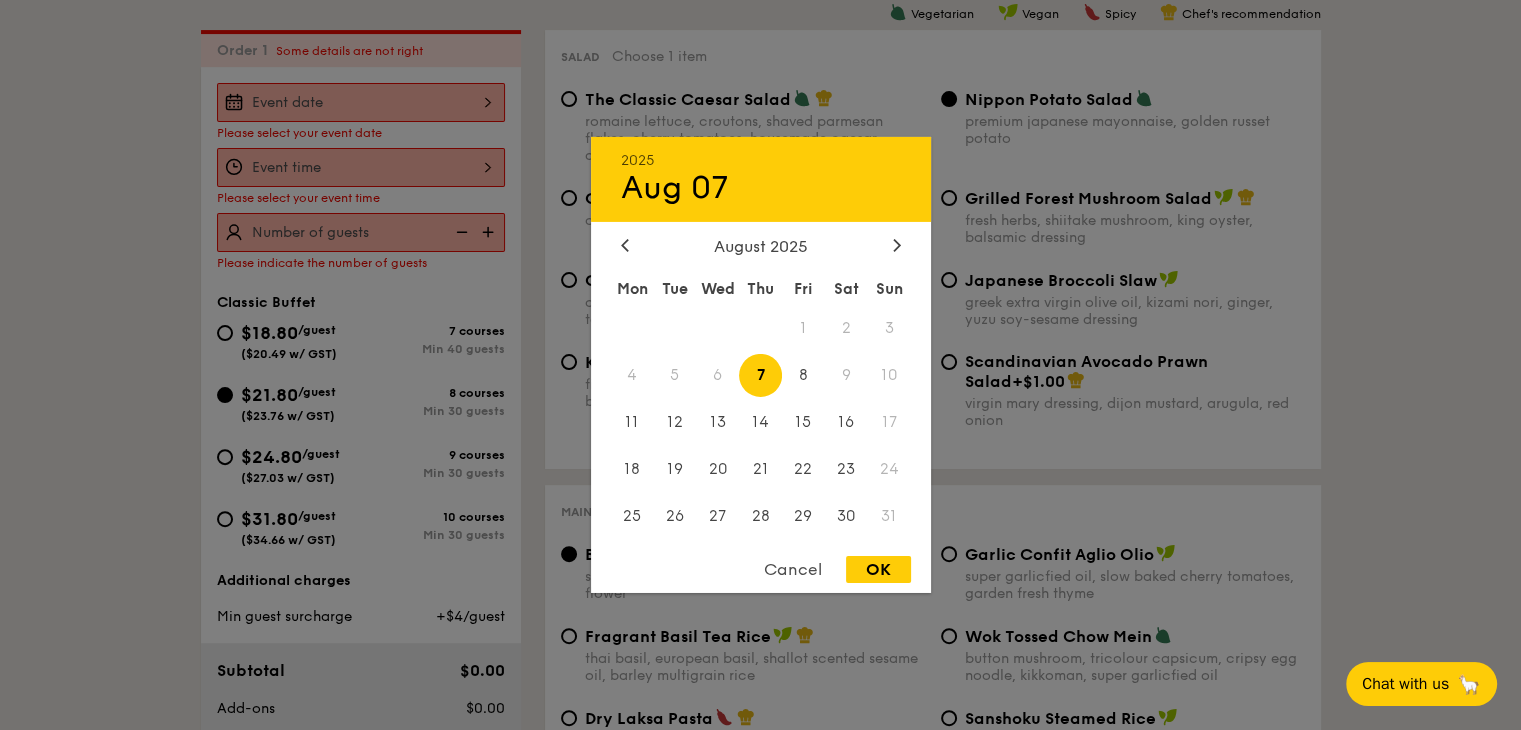 click on "2025   Aug 07       August 2025     Mon Tue Wed Thu Fri Sat Sun   1 2 3 4 5 6 7 8 9 10 11 12 13 14 15 16 17 18 19 20 21 22 23 24 25 26 27 28 29 30 31     Cancel   OK" at bounding box center (361, 102) 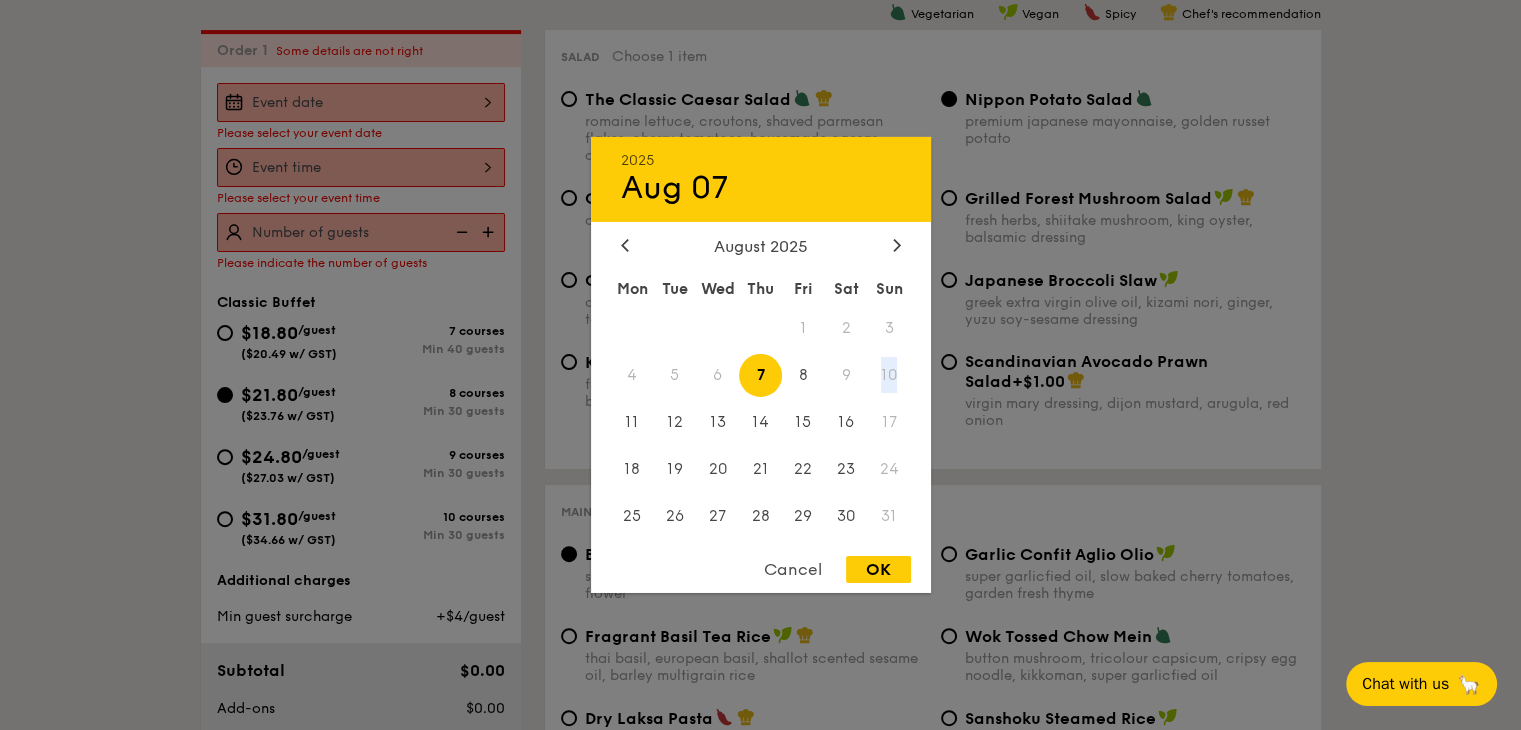click on "10" at bounding box center (889, 375) 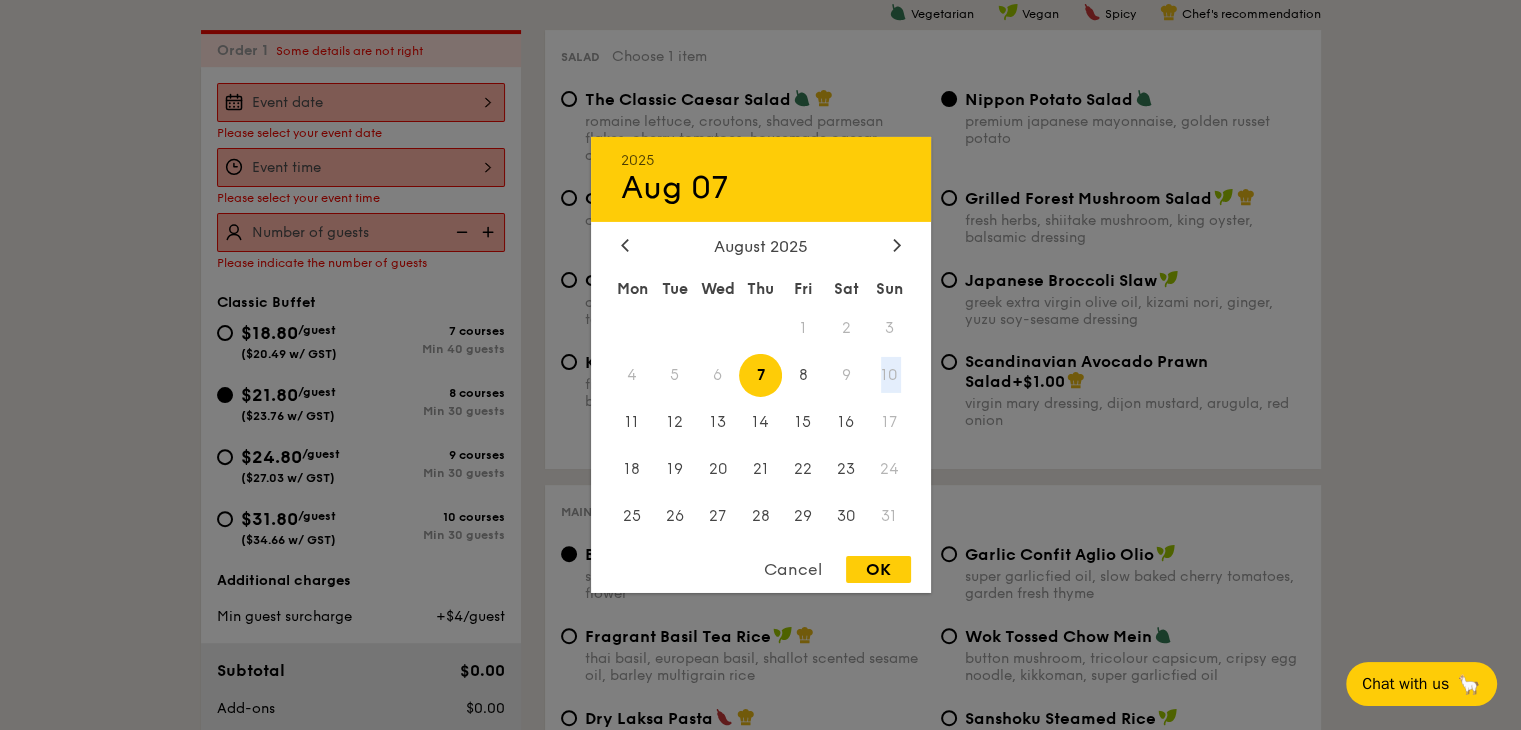 click on "10" at bounding box center (889, 375) 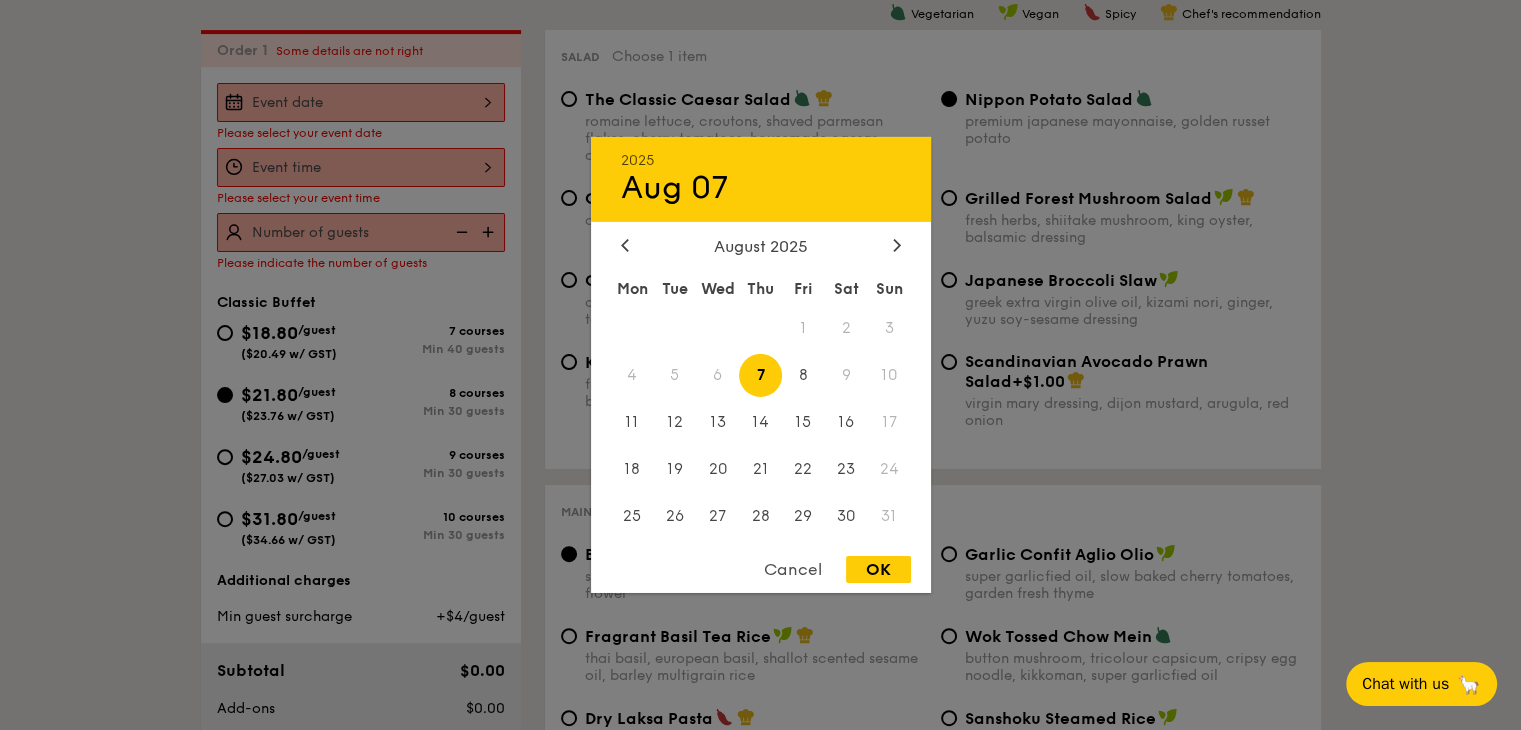 click on "9" at bounding box center (846, 375) 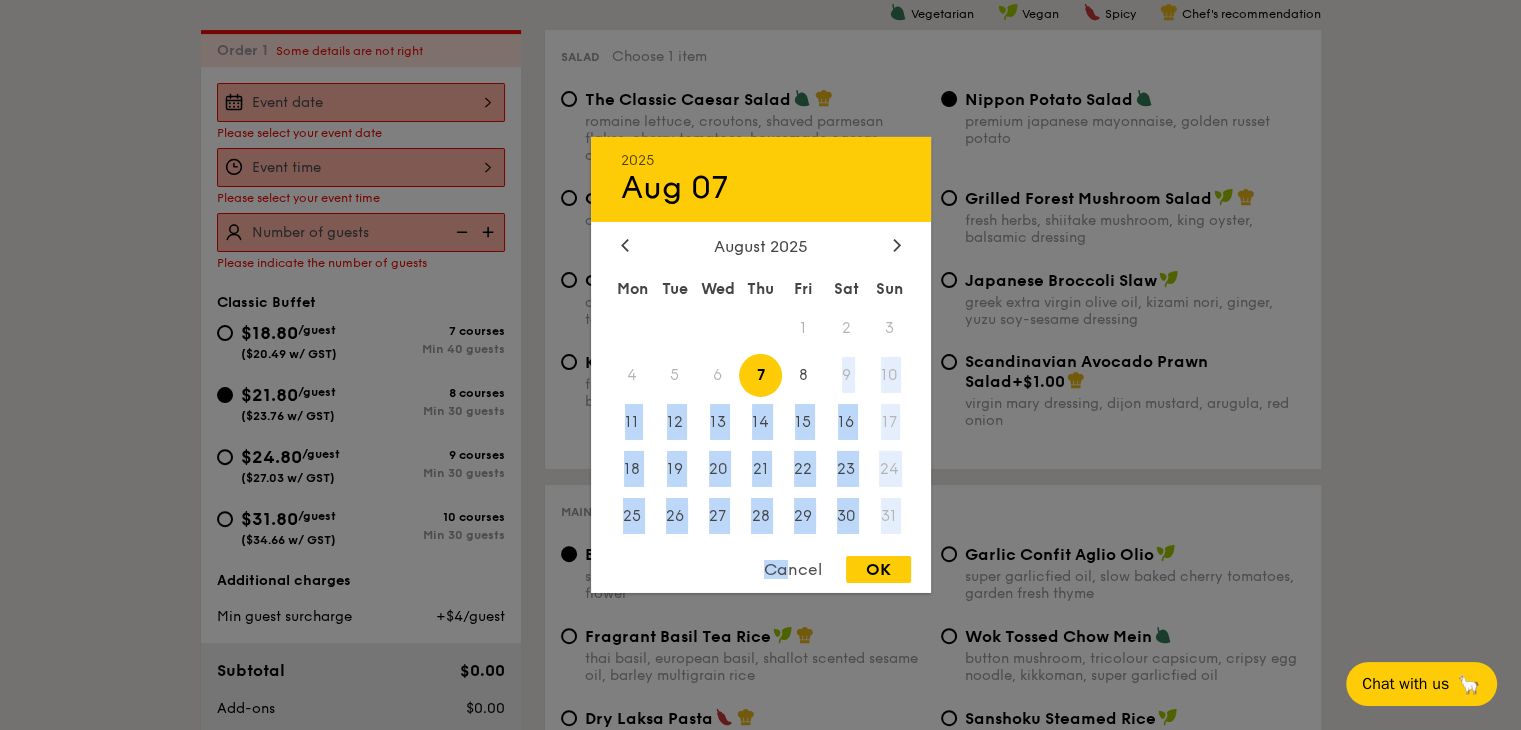 drag, startPoint x: 784, startPoint y: 565, endPoint x: 848, endPoint y: 379, distance: 196.70282 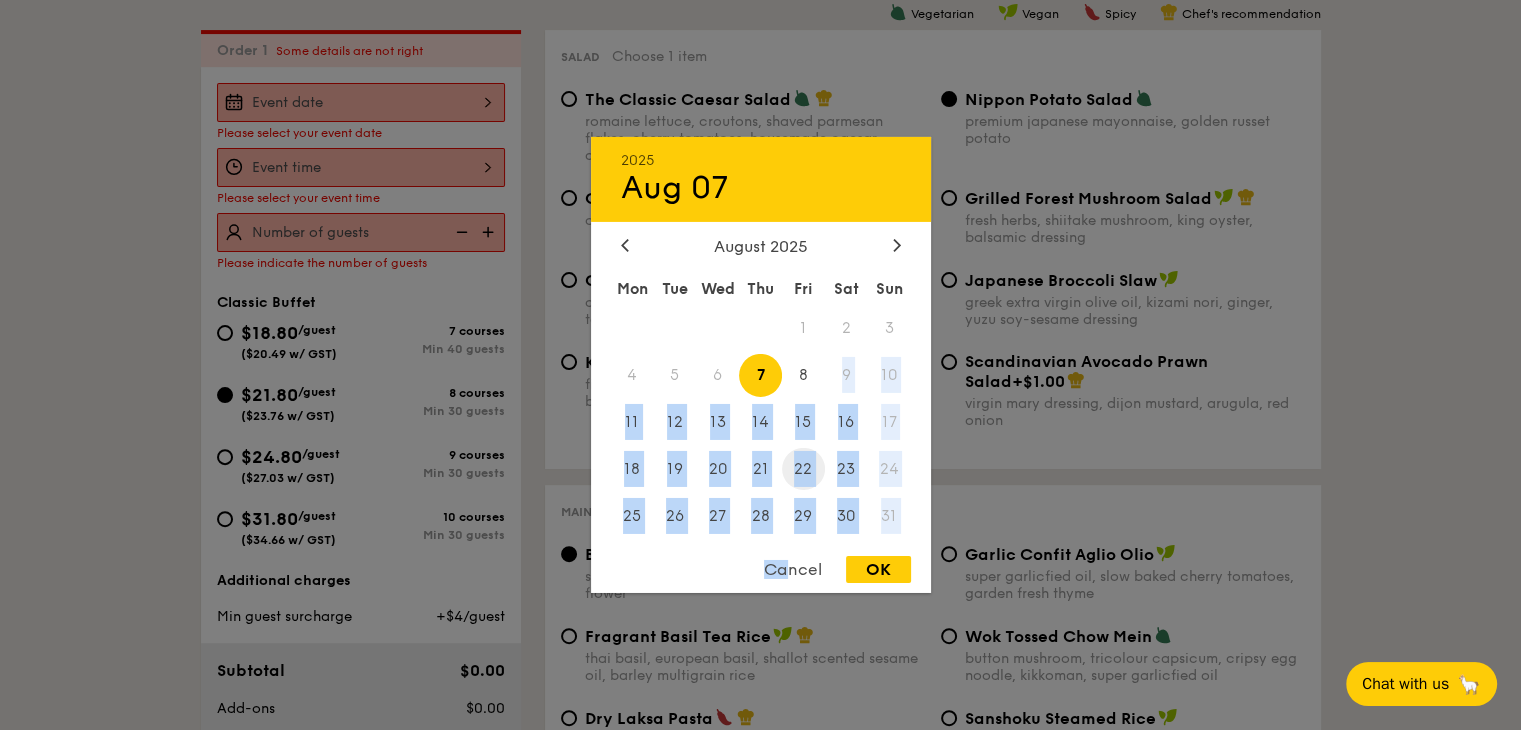 click on "22" at bounding box center (803, 468) 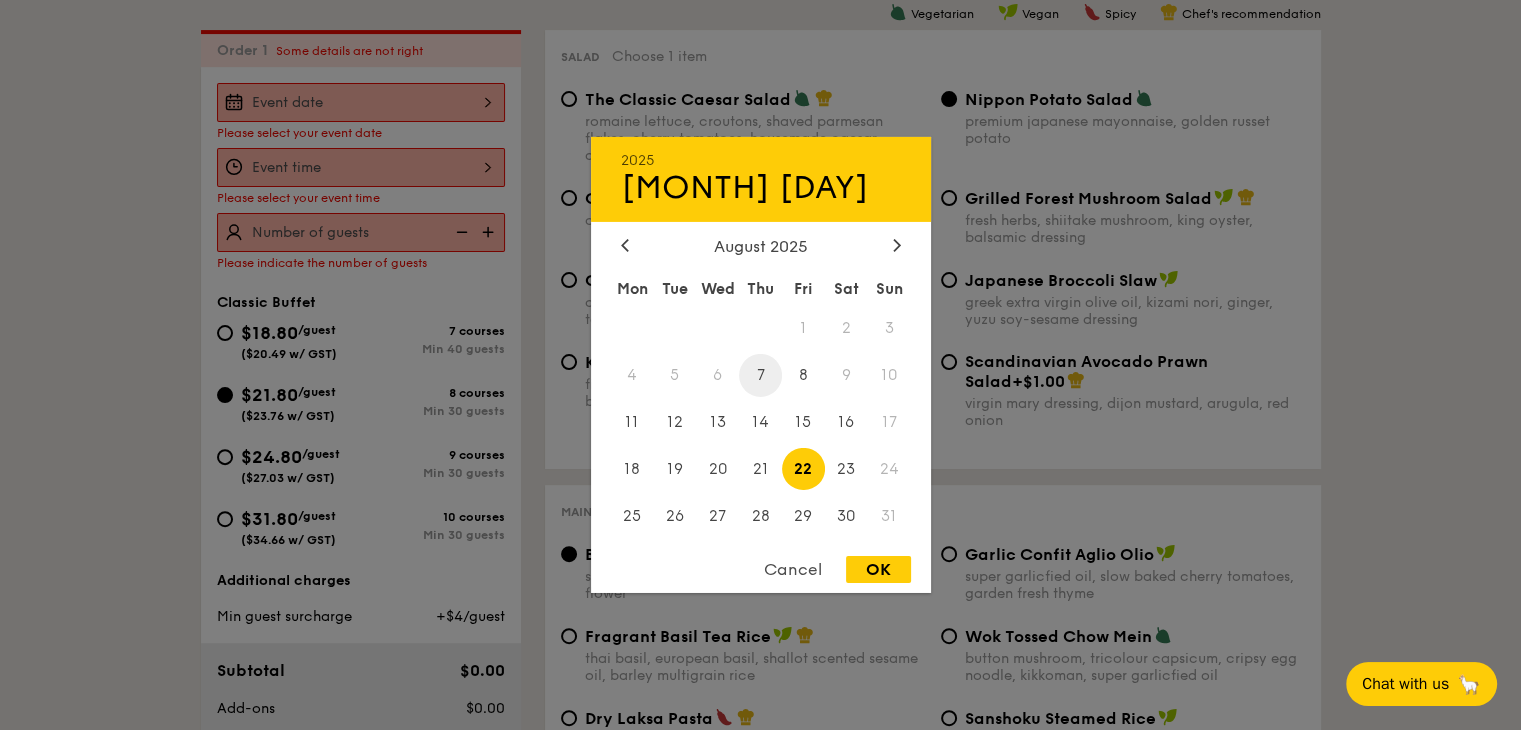 click on "7" at bounding box center (760, 375) 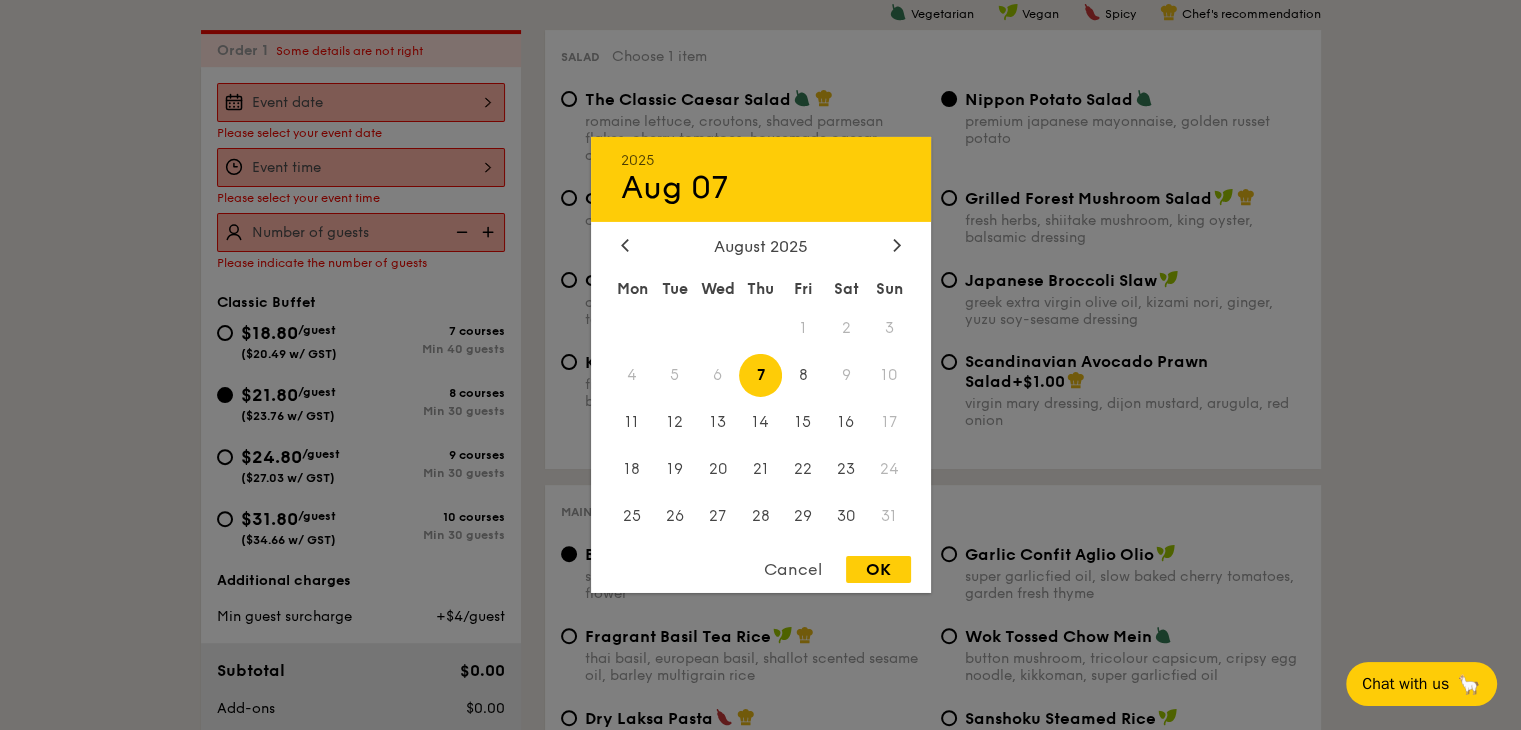 click on "17" at bounding box center [889, 422] 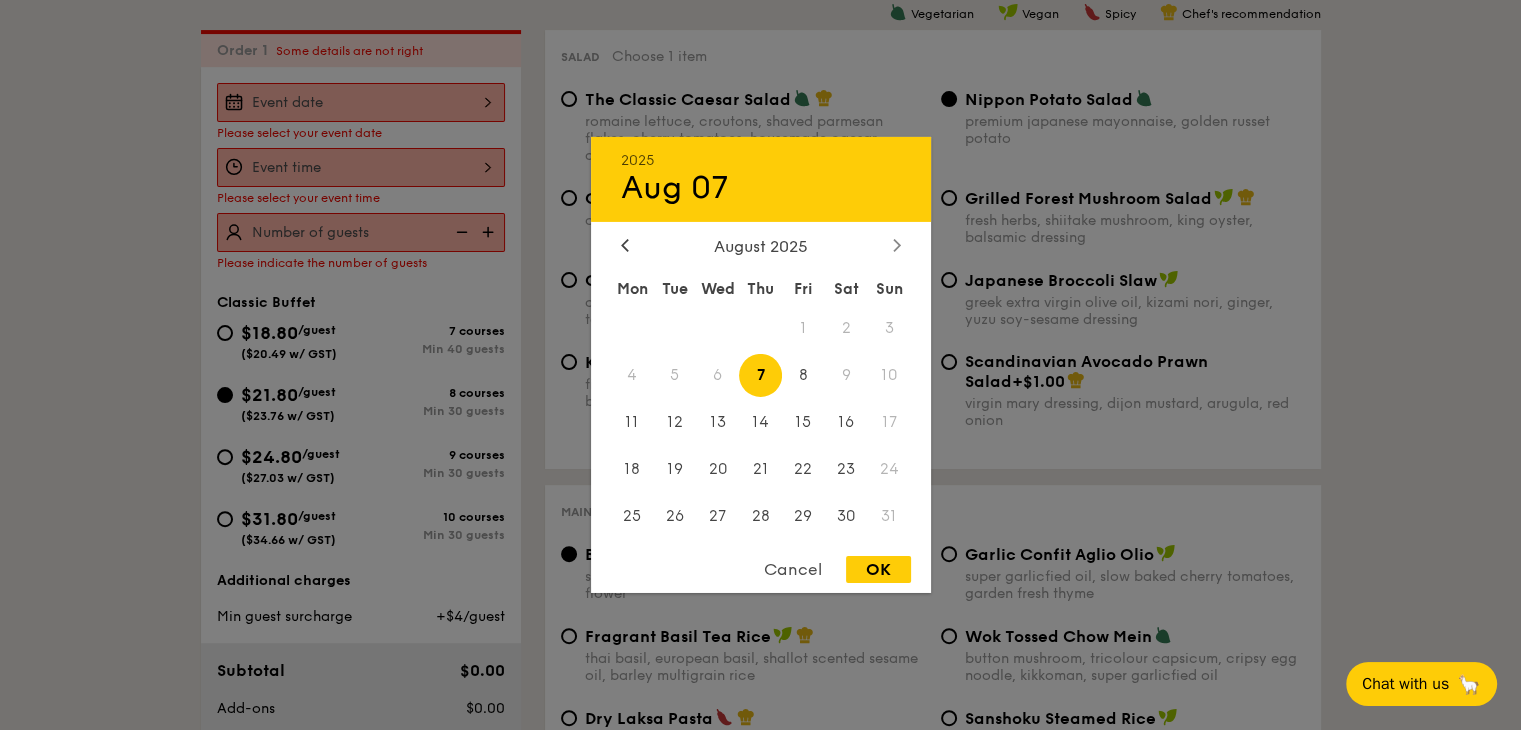click at bounding box center (897, 246) 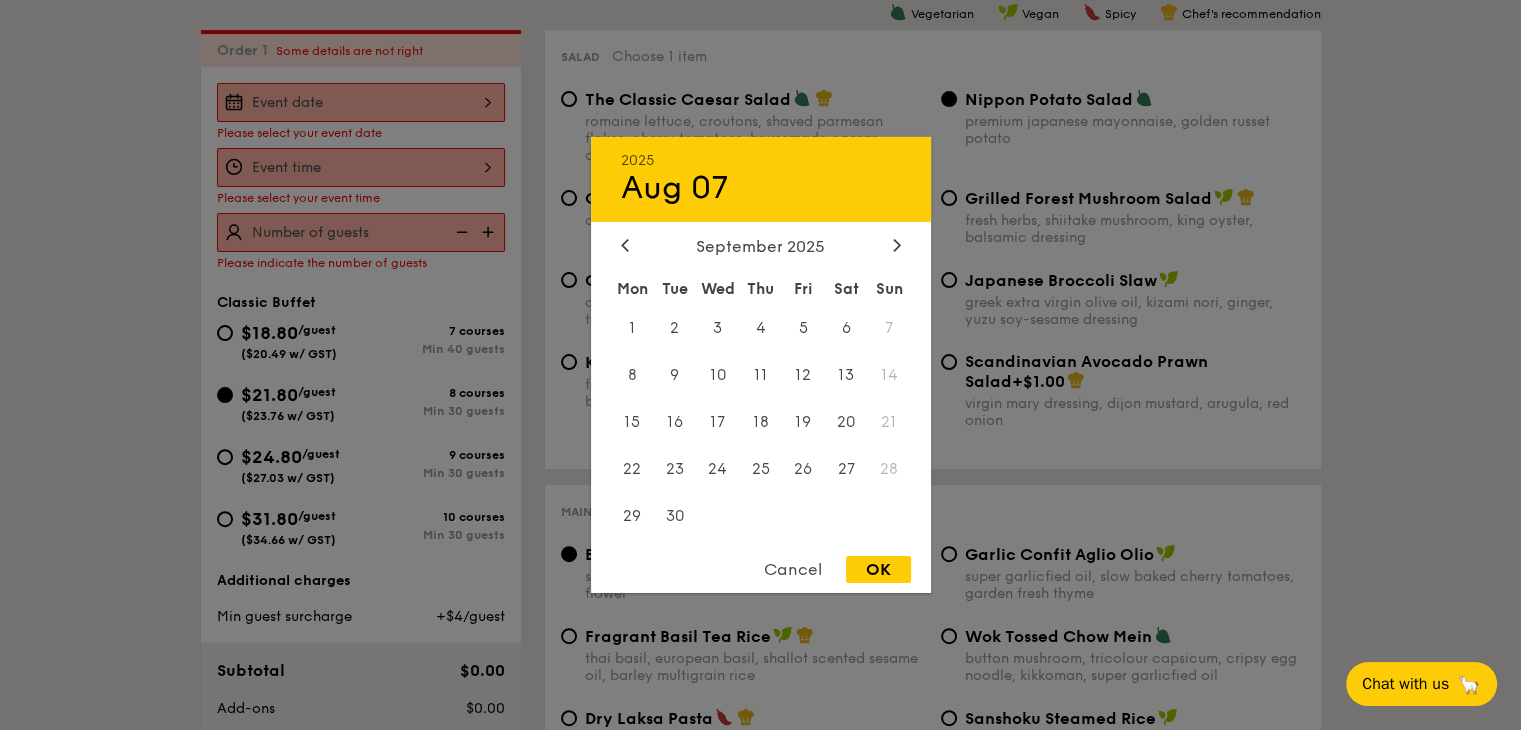 click on "7" at bounding box center (889, 328) 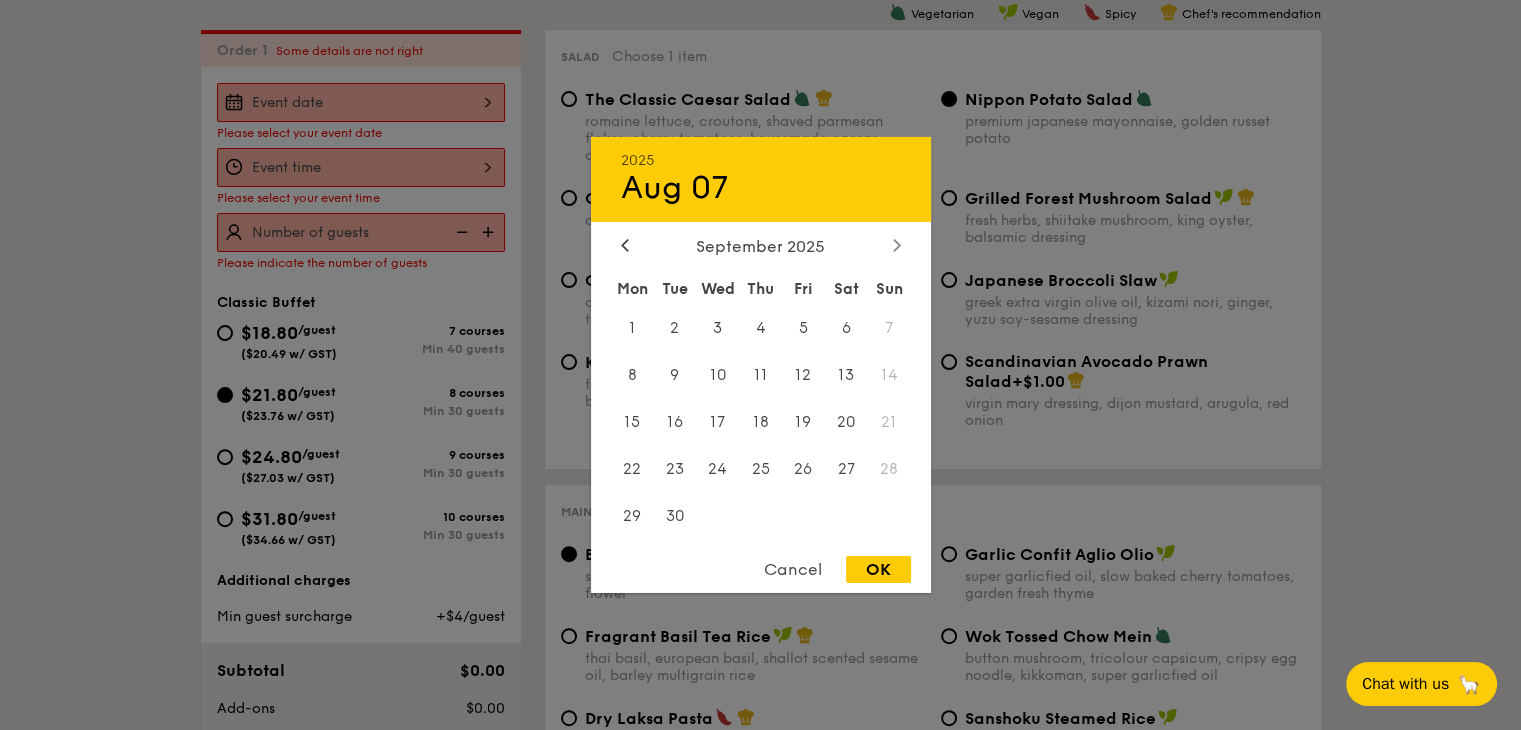 click 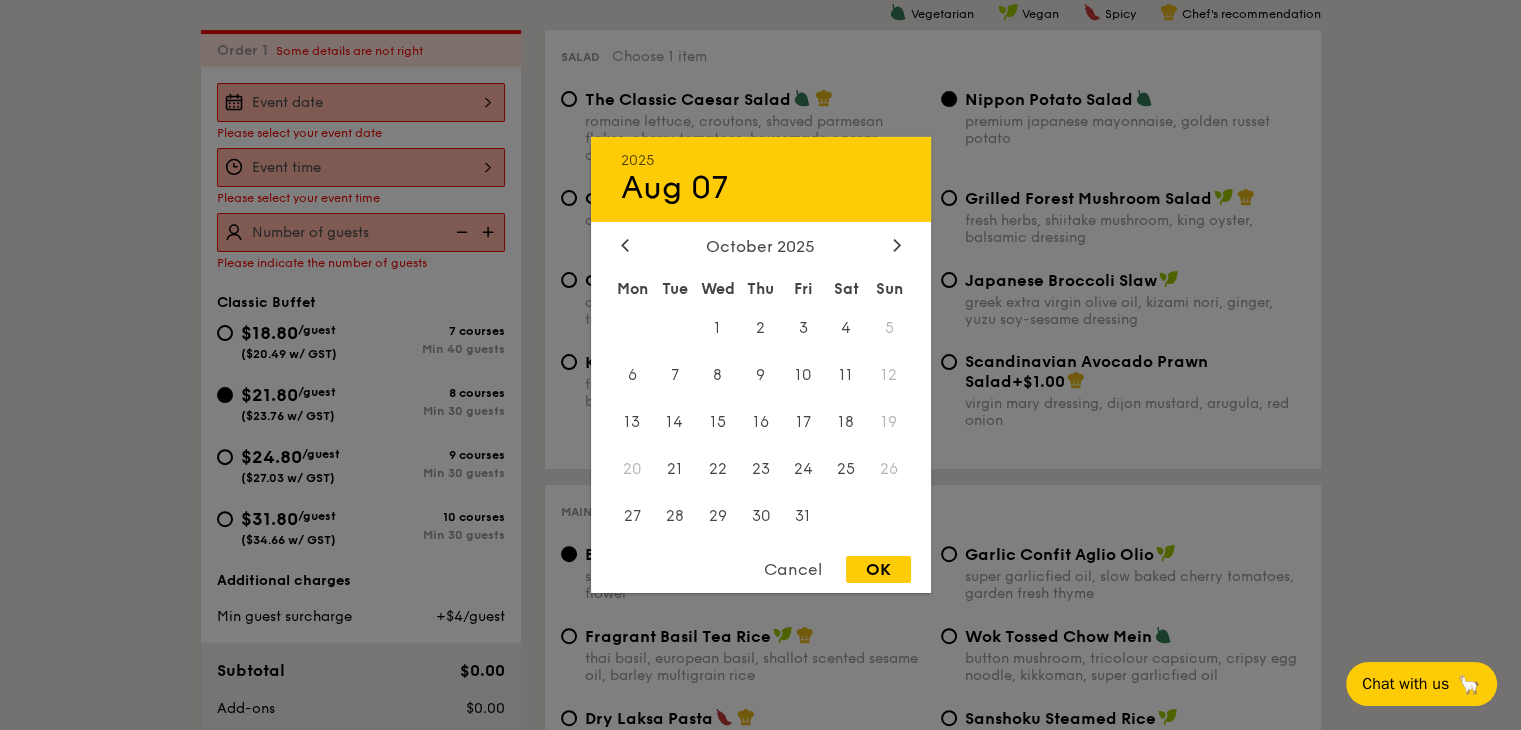 click on "5" at bounding box center [889, 328] 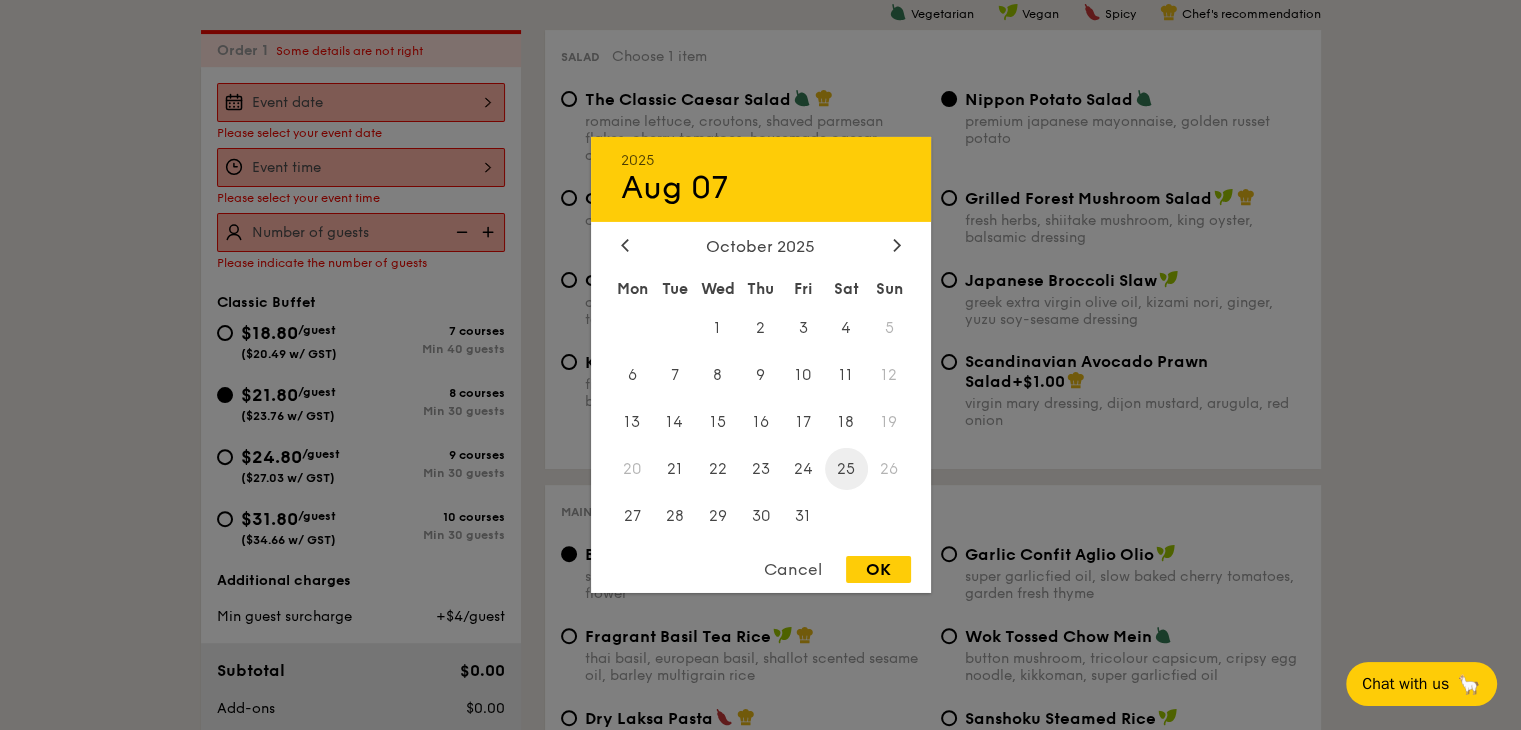 click on "25" at bounding box center (846, 468) 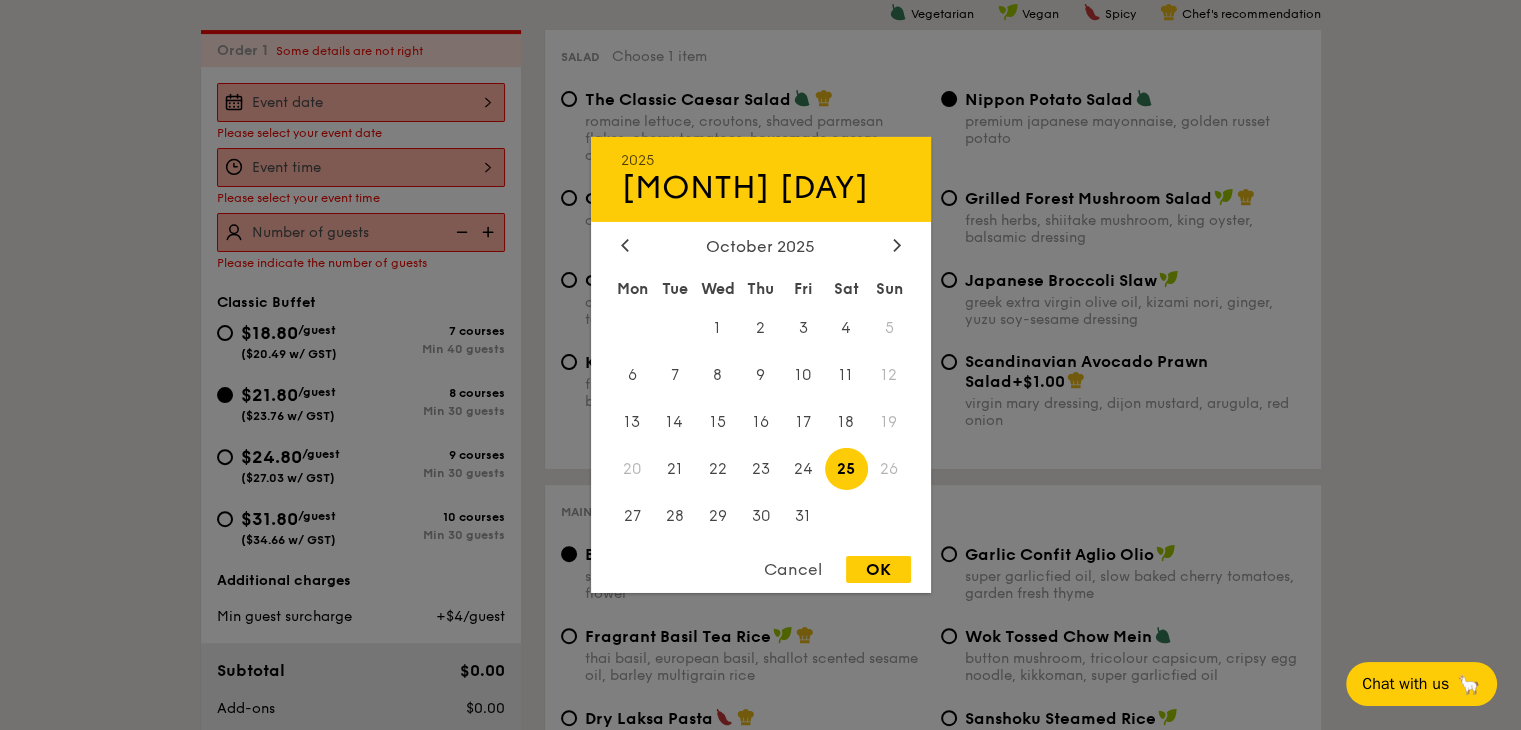 click on "20" at bounding box center (632, 468) 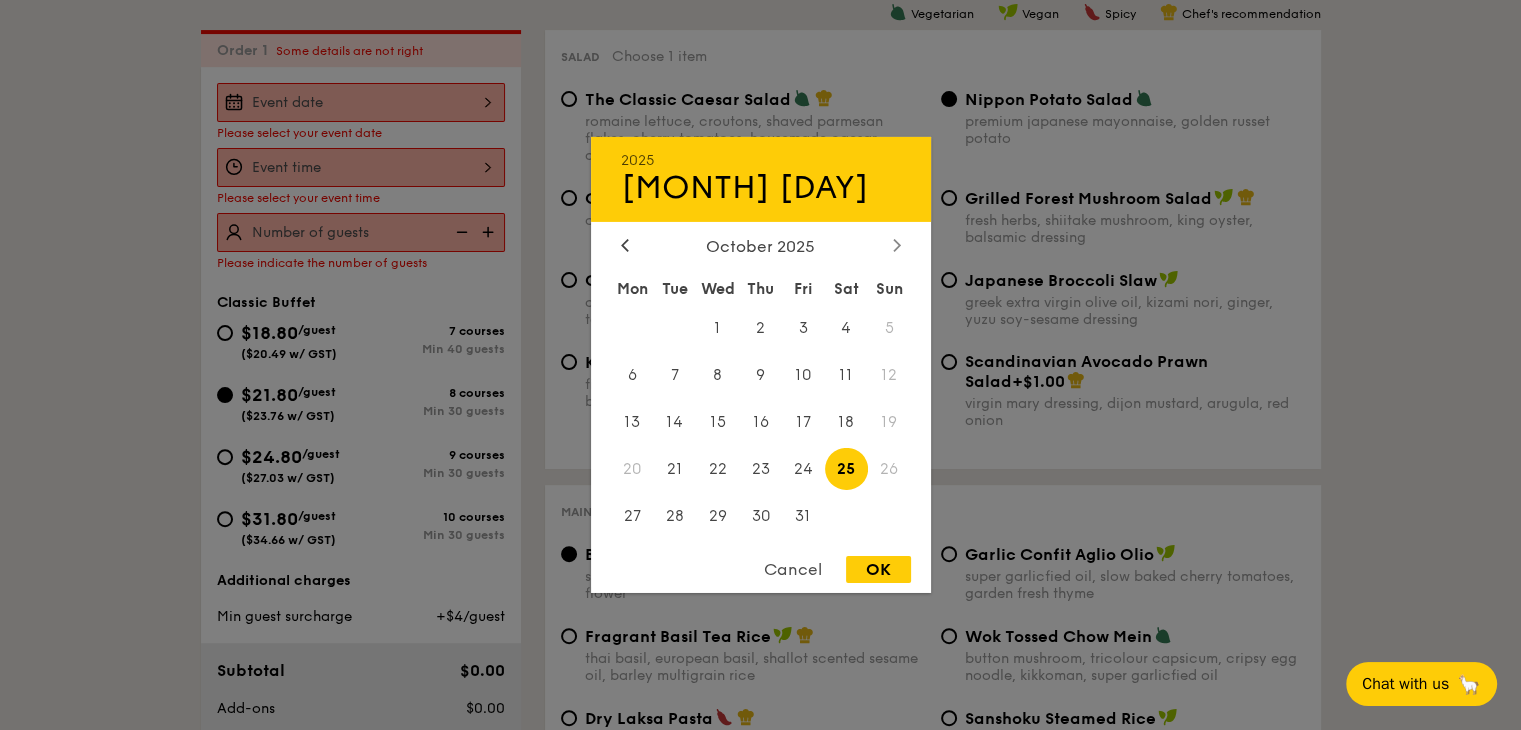 click 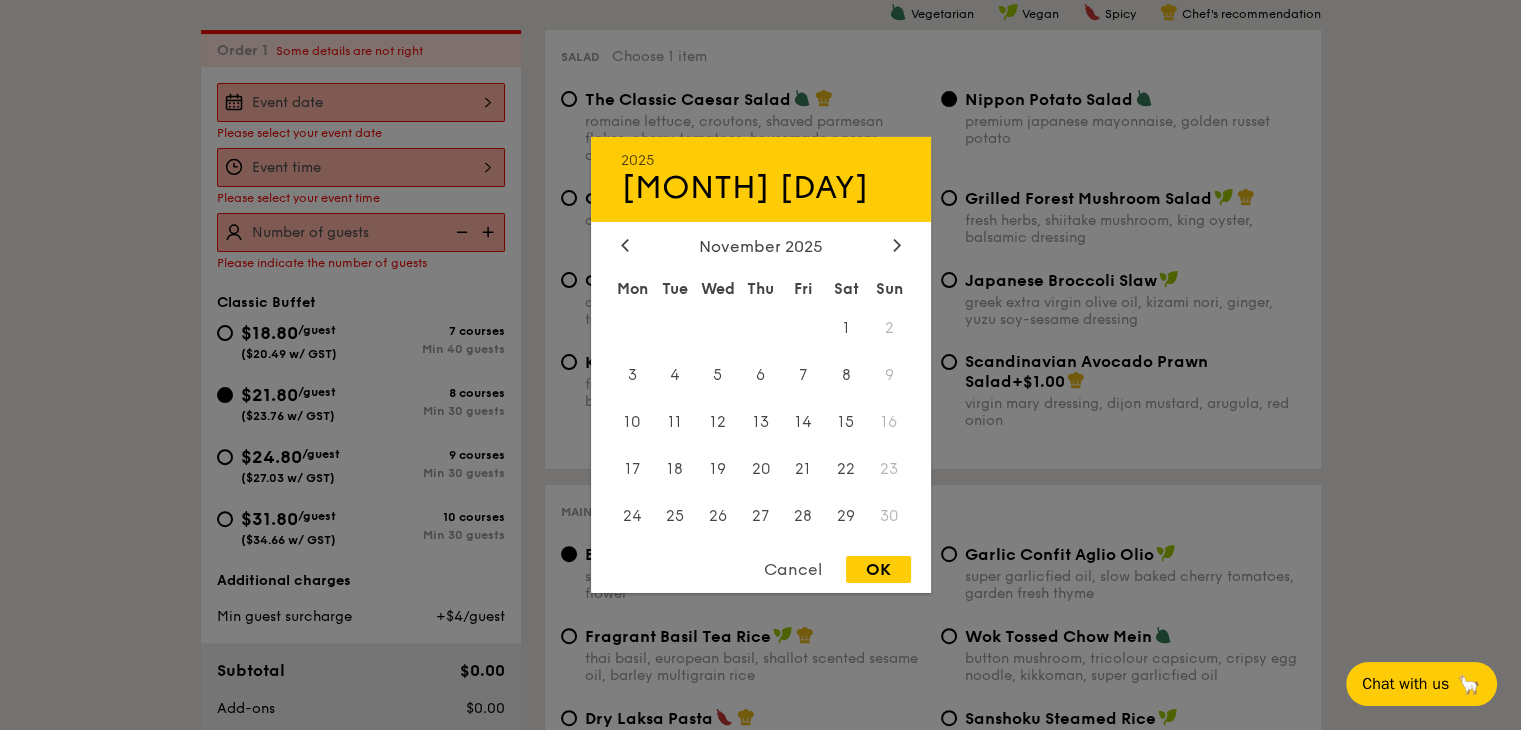 click on "9" at bounding box center [889, 375] 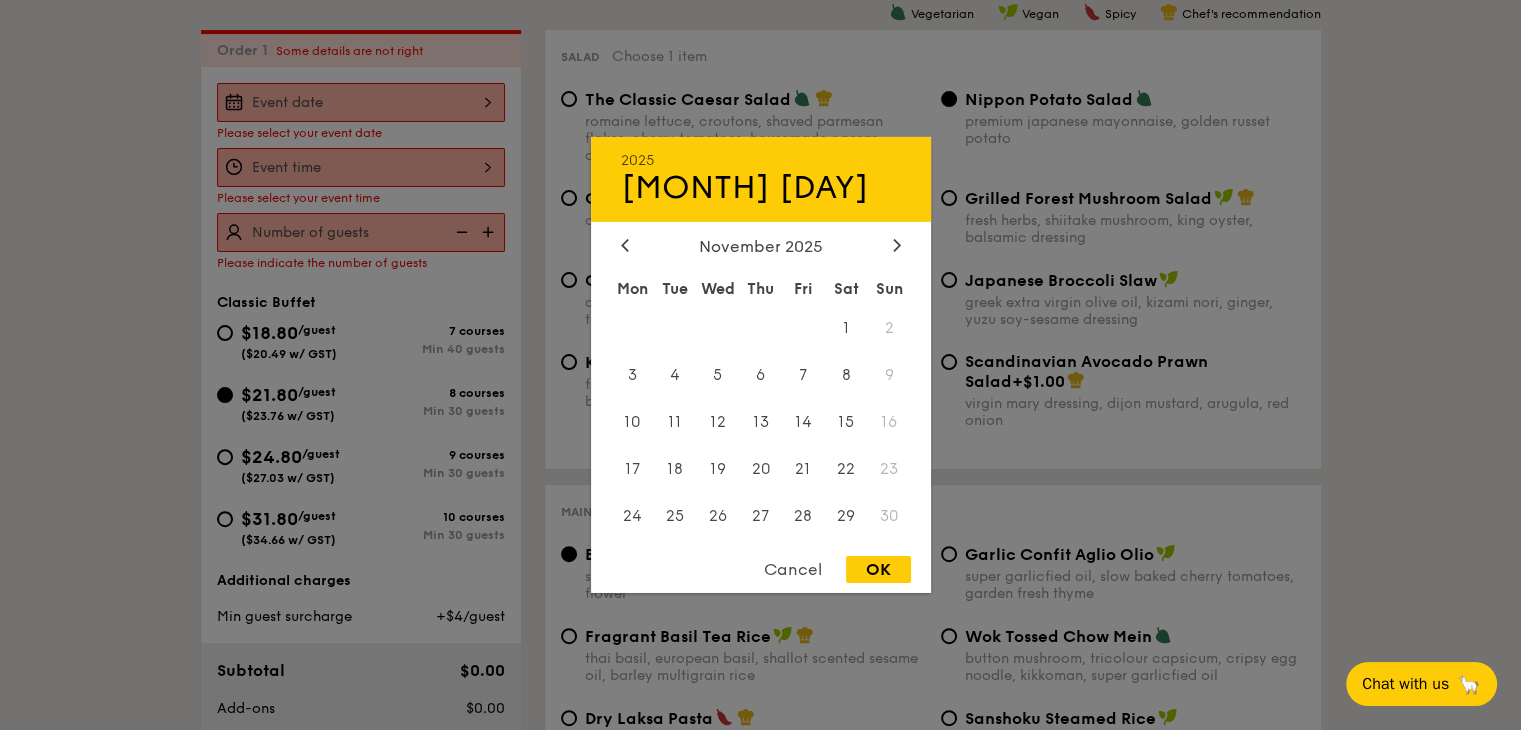 click at bounding box center [760, 365] 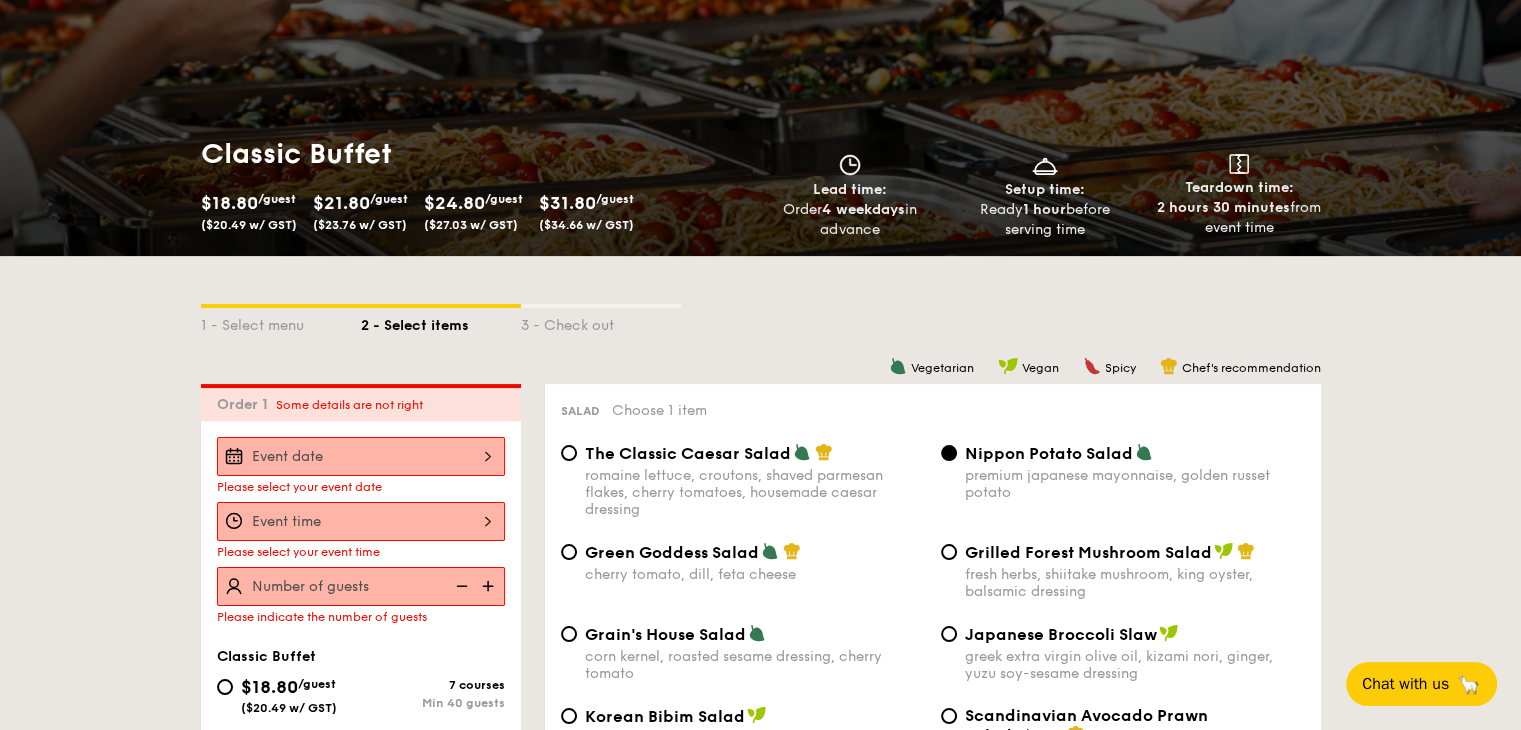 scroll, scrollTop: 334, scrollLeft: 0, axis: vertical 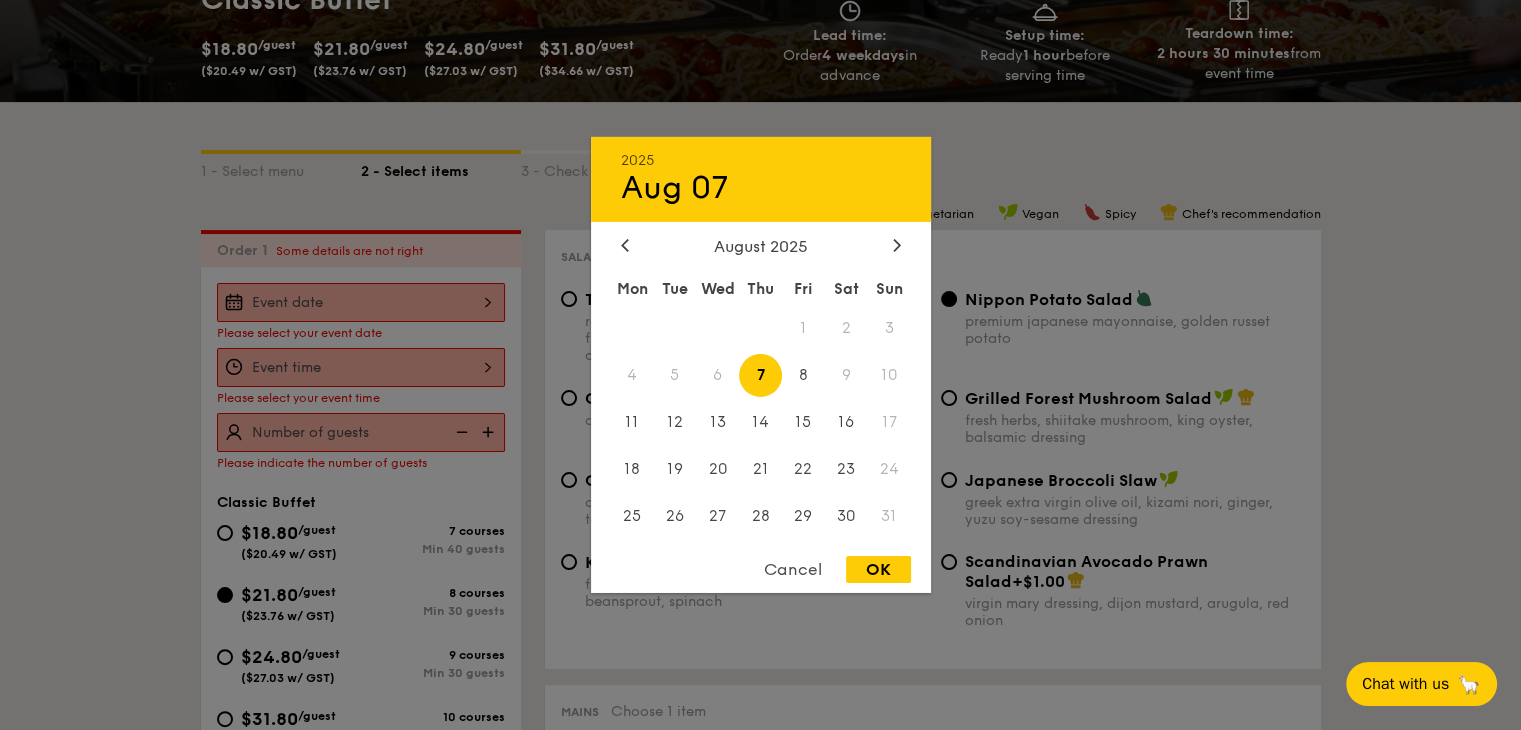 click on "2025   Aug 07       August 2025     Mon Tue Wed Thu Fri Sat Sun   1 2 3 4 5 6 7 8 9 10 11 12 13 14 15 16 17 18 19 20 21 22 23 24 25 26 27 28 29 30 31     Cancel   OK" at bounding box center (361, 302) 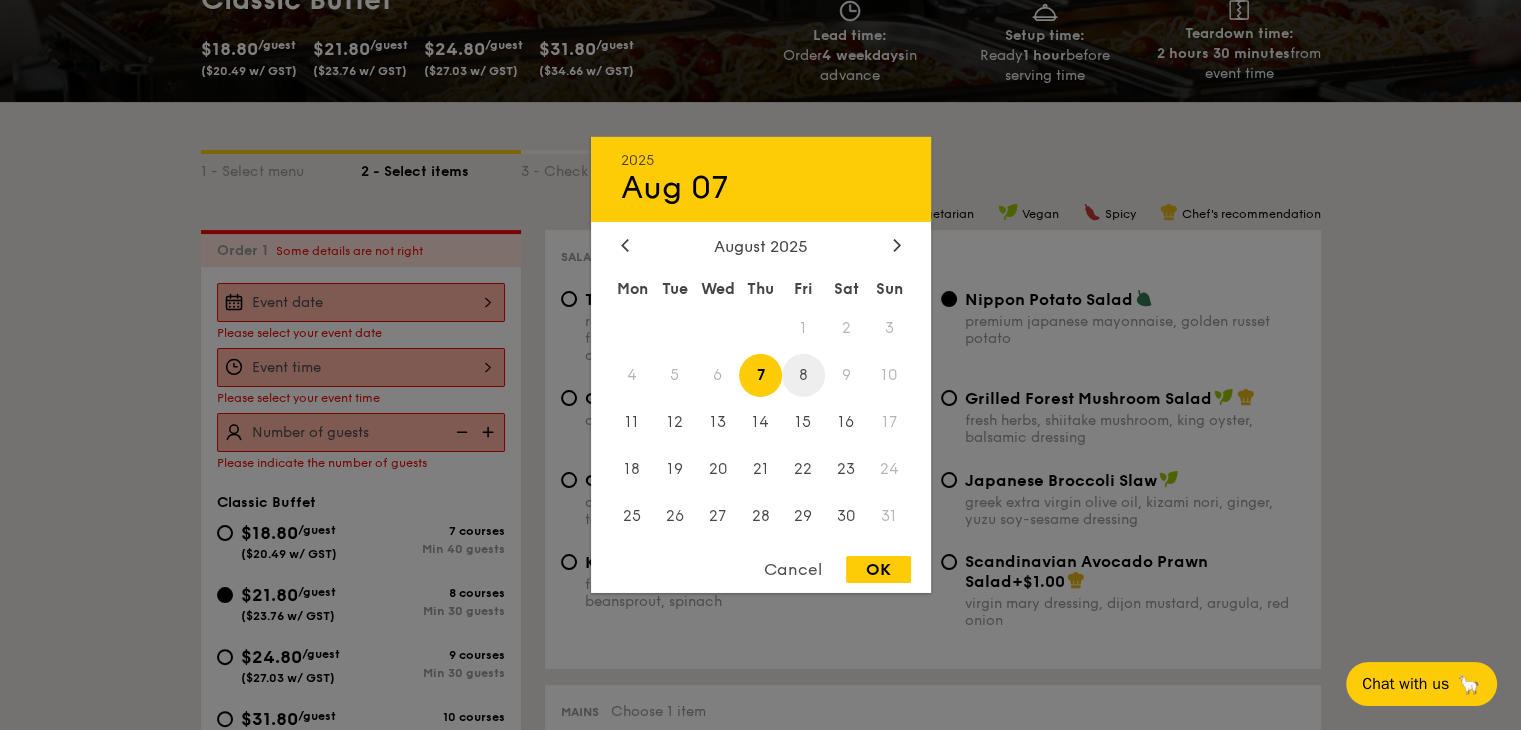 click on "8" at bounding box center (803, 375) 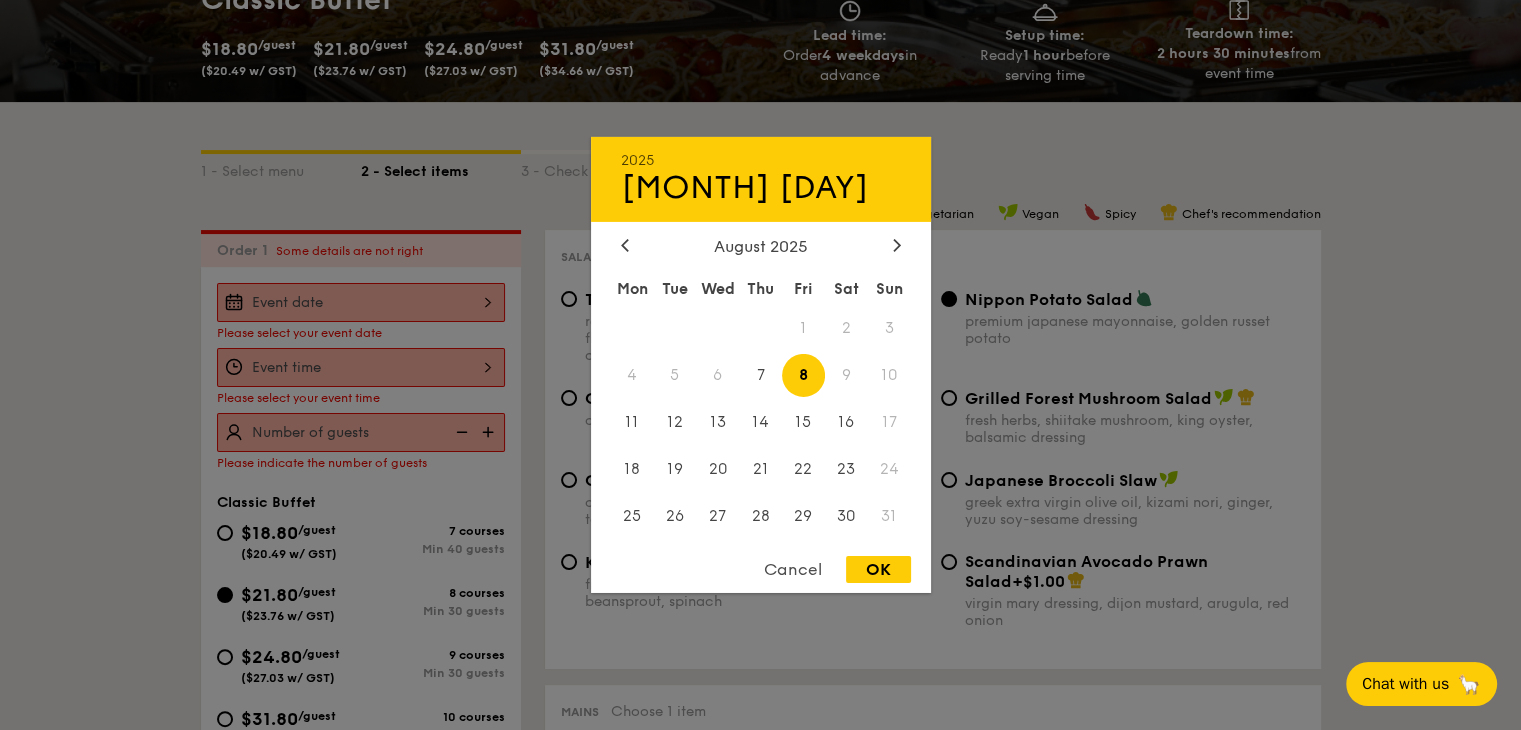 click on "9" at bounding box center [846, 375] 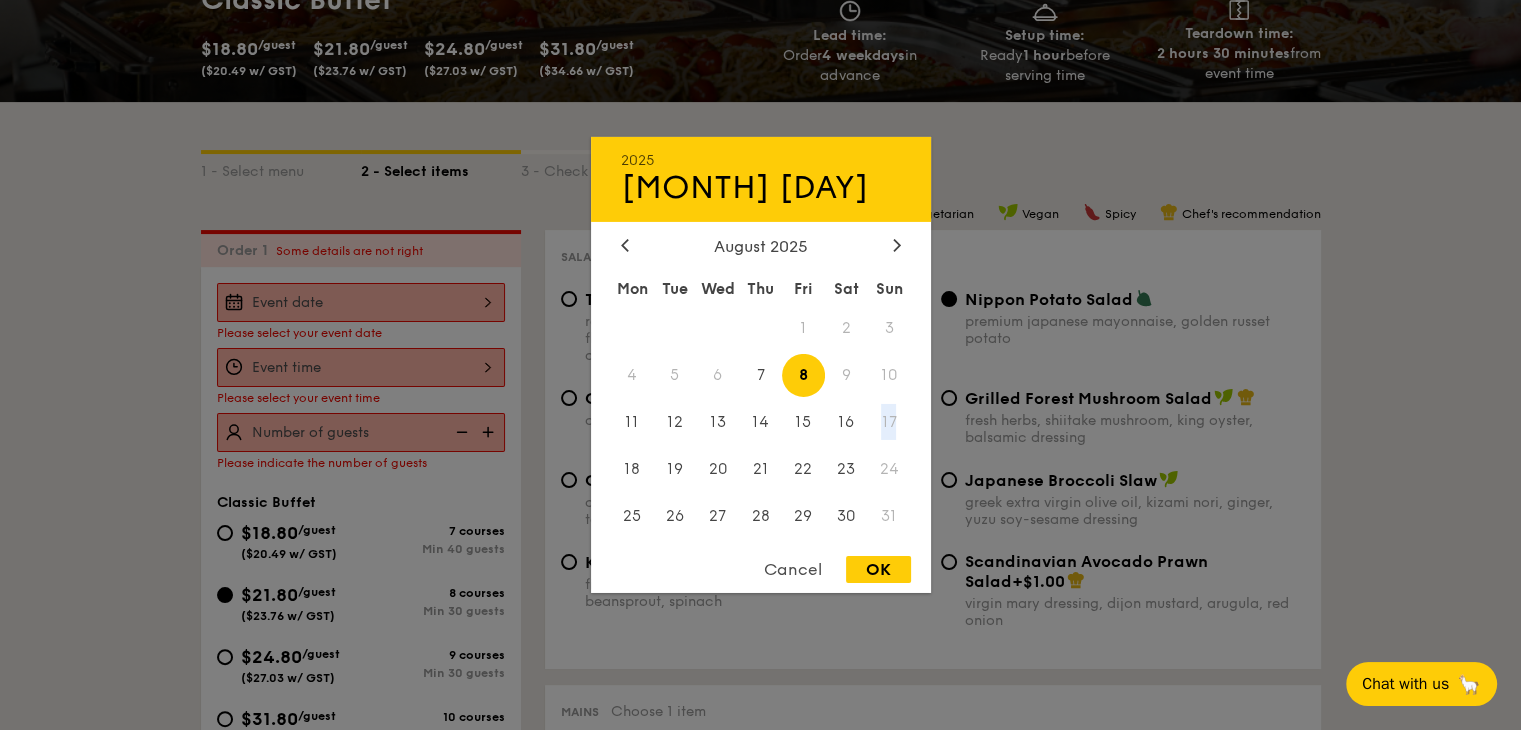 click on "17" at bounding box center [889, 422] 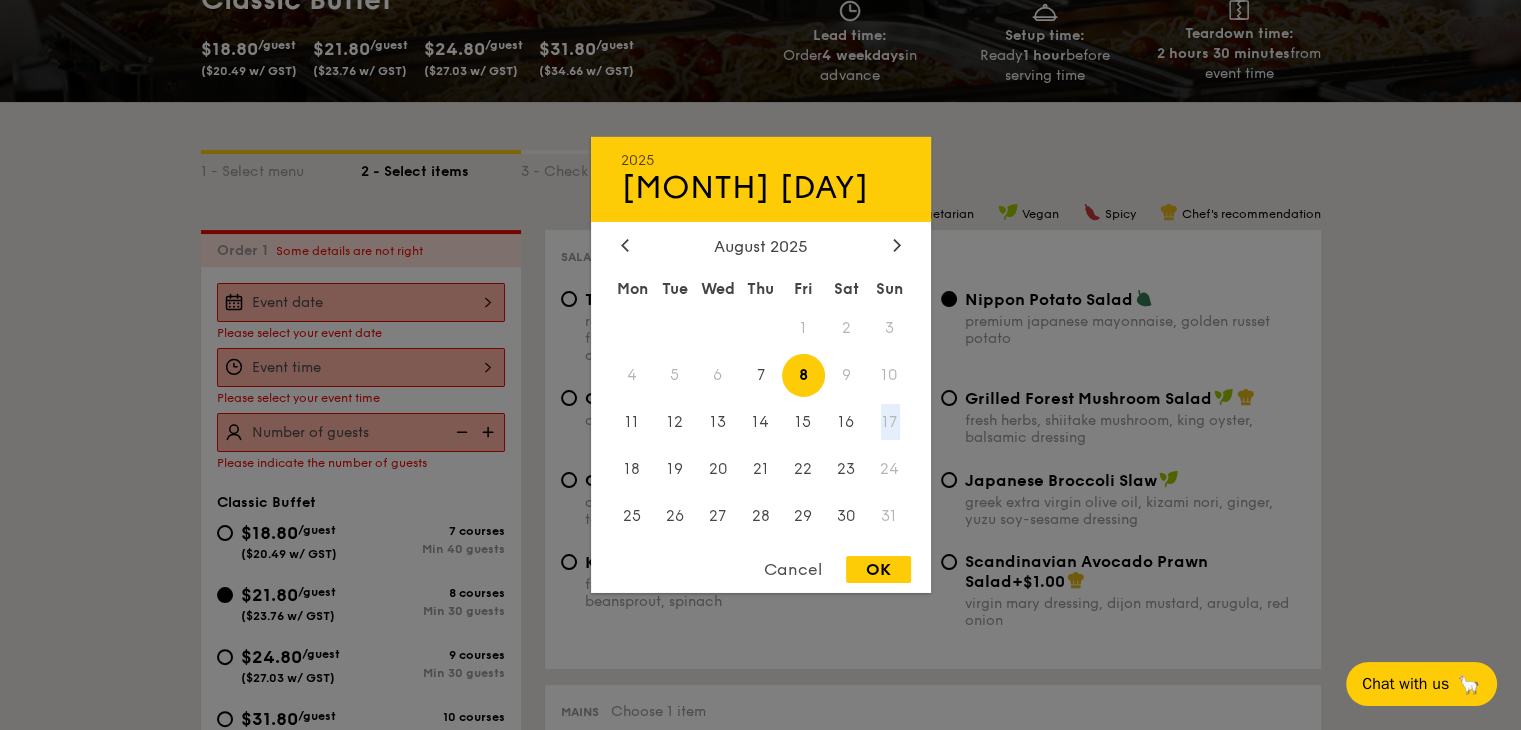 click on "17" at bounding box center [889, 422] 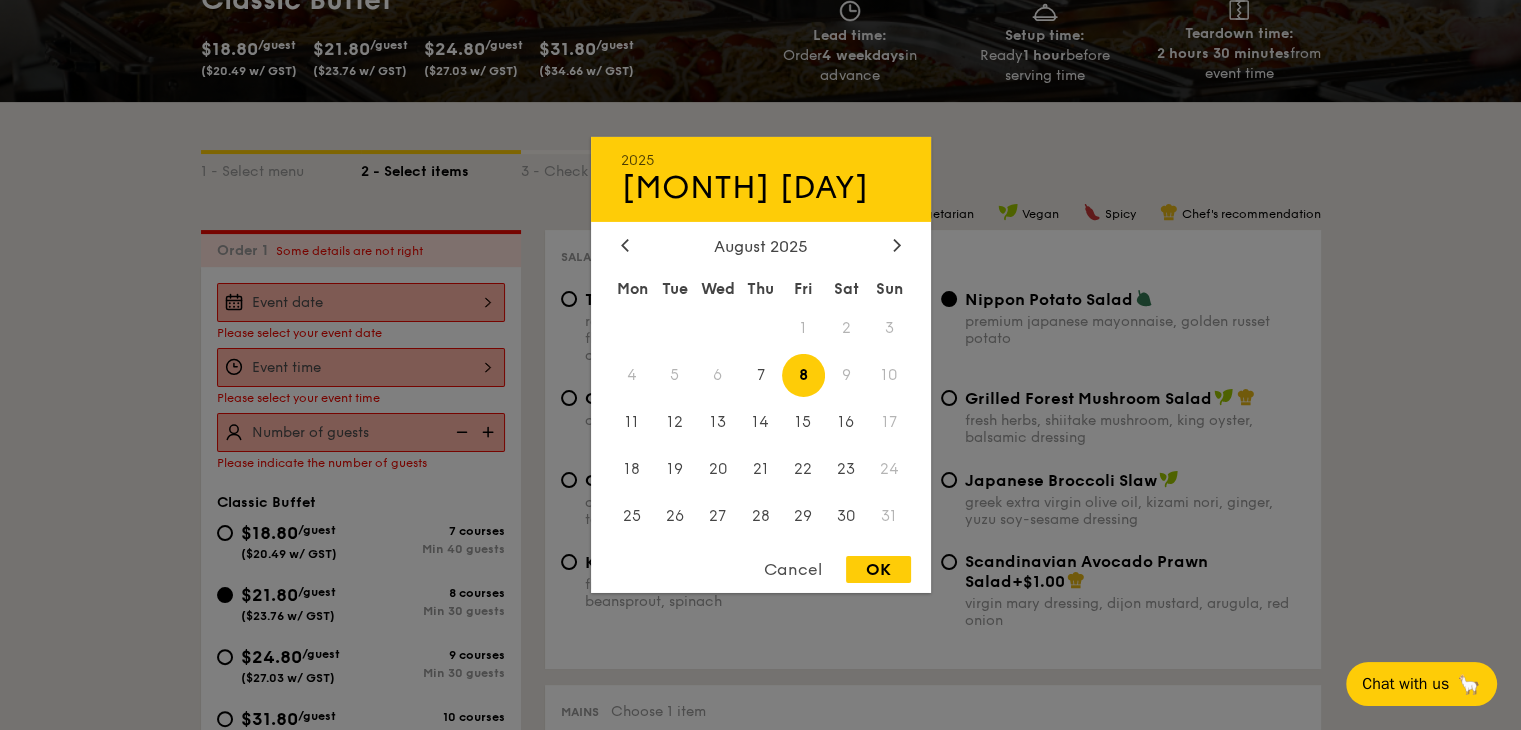 click on "31" at bounding box center [889, 515] 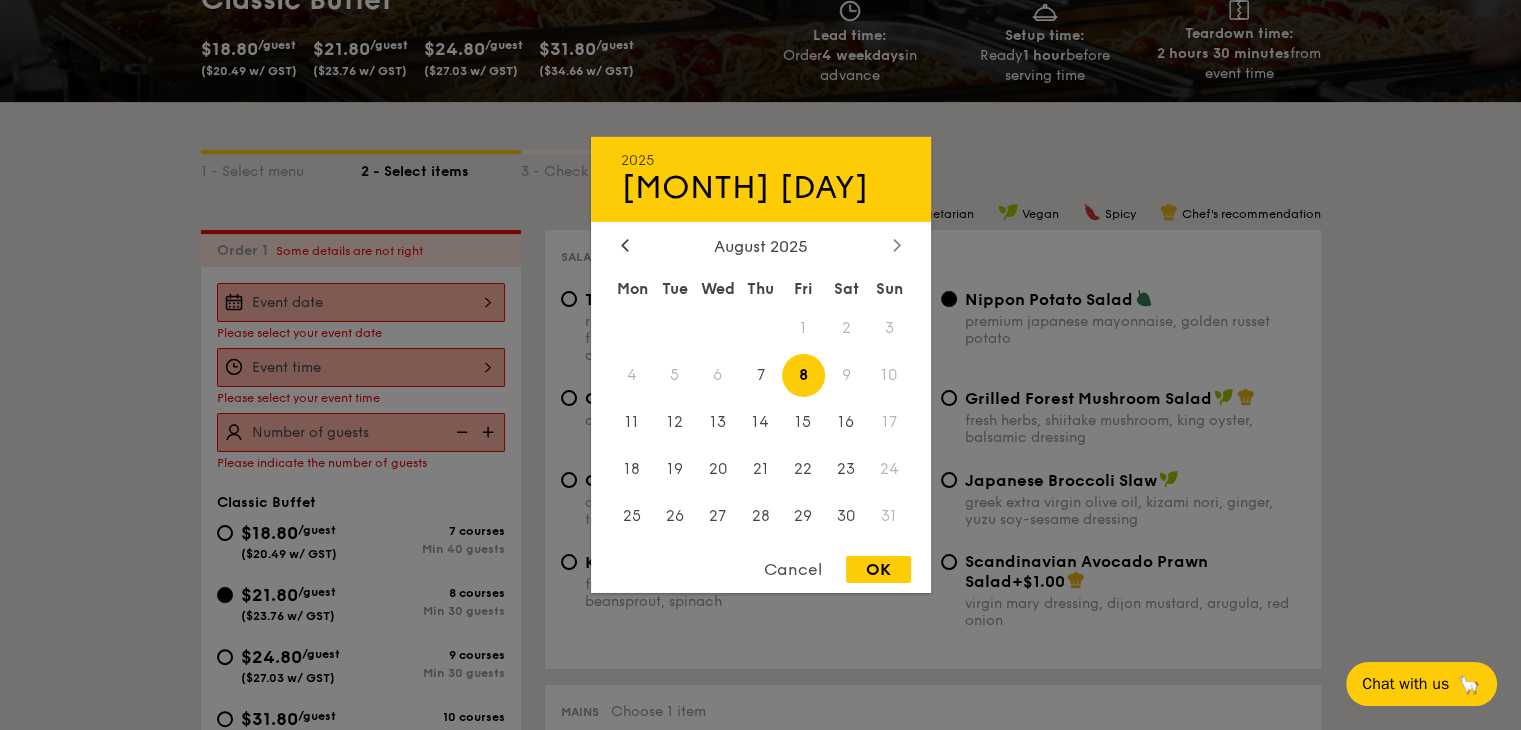 click 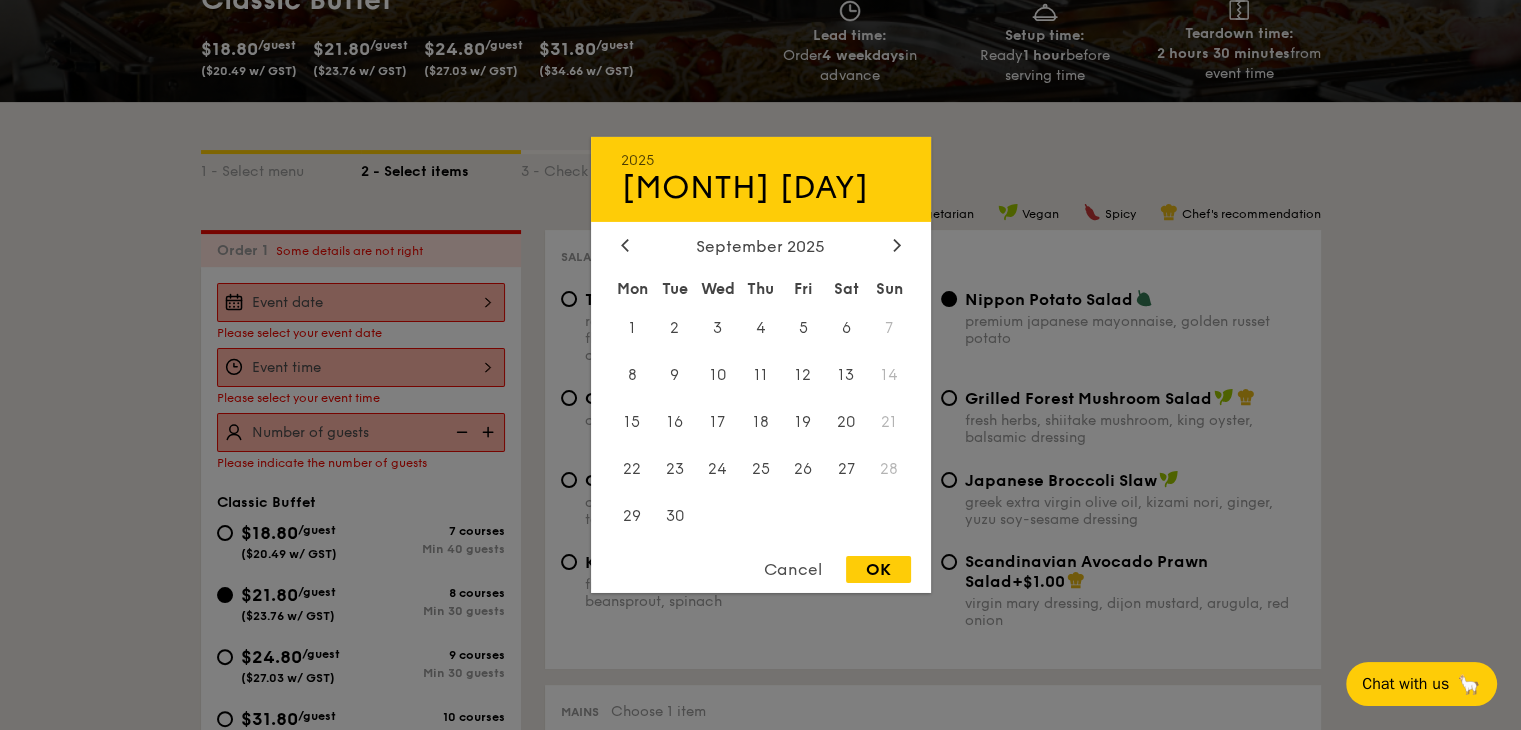 drag, startPoint x: 877, startPoint y: 385, endPoint x: 877, endPoint y: 405, distance: 20 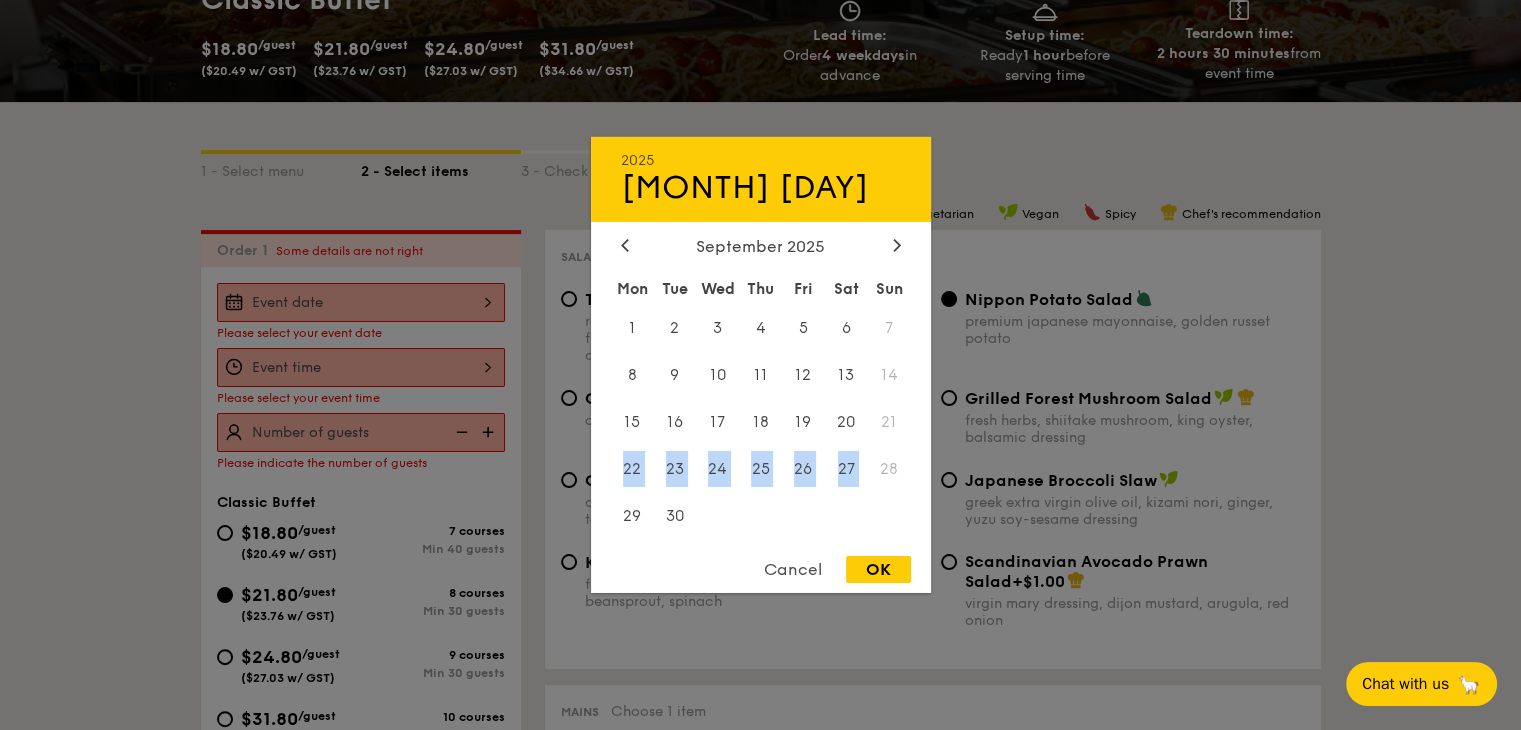 click on "Mon Tue Wed Thu Fri Sat Sun   1 2 3 4 5 6 7 8 9 10 11 12 13 14 15 16 17 18 19 20 21 22 23 24 25 26 27 28 29 30" at bounding box center [761, 406] 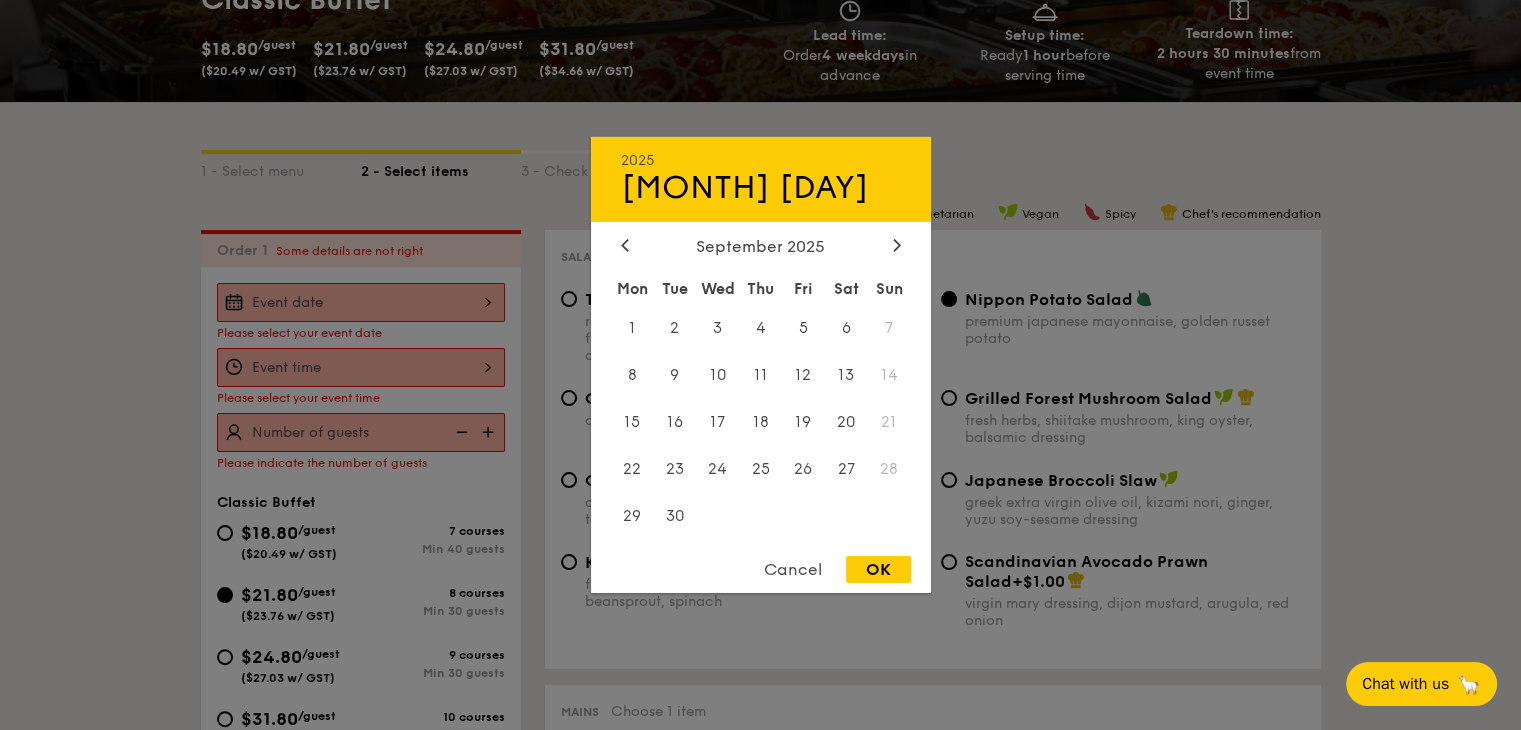click on "[MONTH] [YEAR]     Mon Tue Wed Thu Fri Sat Sun   1 2 3 4 5 6 7 8 9 10 11 12 13 14 15 16 17 18 19 20 21 22 23 24 25 26 27 28 29 30" at bounding box center [761, 389] 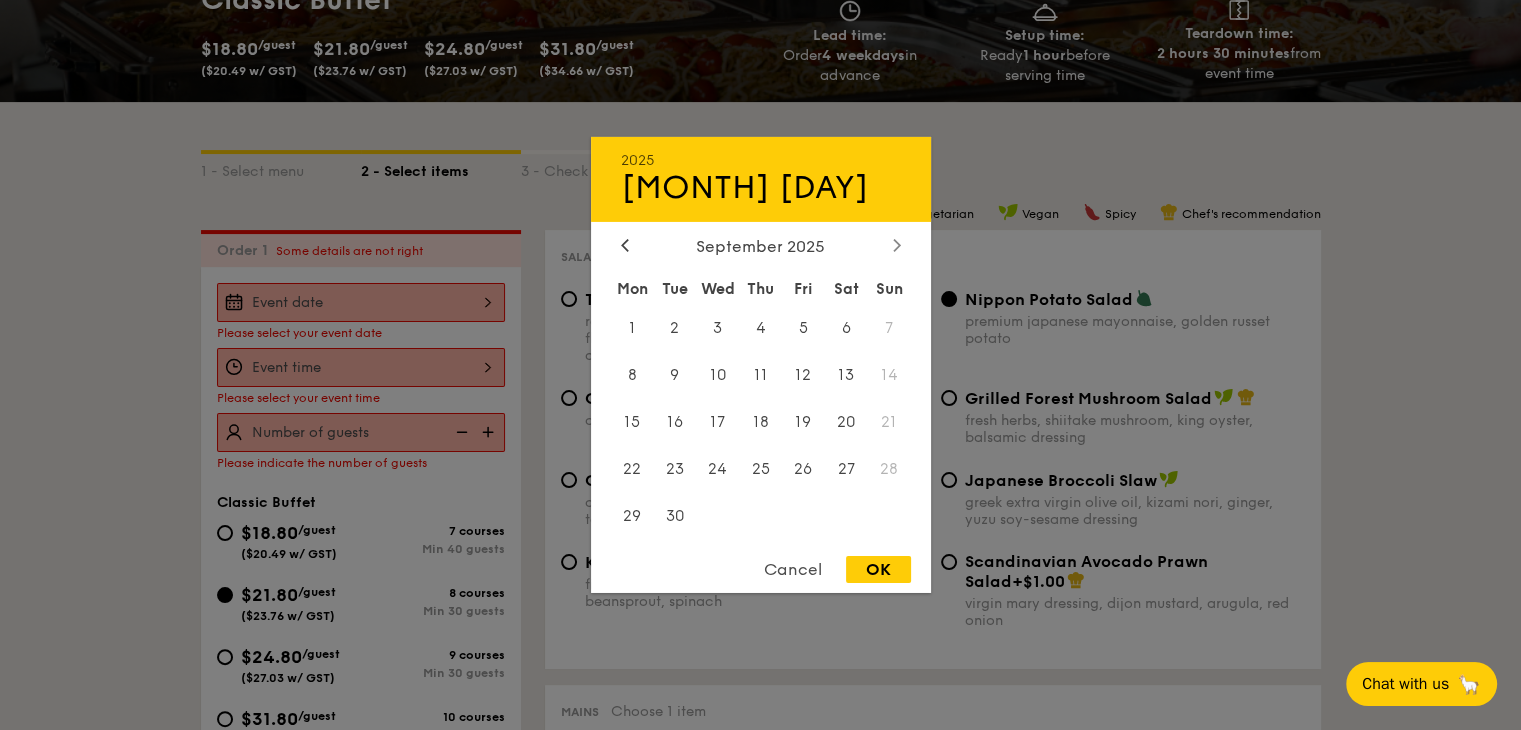 click at bounding box center [897, 246] 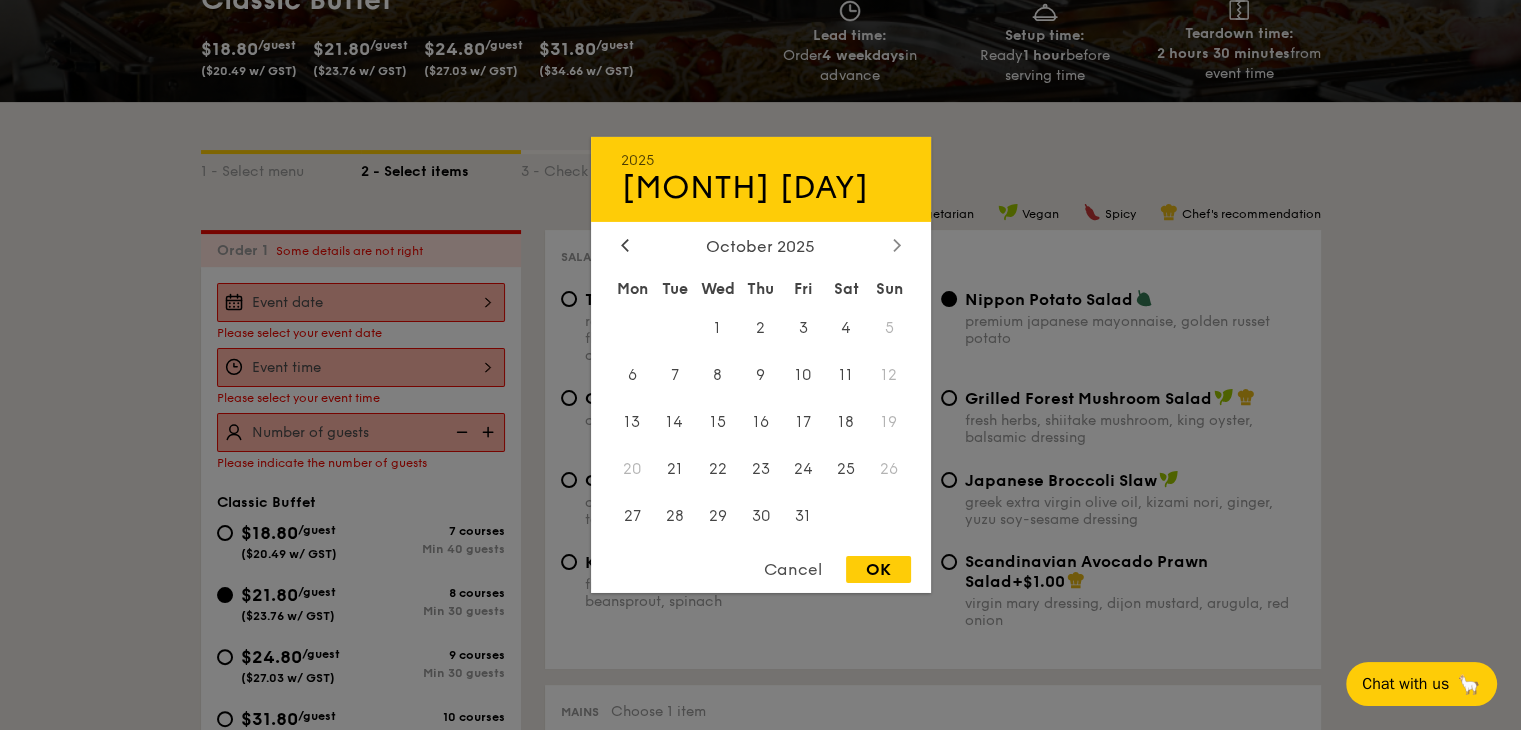click at bounding box center [897, 246] 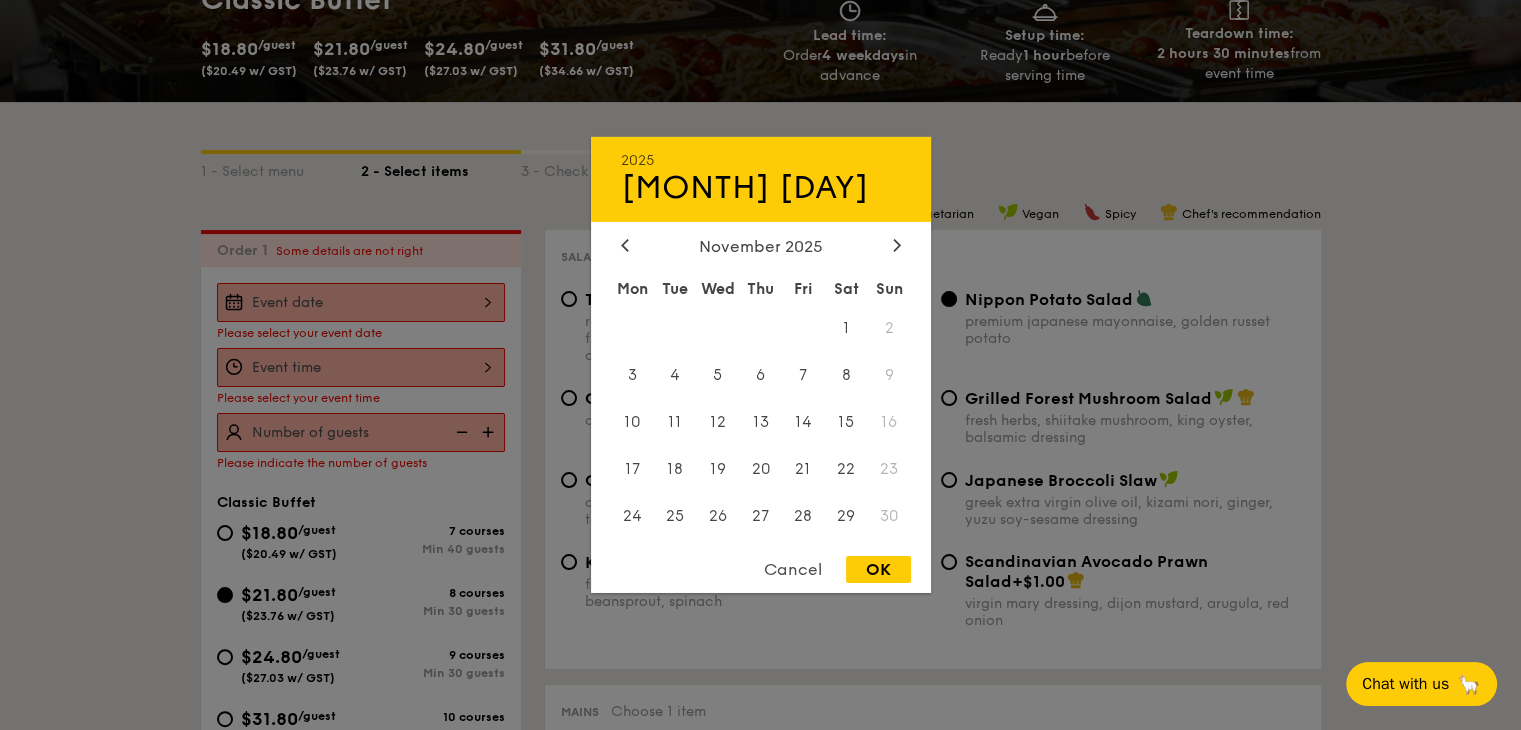 click on "2" at bounding box center [889, 328] 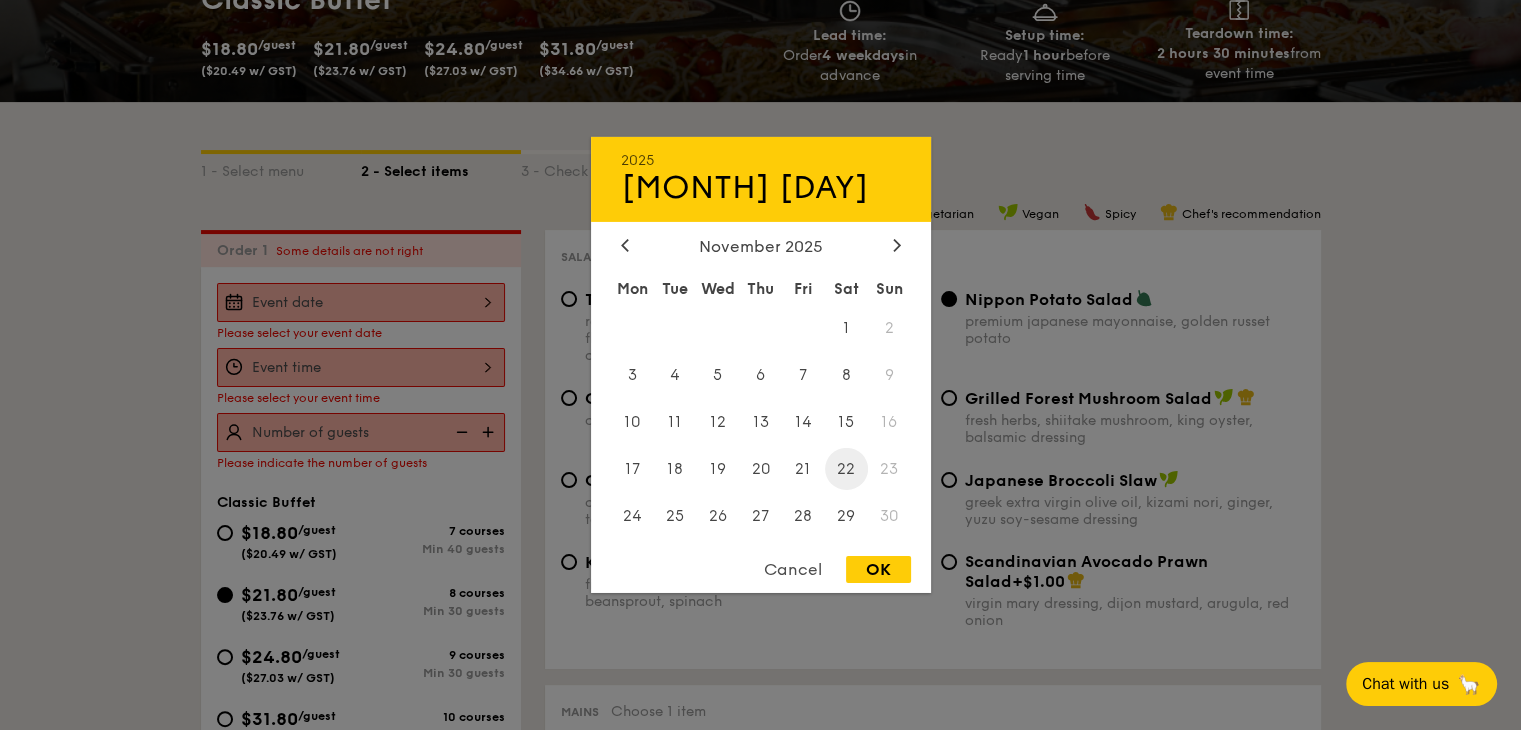 click on "23" at bounding box center [889, 468] 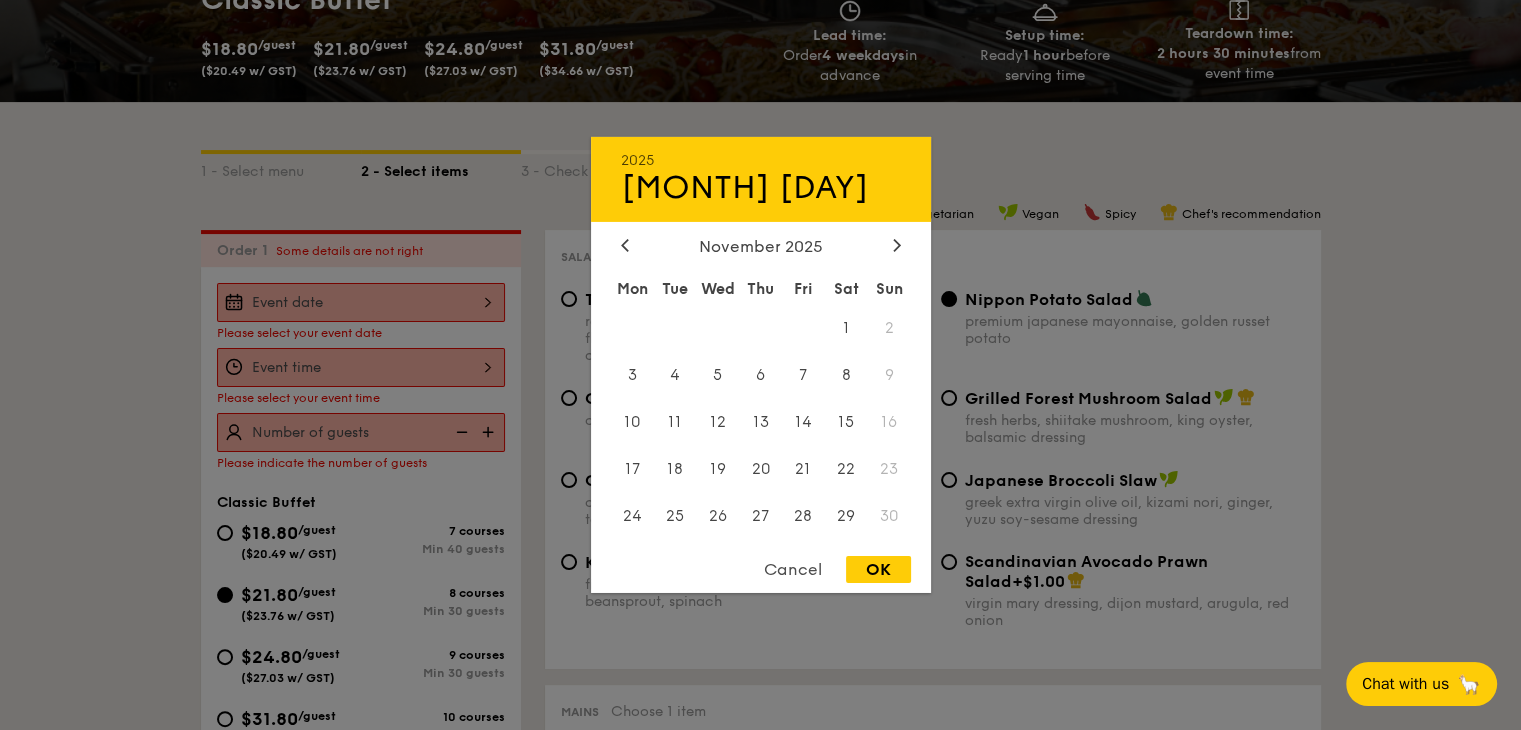 click on "Cancel" at bounding box center (793, 569) 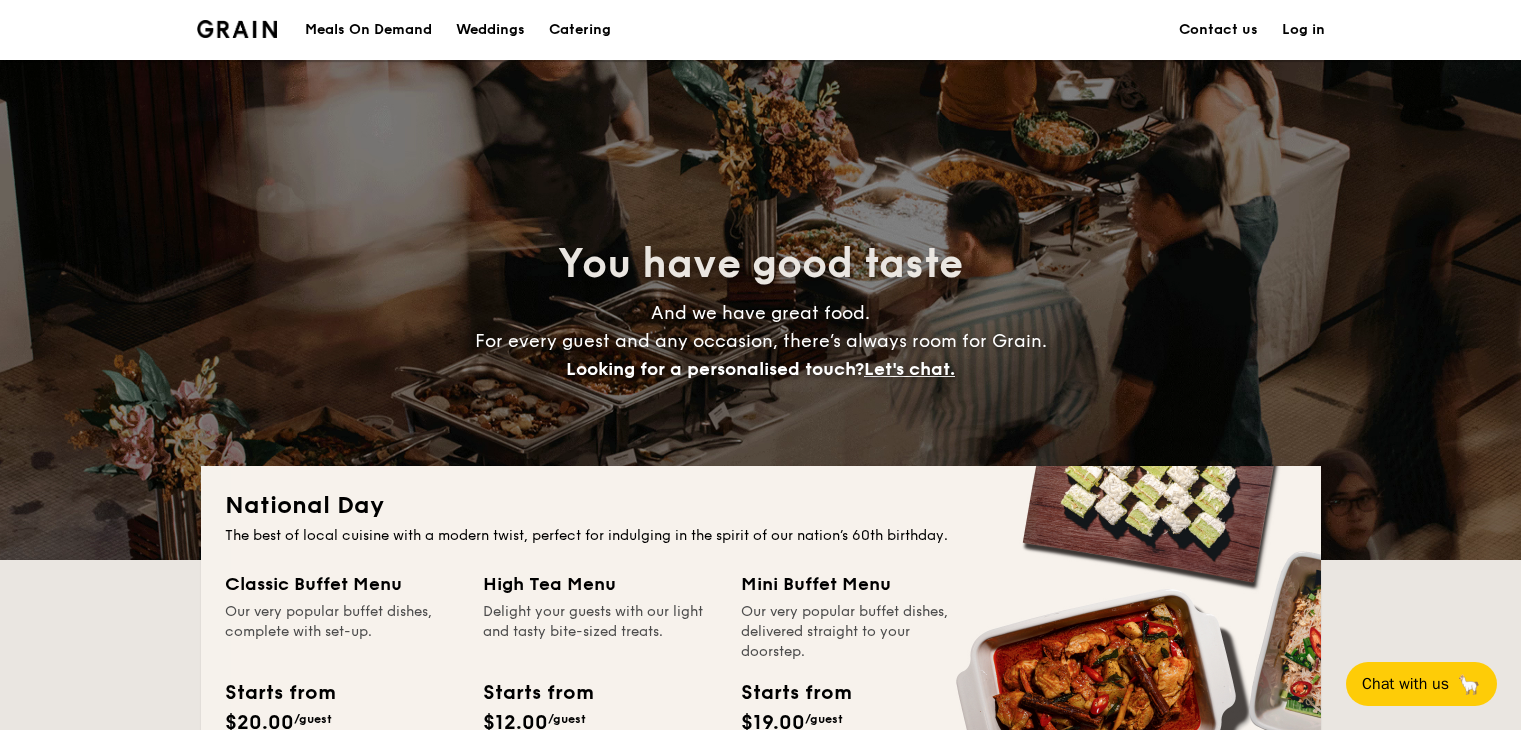 scroll, scrollTop: 0, scrollLeft: 0, axis: both 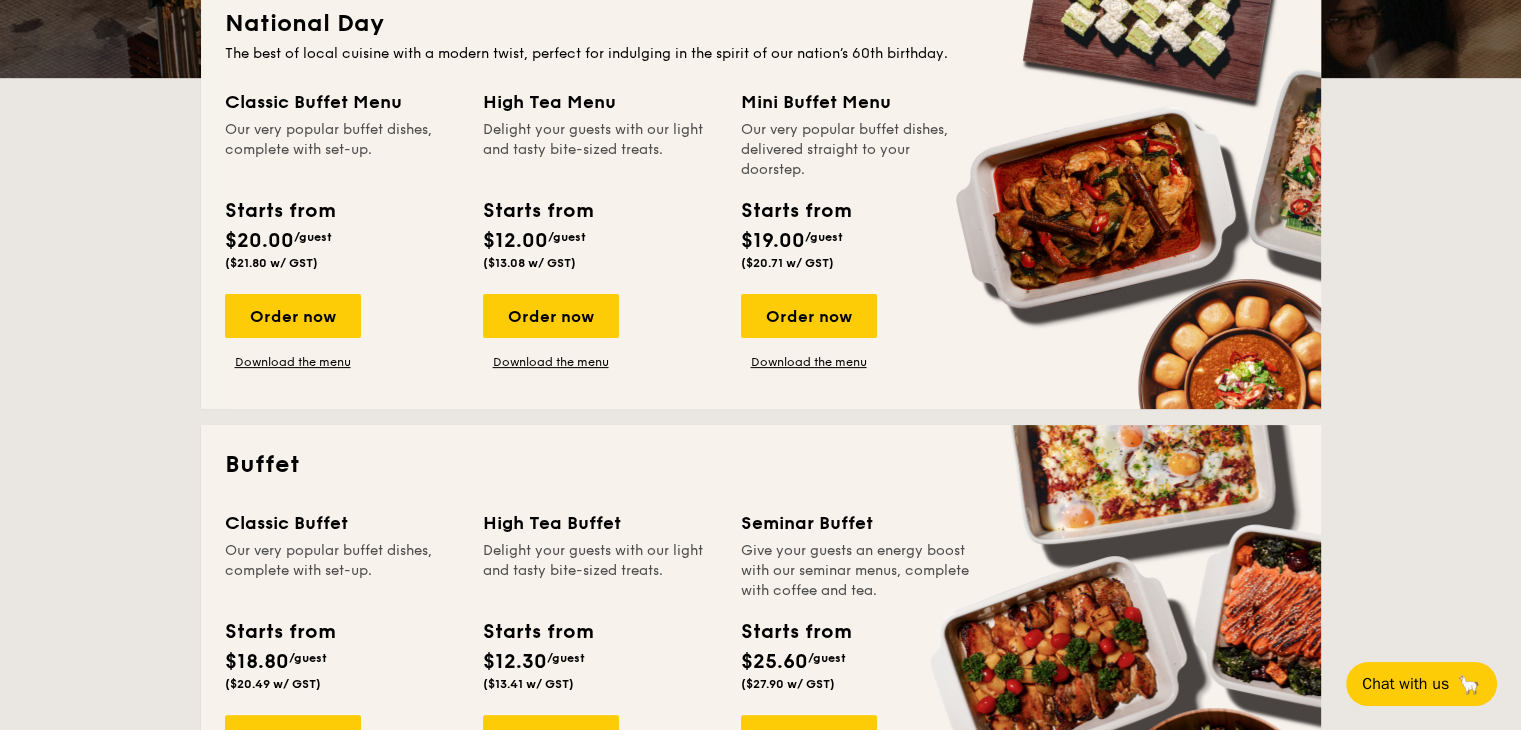 click on "Our very popular buffet dishes, delivered straight to your doorstep." at bounding box center (858, 150) 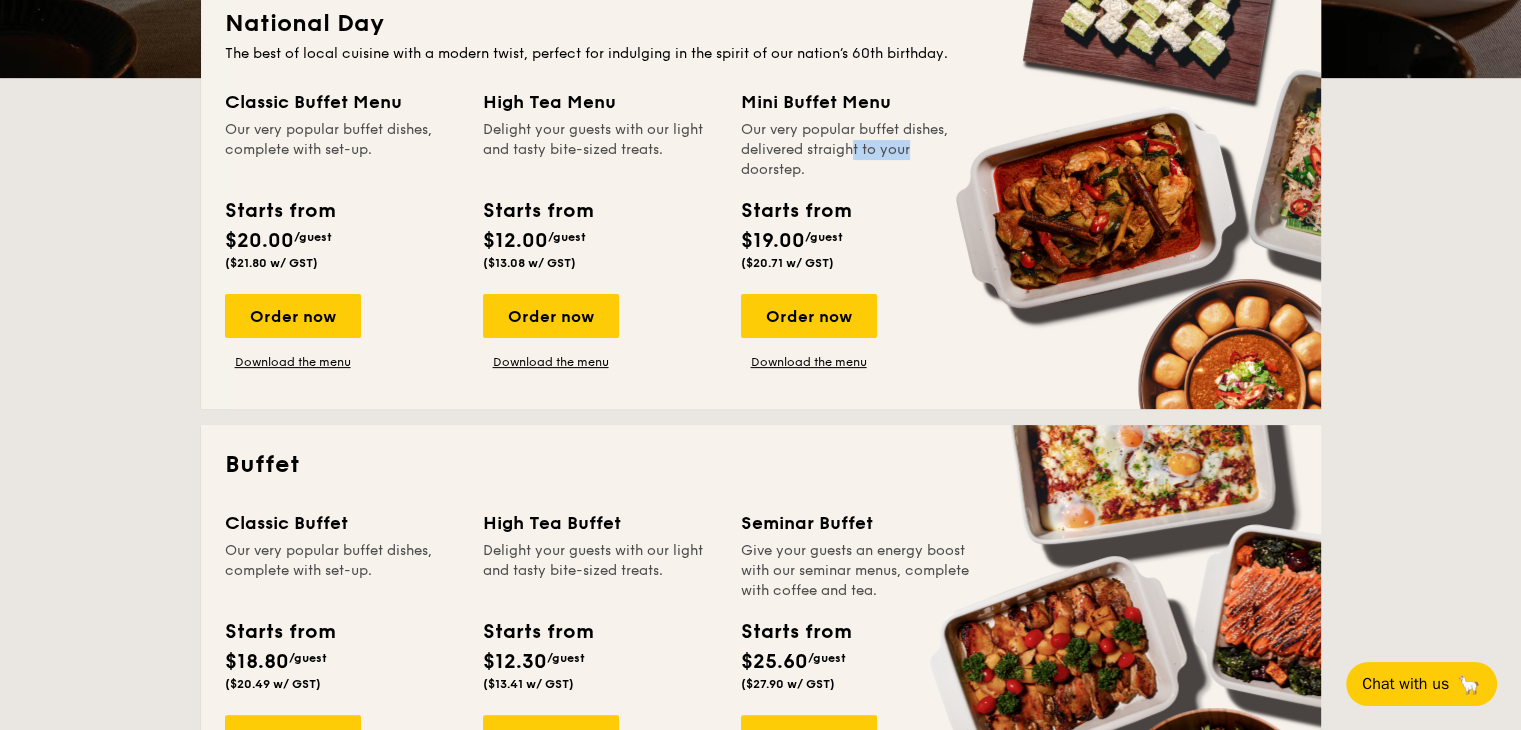 click on "Our very popular buffet dishes, delivered straight to your doorstep." at bounding box center (858, 150) 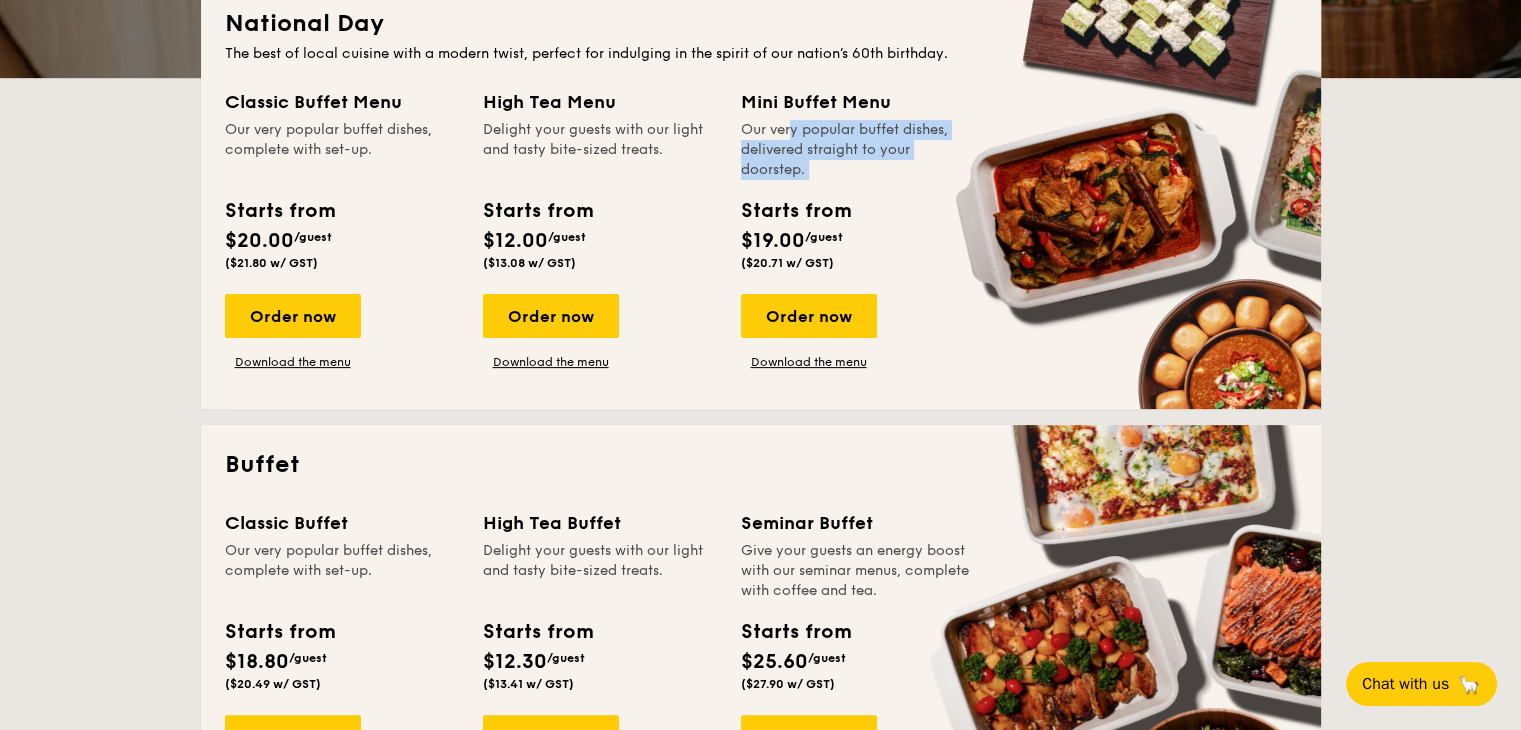 click on "Our very popular buffet dishes, delivered straight to your doorstep." at bounding box center (858, 150) 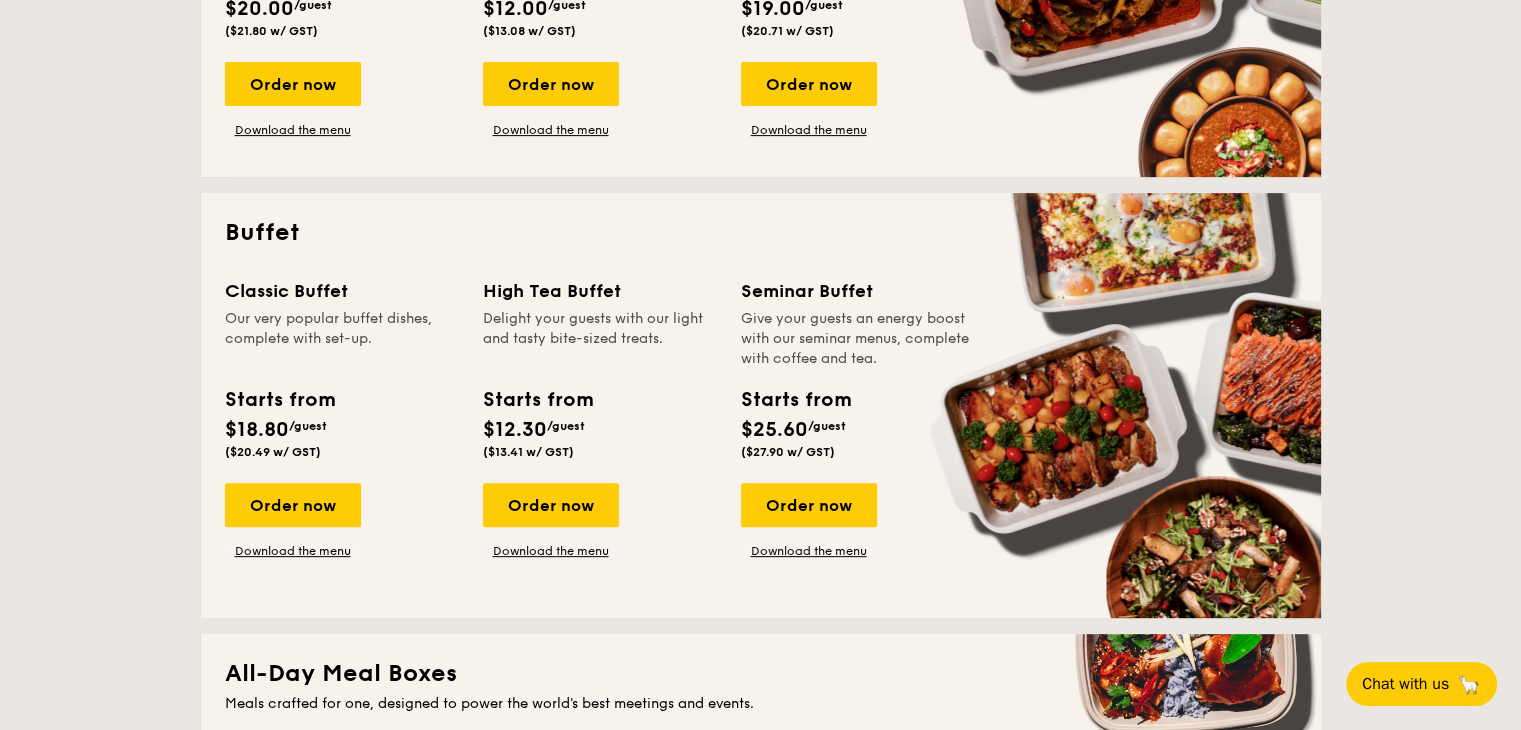 scroll, scrollTop: 712, scrollLeft: 0, axis: vertical 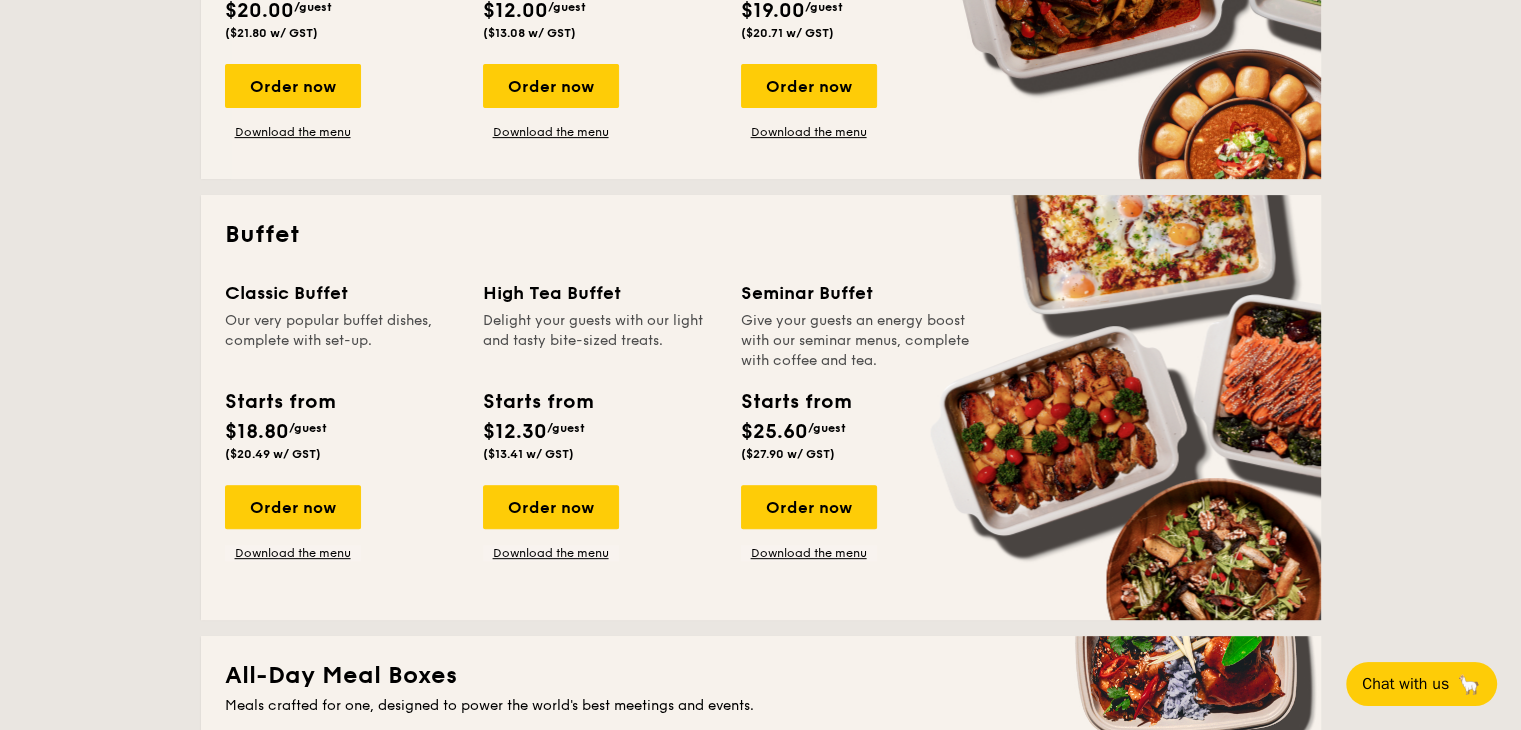 click on "High Tea Buffet
Delight your guests with our light and tasty  bite-sized treats.
Starts from
$12.30
/guest
($13.41 w/ GST)" at bounding box center (600, 374) 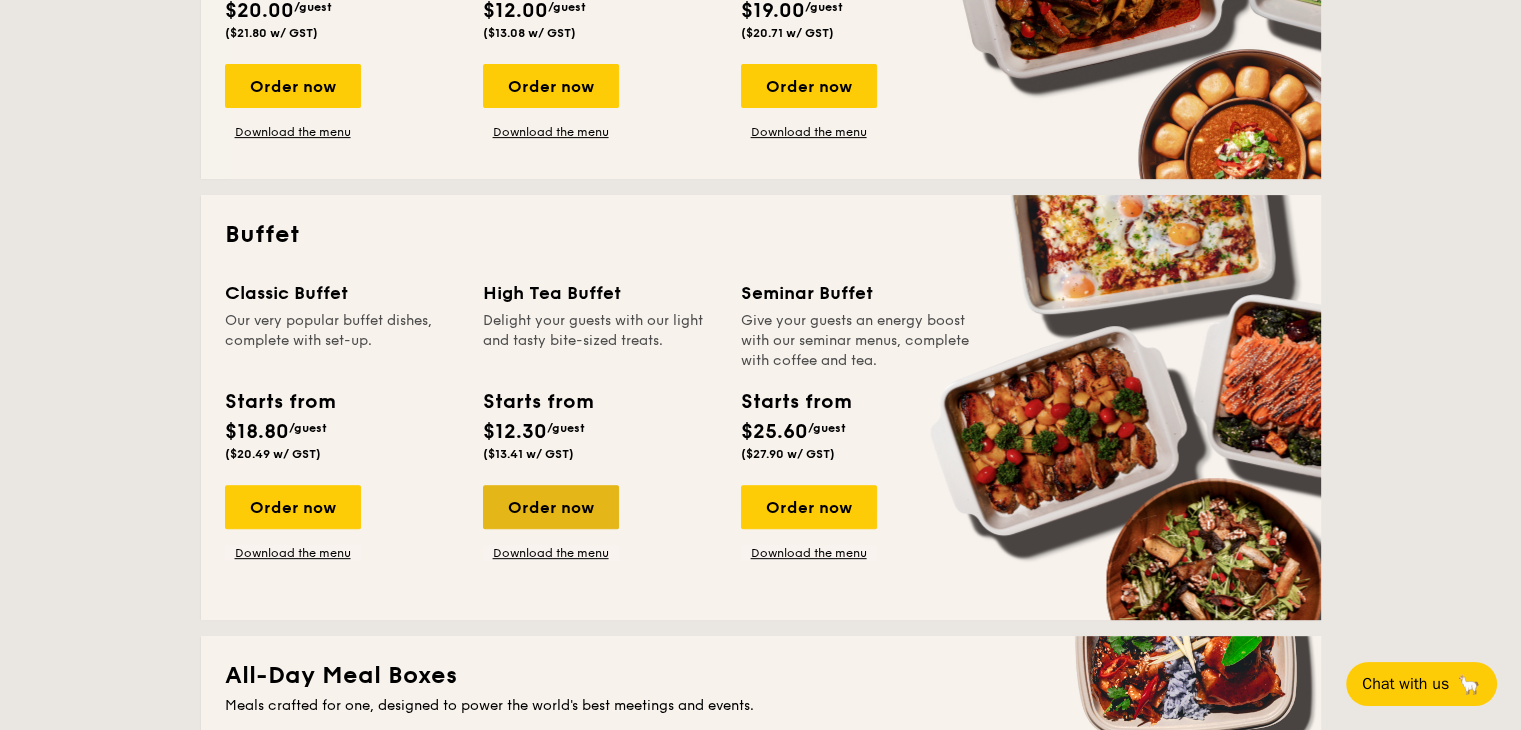 click on "Order now" at bounding box center (551, 507) 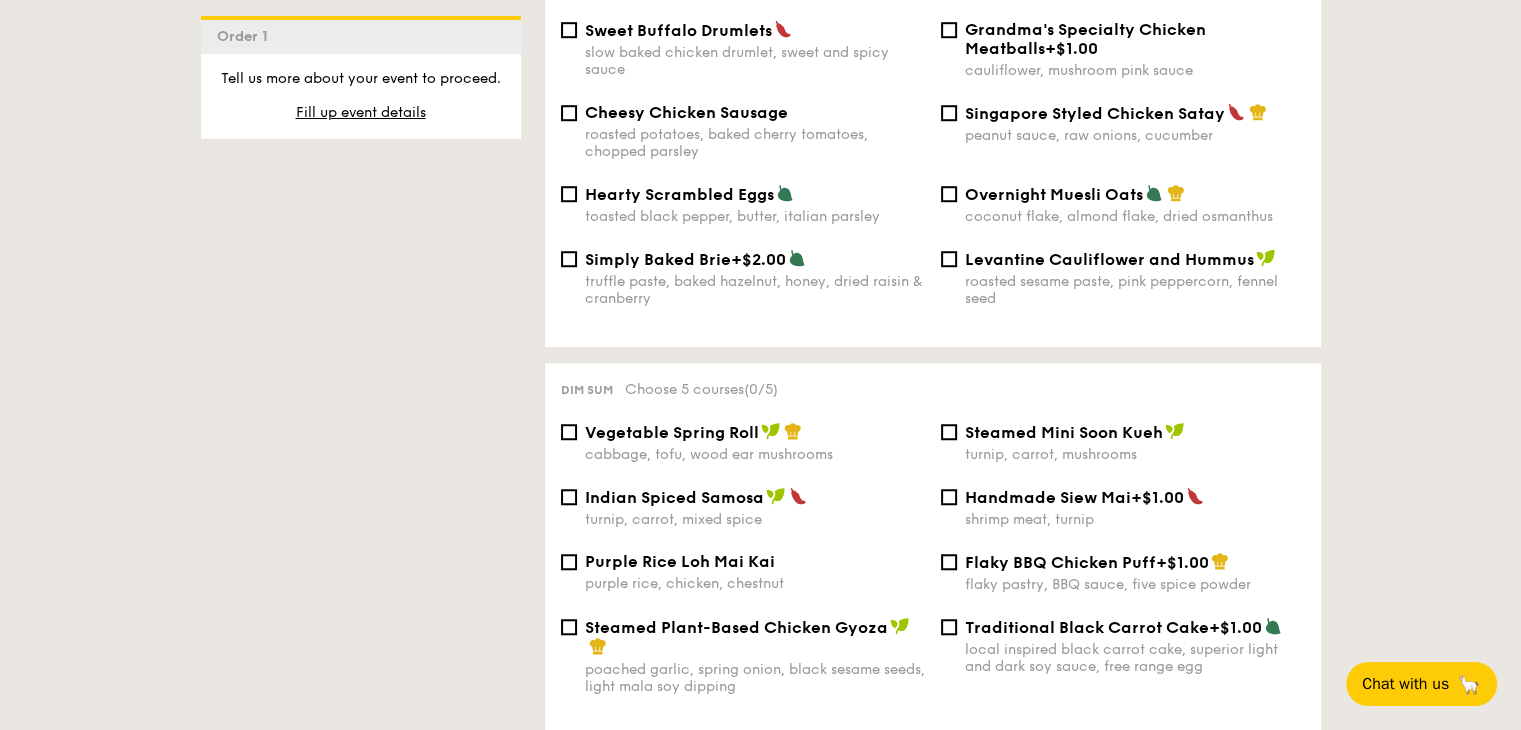 scroll, scrollTop: 1440, scrollLeft: 0, axis: vertical 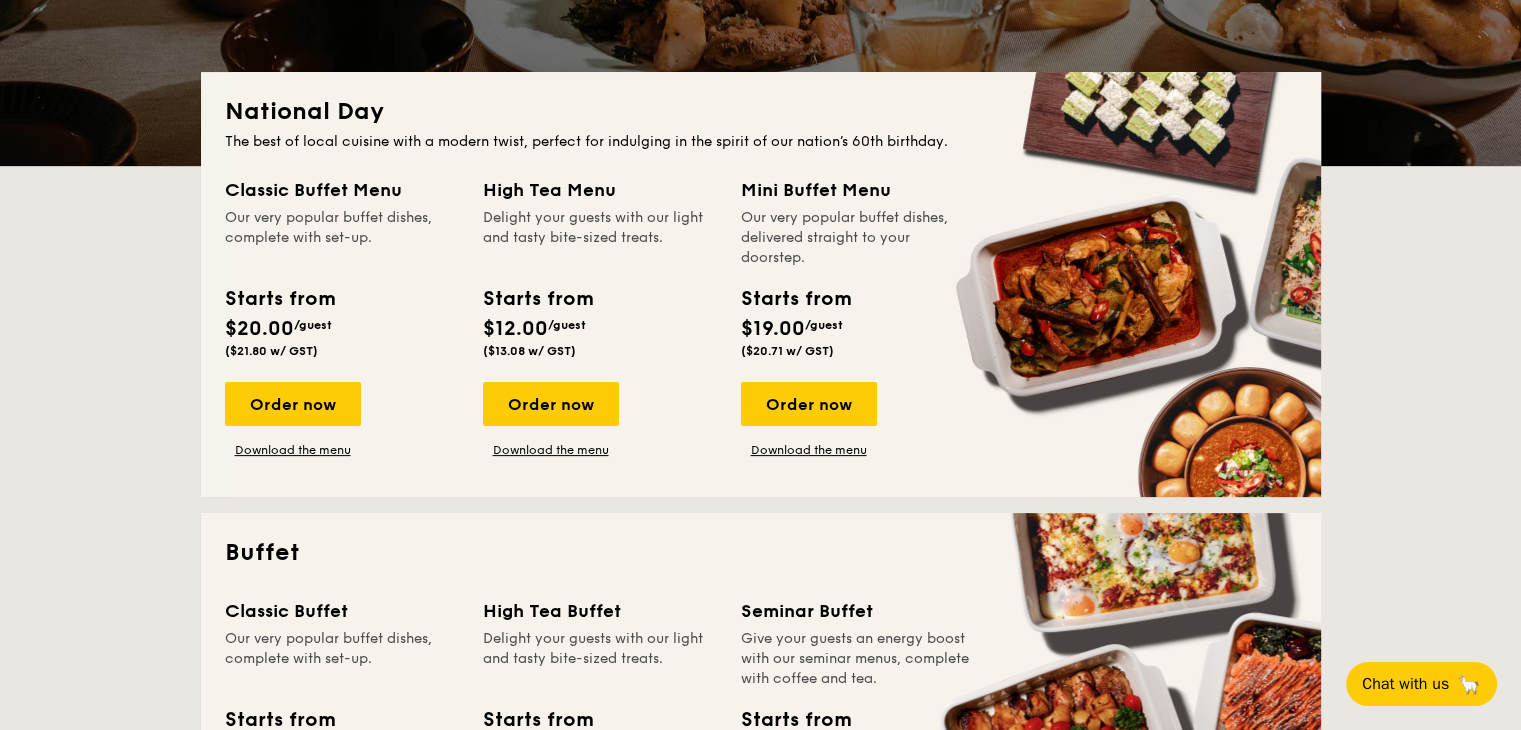 click on "Our very popular buffet dishes, delivered straight to your doorstep." at bounding box center (858, 238) 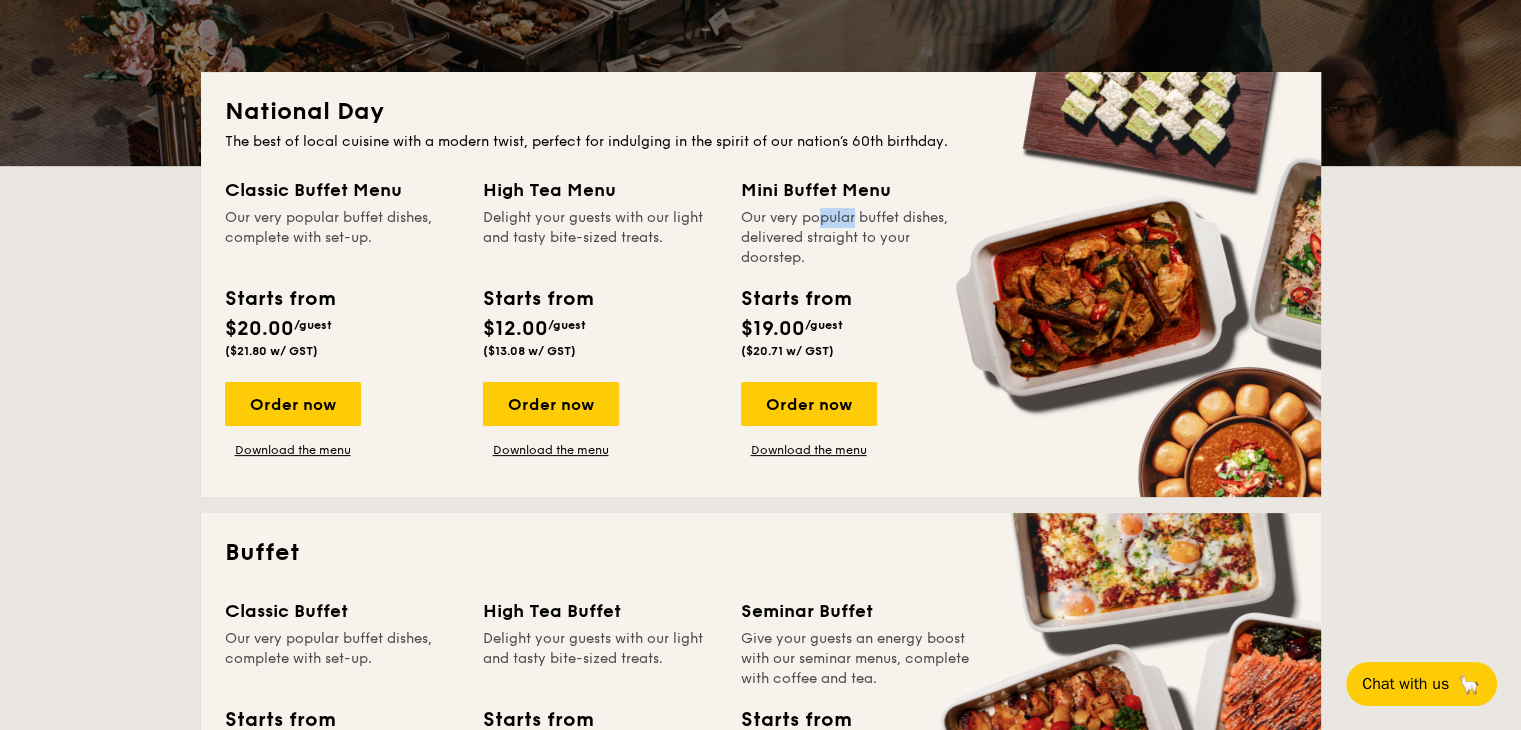 click on "Our very popular buffet dishes, delivered straight to your doorstep." at bounding box center [858, 238] 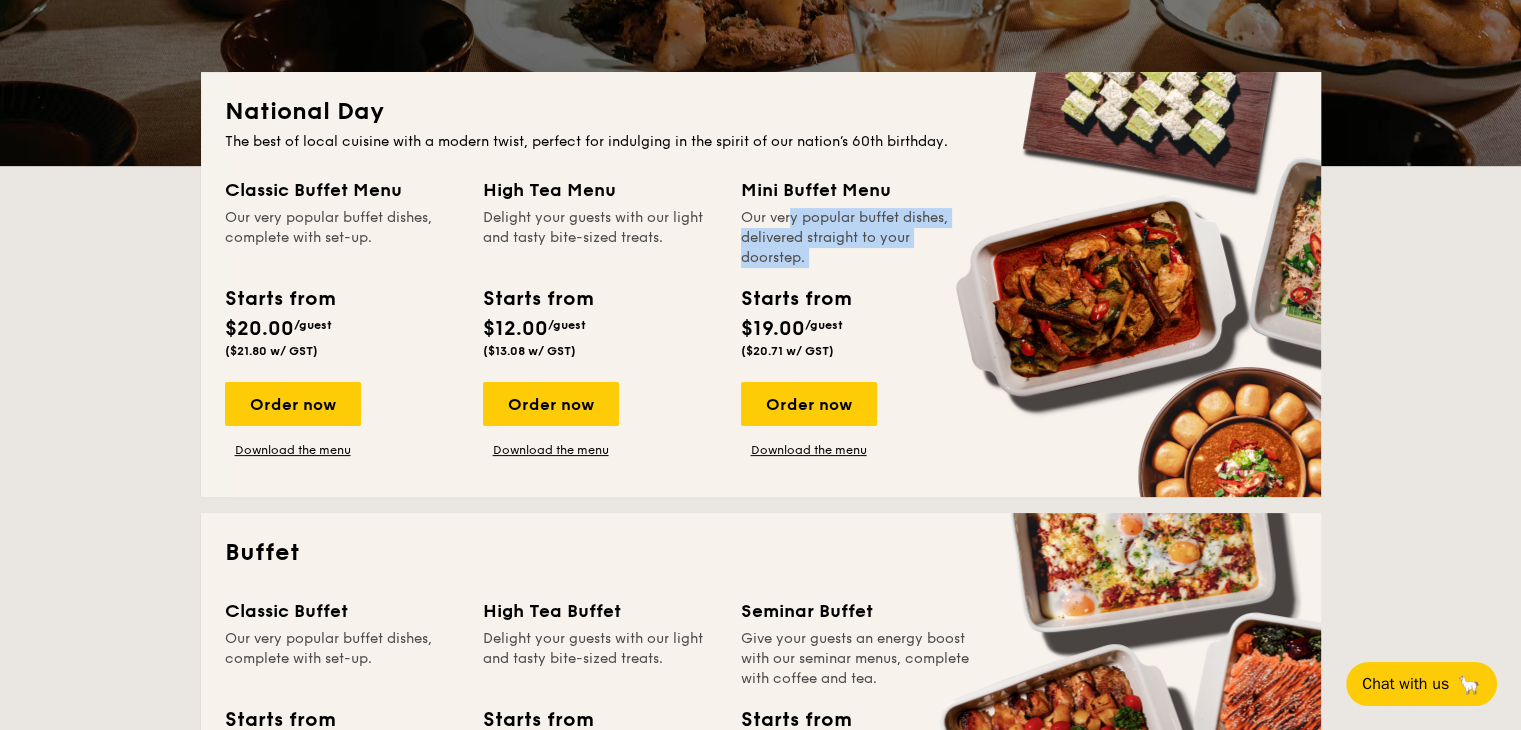 click on "Our very popular buffet dishes, delivered straight to your doorstep." at bounding box center [858, 238] 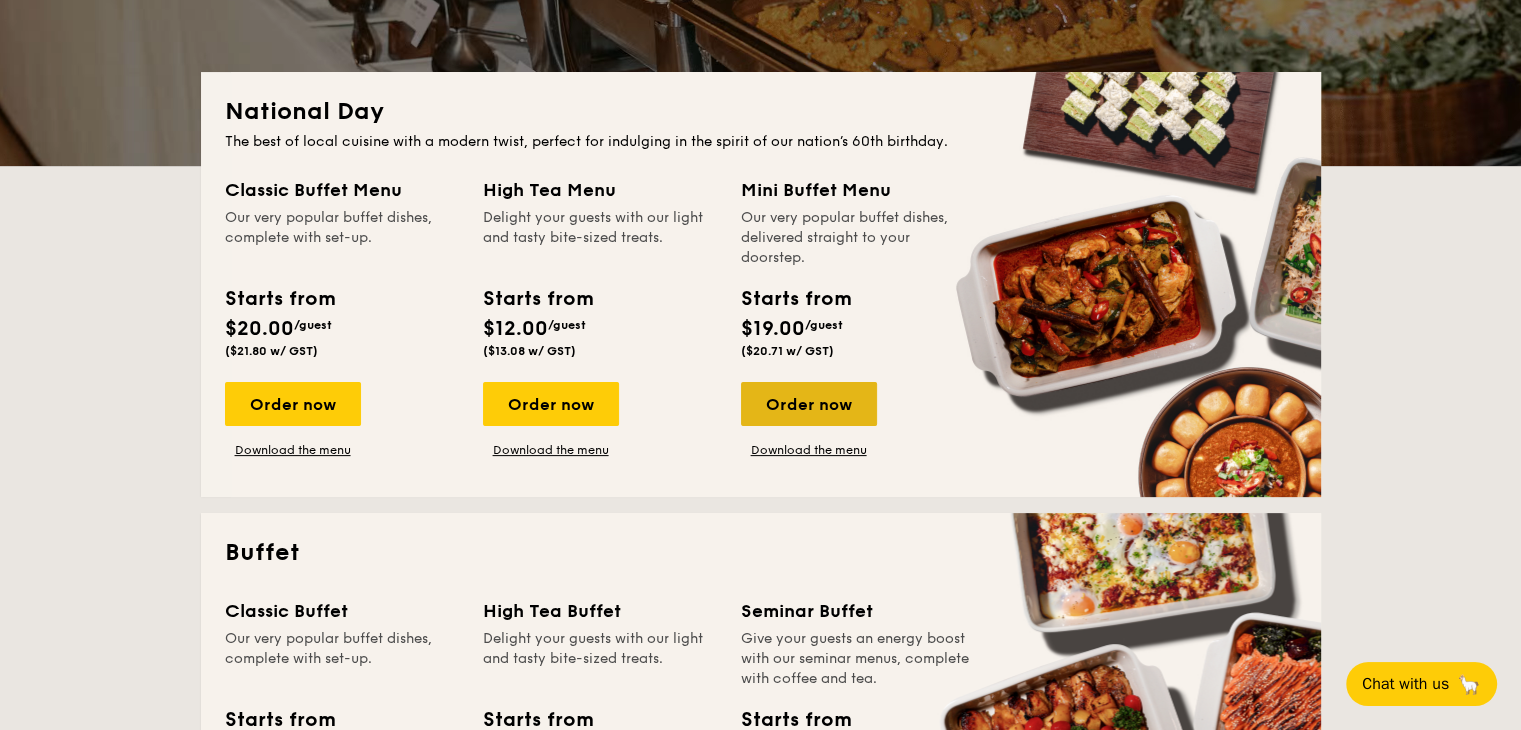 click on "Order now" at bounding box center [809, 404] 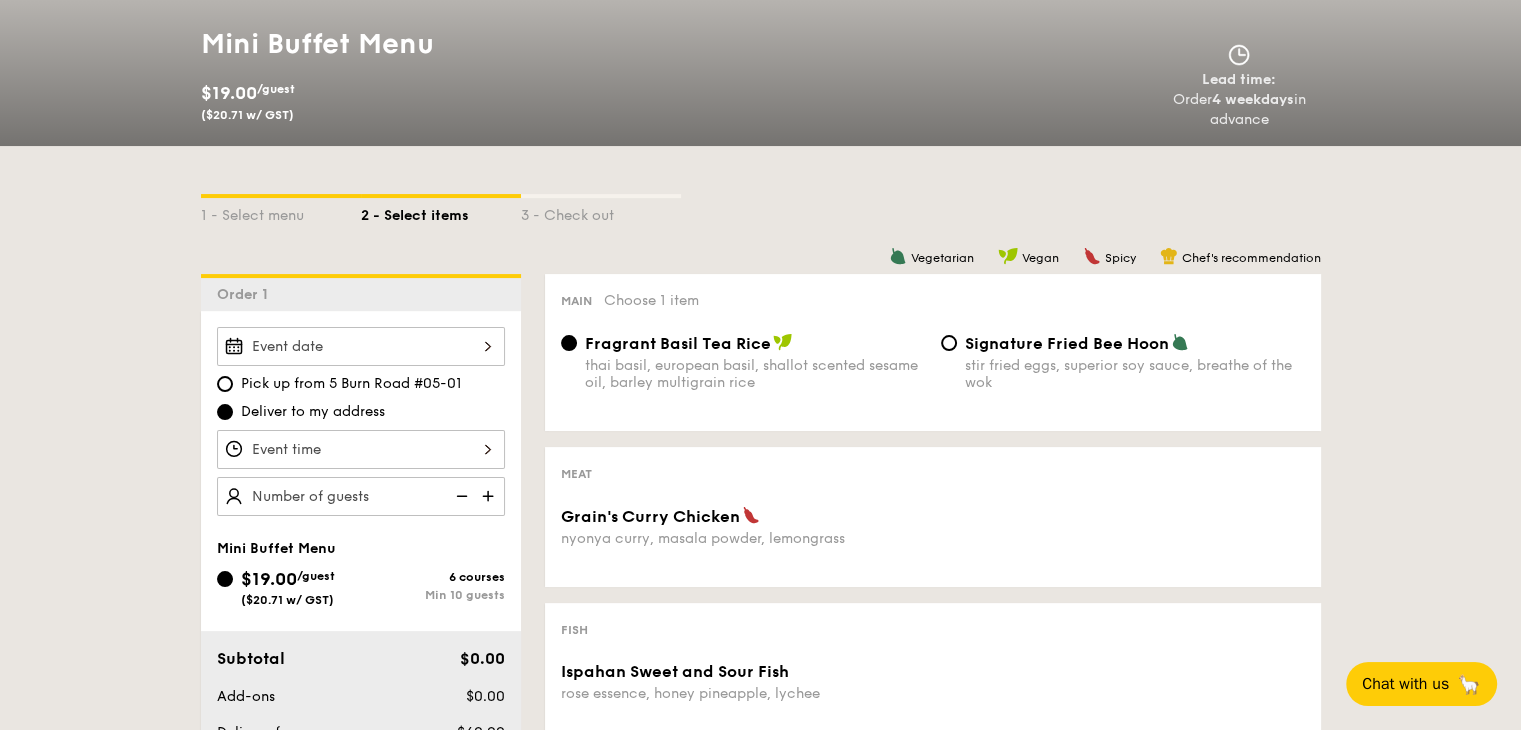 scroll, scrollTop: 0, scrollLeft: 0, axis: both 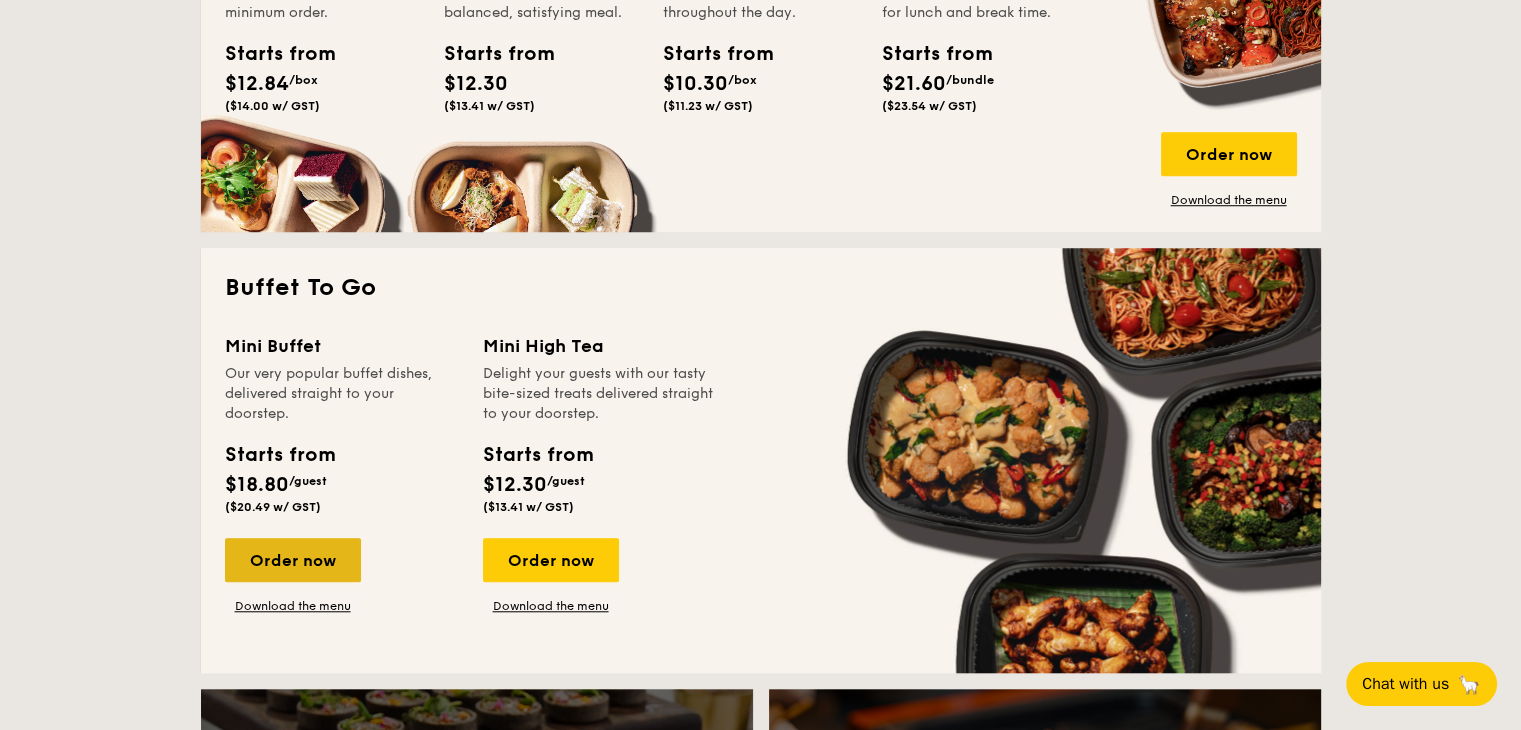 click on "Order now" at bounding box center [293, 560] 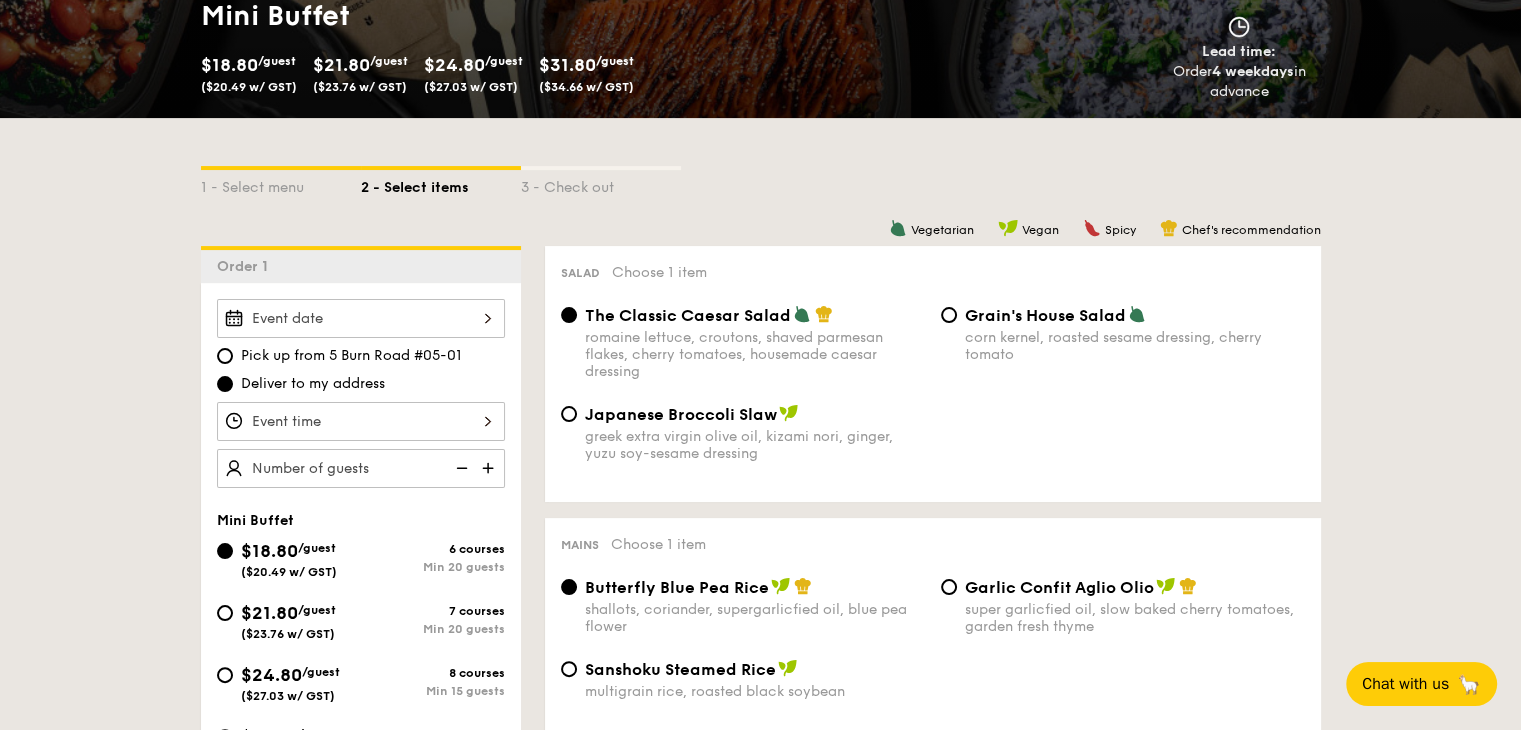 scroll, scrollTop: 192, scrollLeft: 0, axis: vertical 